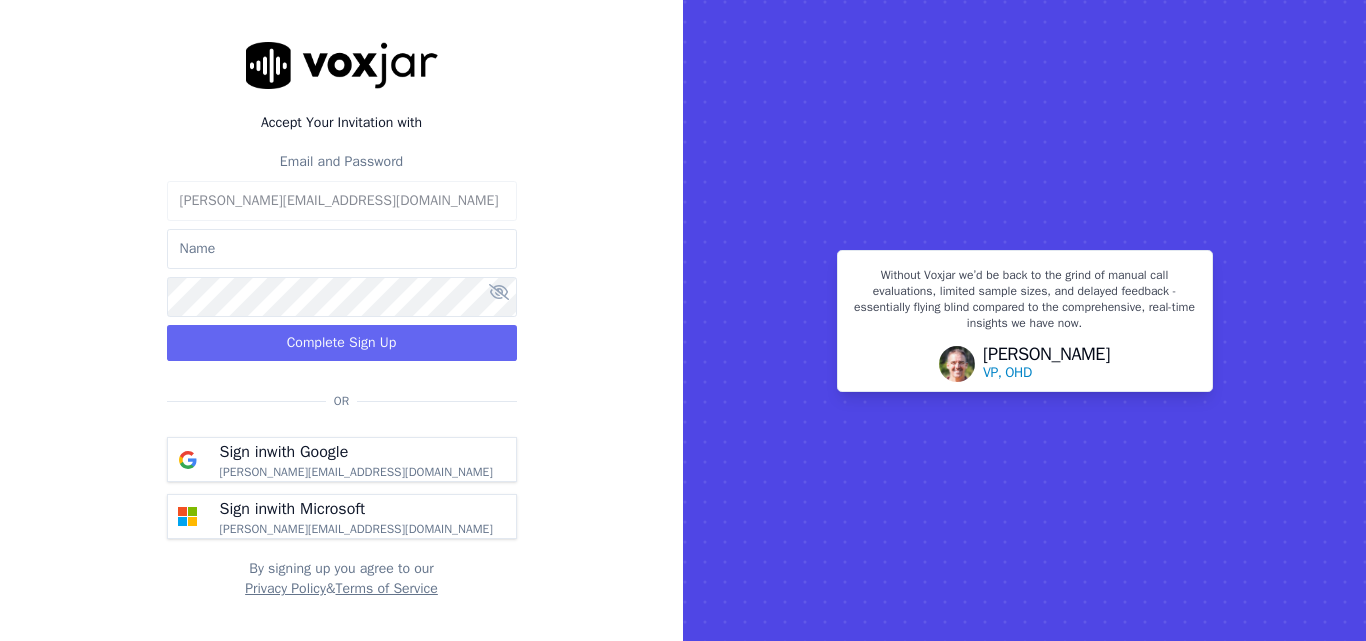 scroll, scrollTop: 0, scrollLeft: 0, axis: both 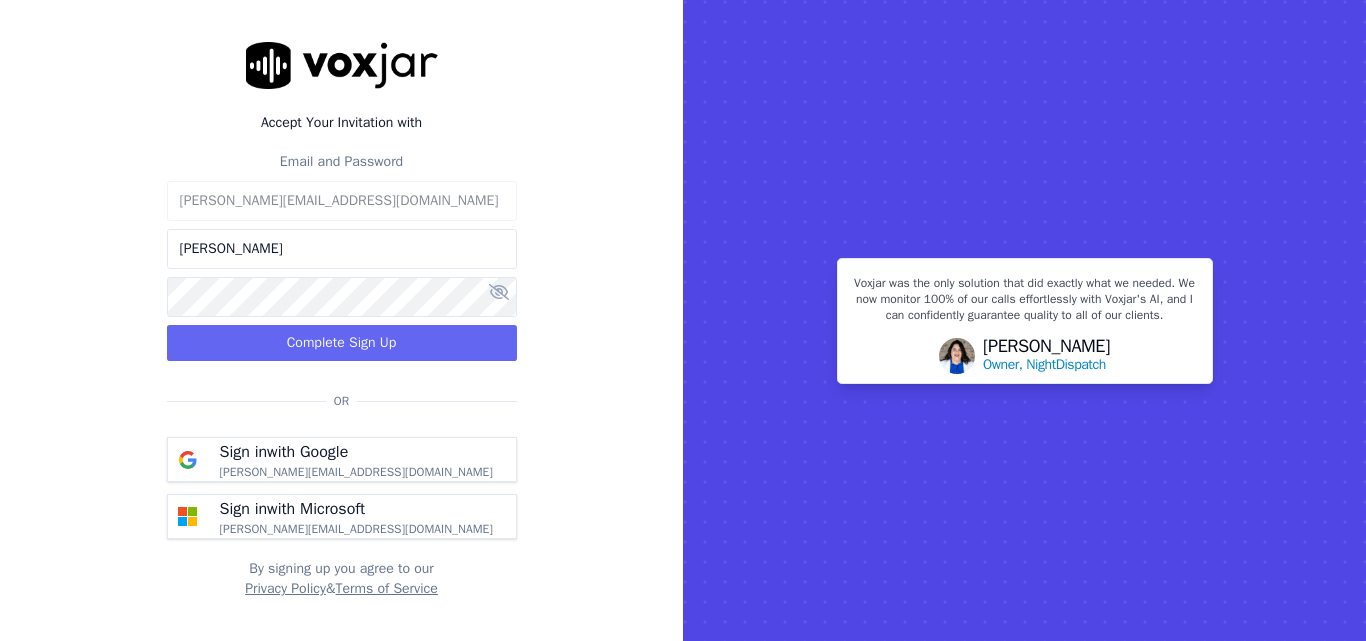 type on "[PERSON_NAME]" 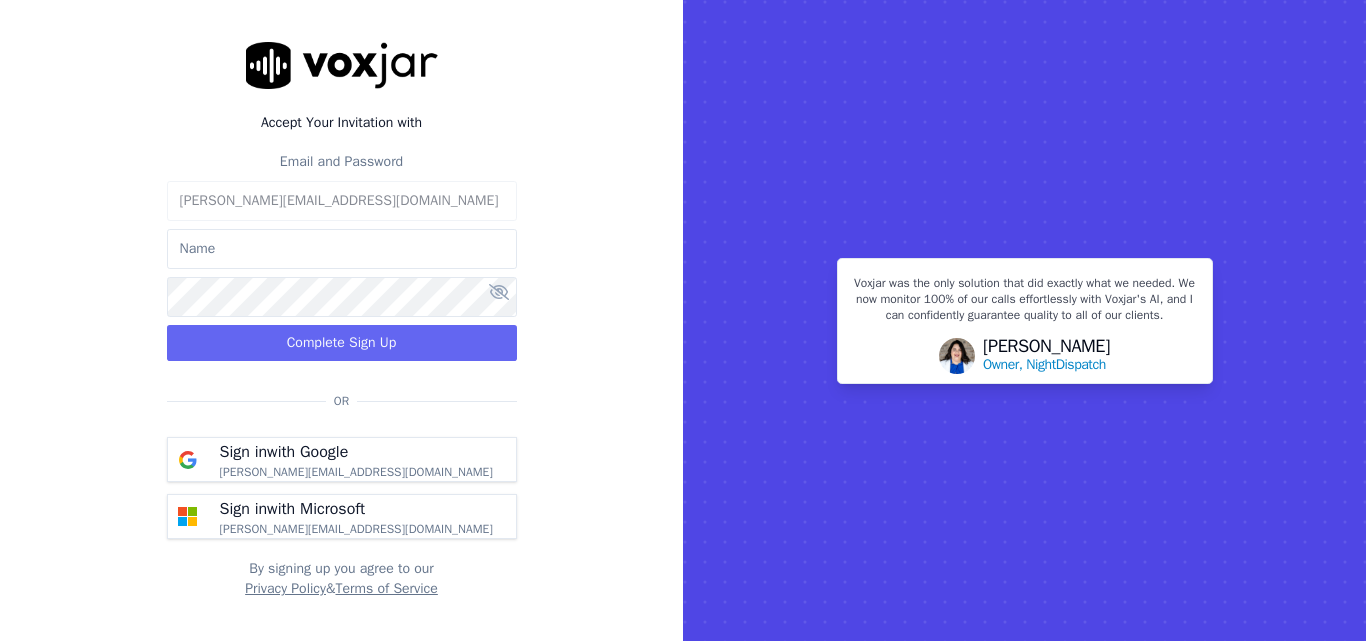 scroll, scrollTop: 0, scrollLeft: 0, axis: both 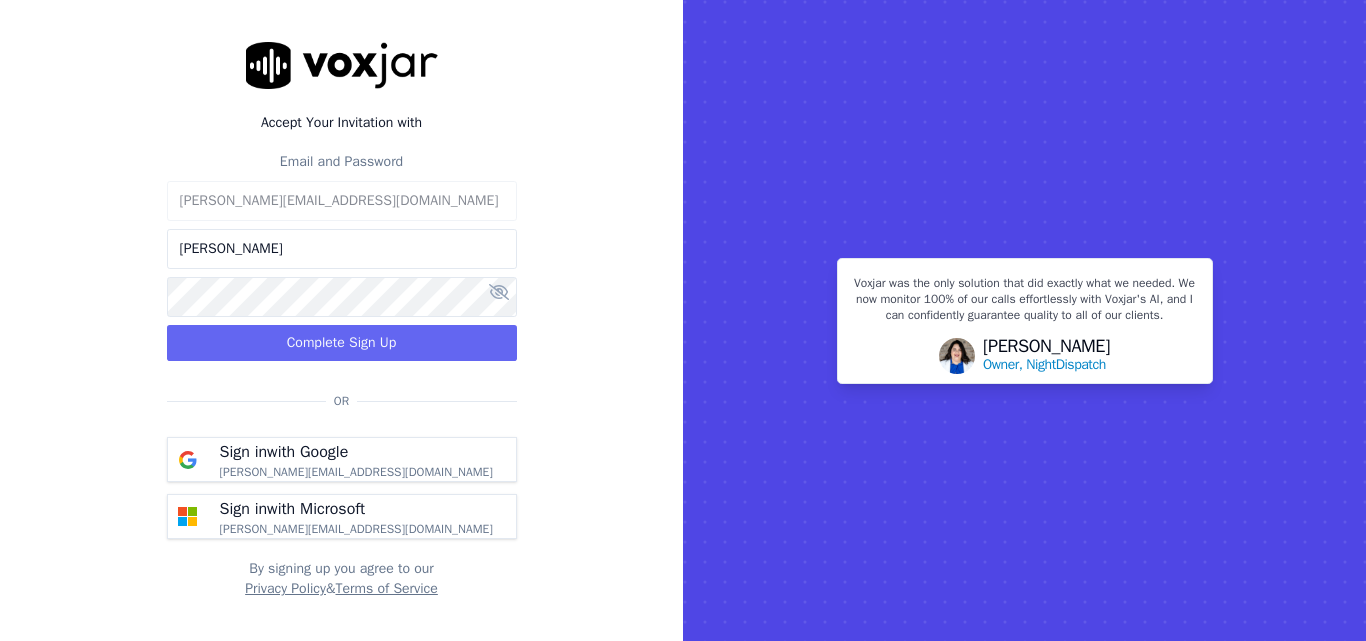 type on "Payal" 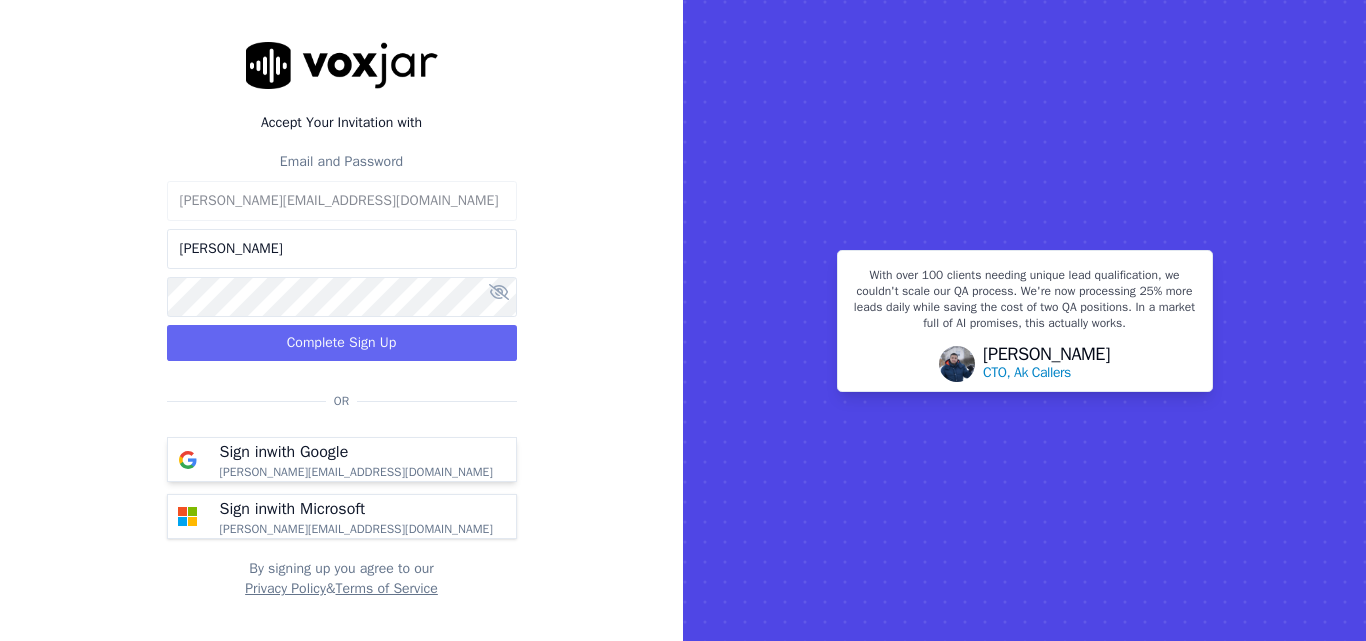 click on "[PERSON_NAME][EMAIL_ADDRESS][DOMAIN_NAME]" at bounding box center (356, 472) 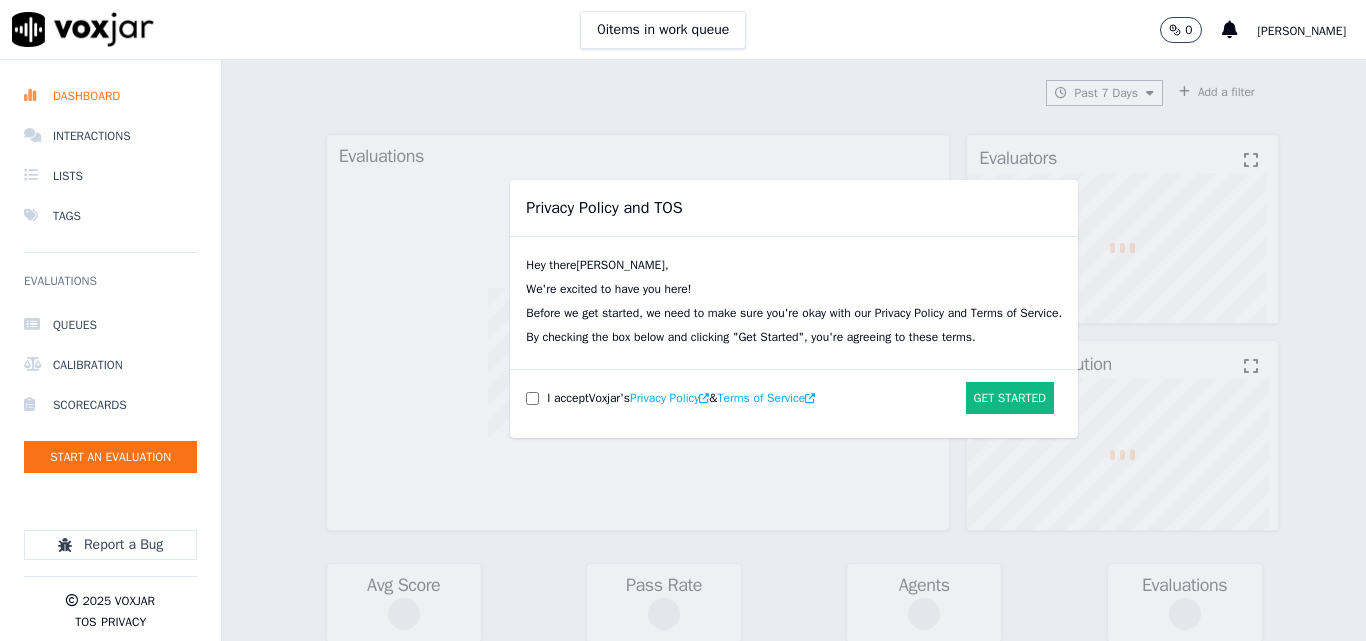 scroll, scrollTop: 0, scrollLeft: 0, axis: both 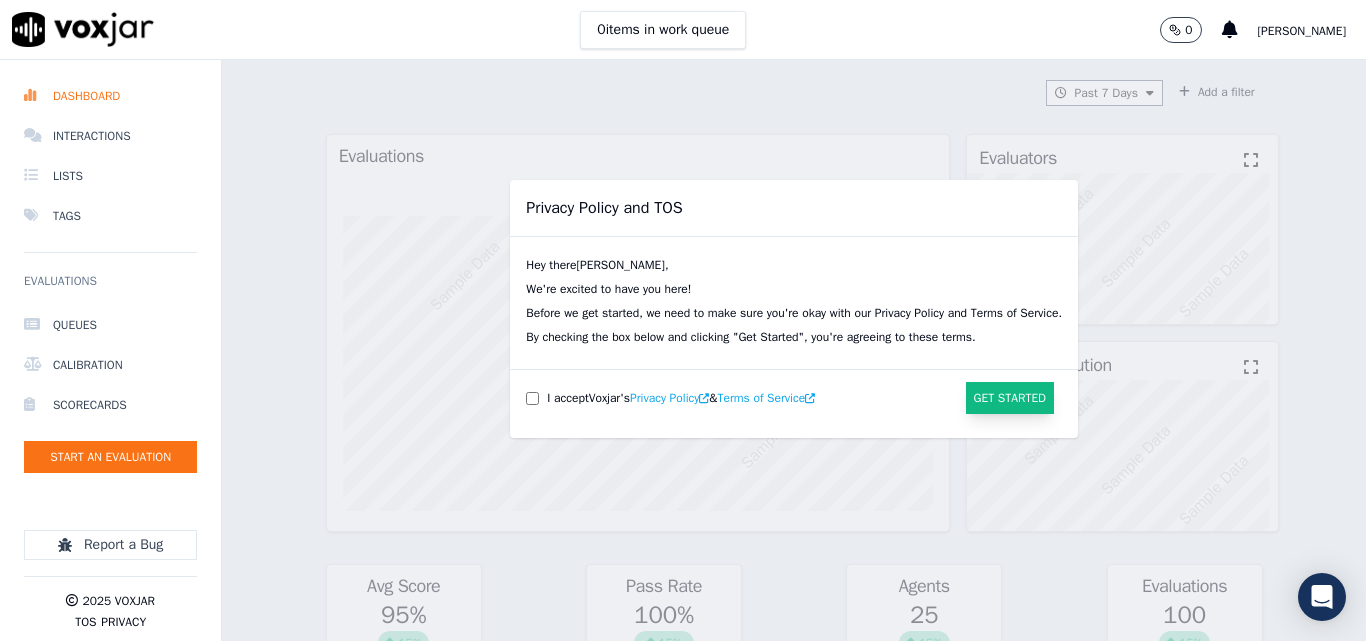 click on "Get Started" at bounding box center (1010, 398) 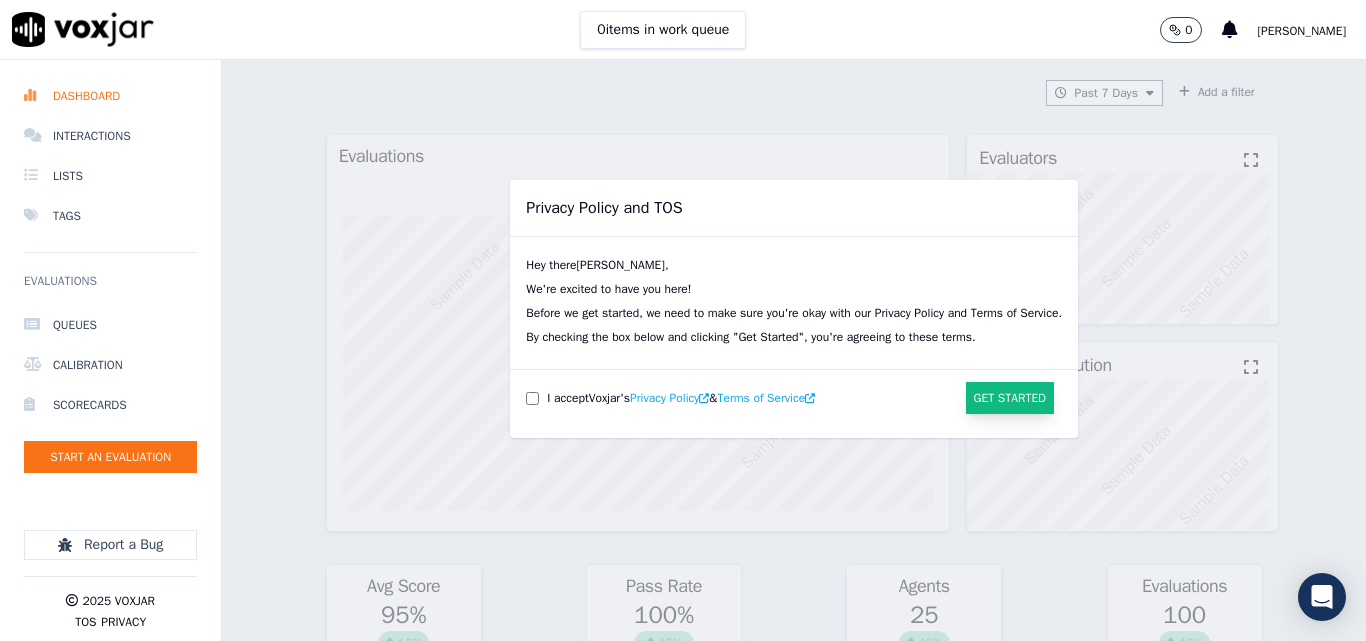 click on "Get Started" at bounding box center (1010, 398) 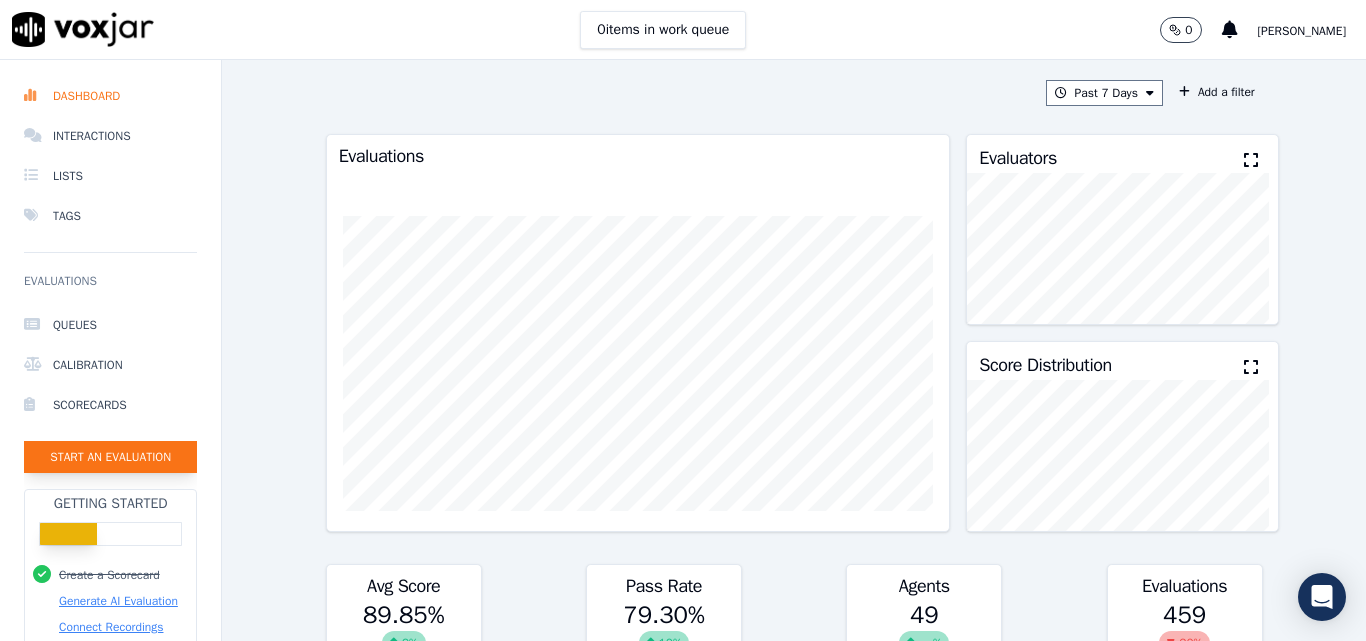 click on "Start an Evaluation" 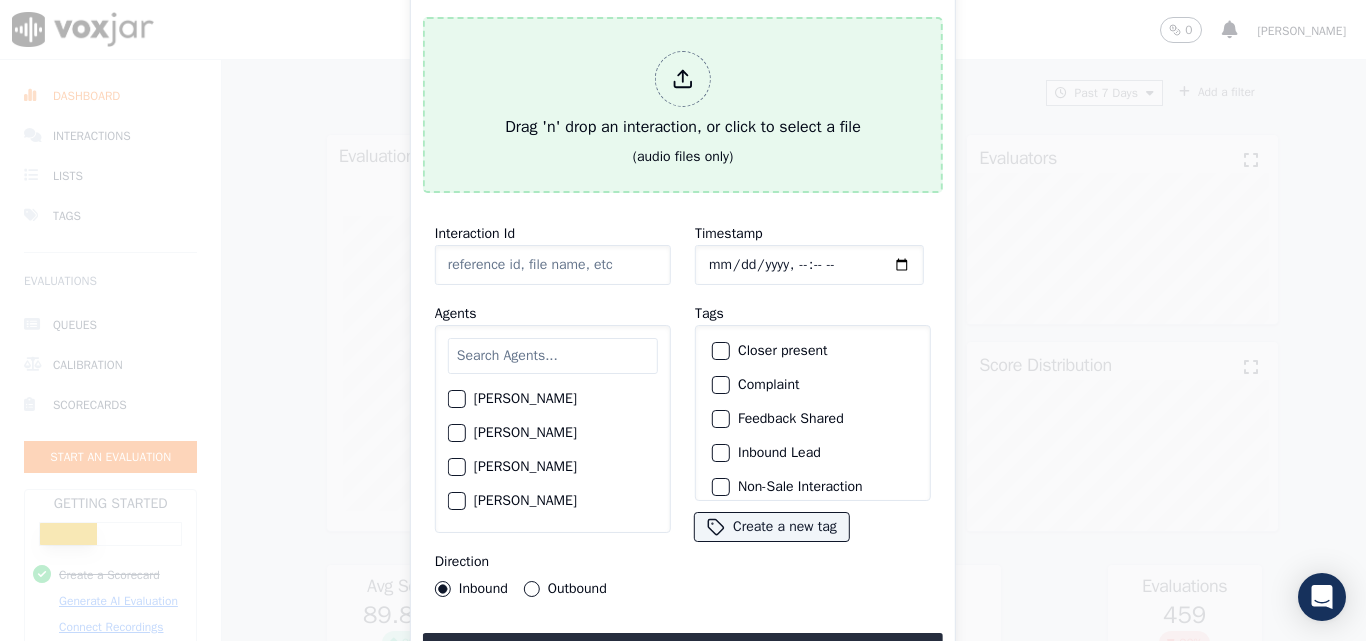 click at bounding box center [683, 79] 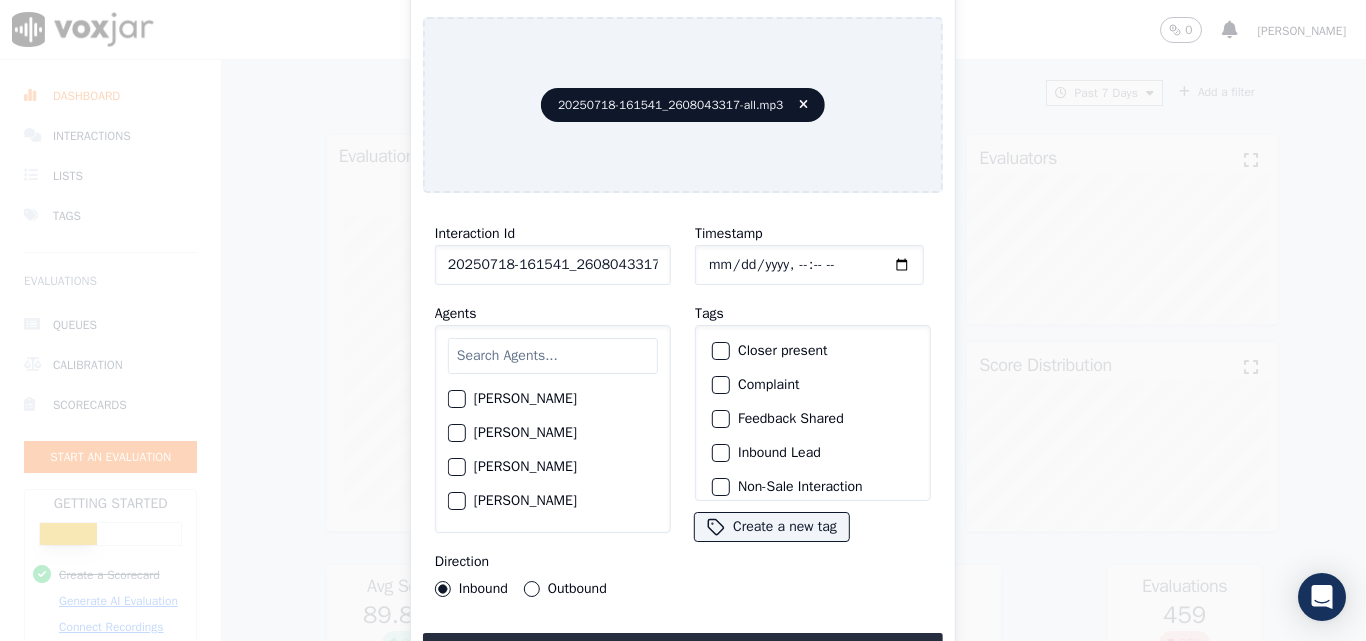 click on "20250718-161541_2608043317-all.mp3" 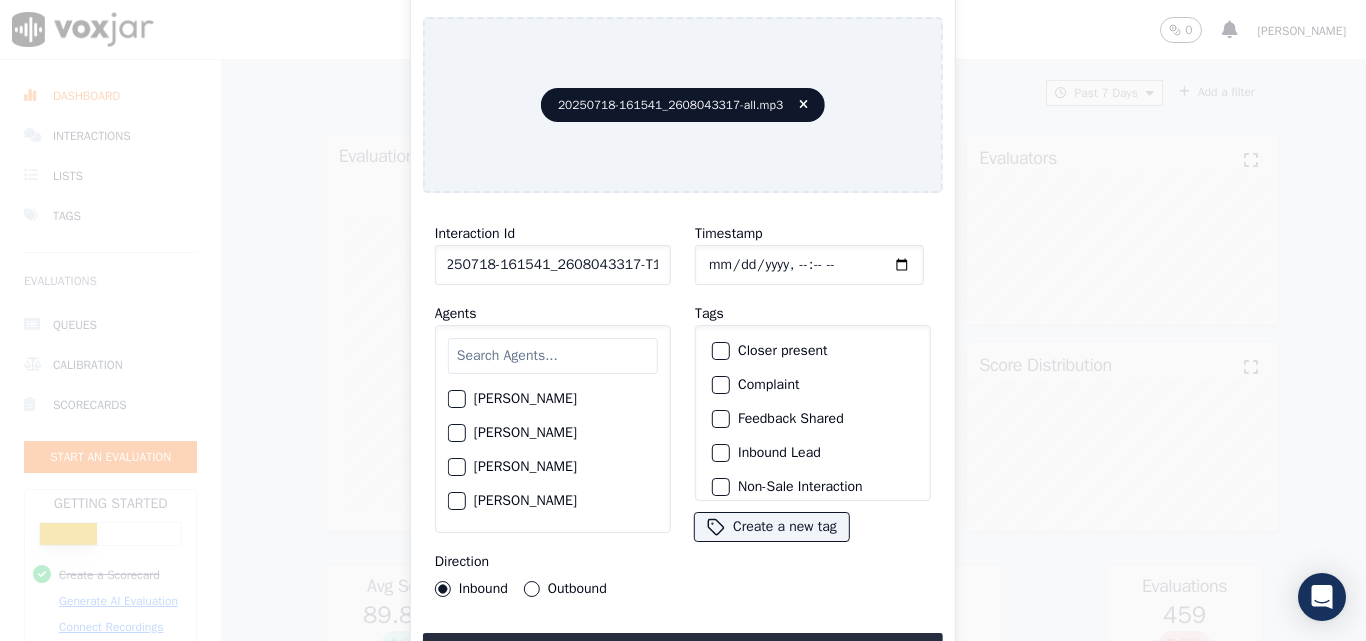 scroll, scrollTop: 0, scrollLeft: 26, axis: horizontal 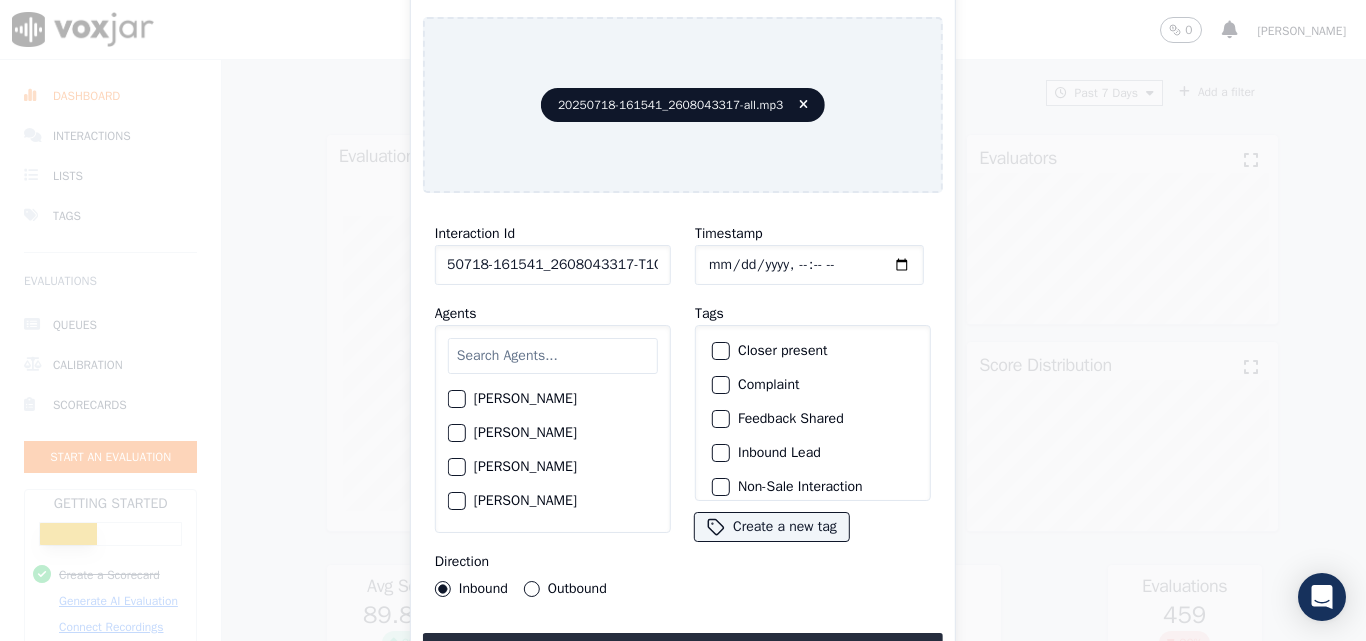 type on "20250718-161541_2608043317-T1C1" 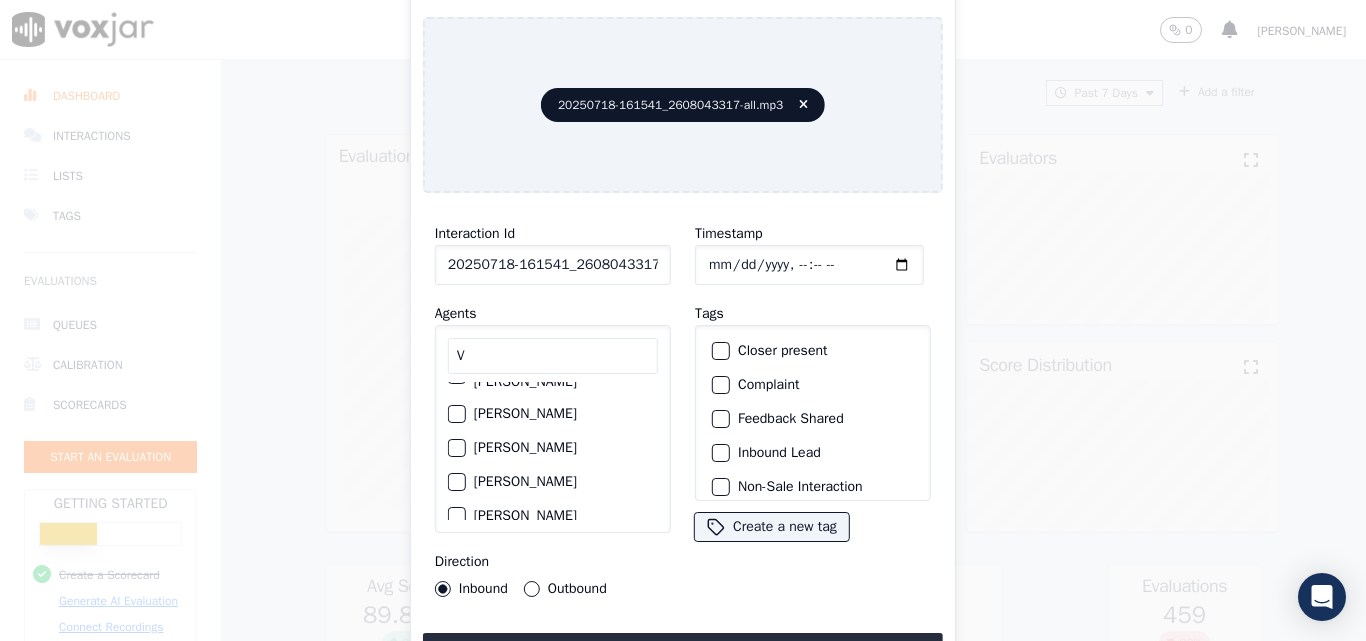 scroll, scrollTop: 237, scrollLeft: 0, axis: vertical 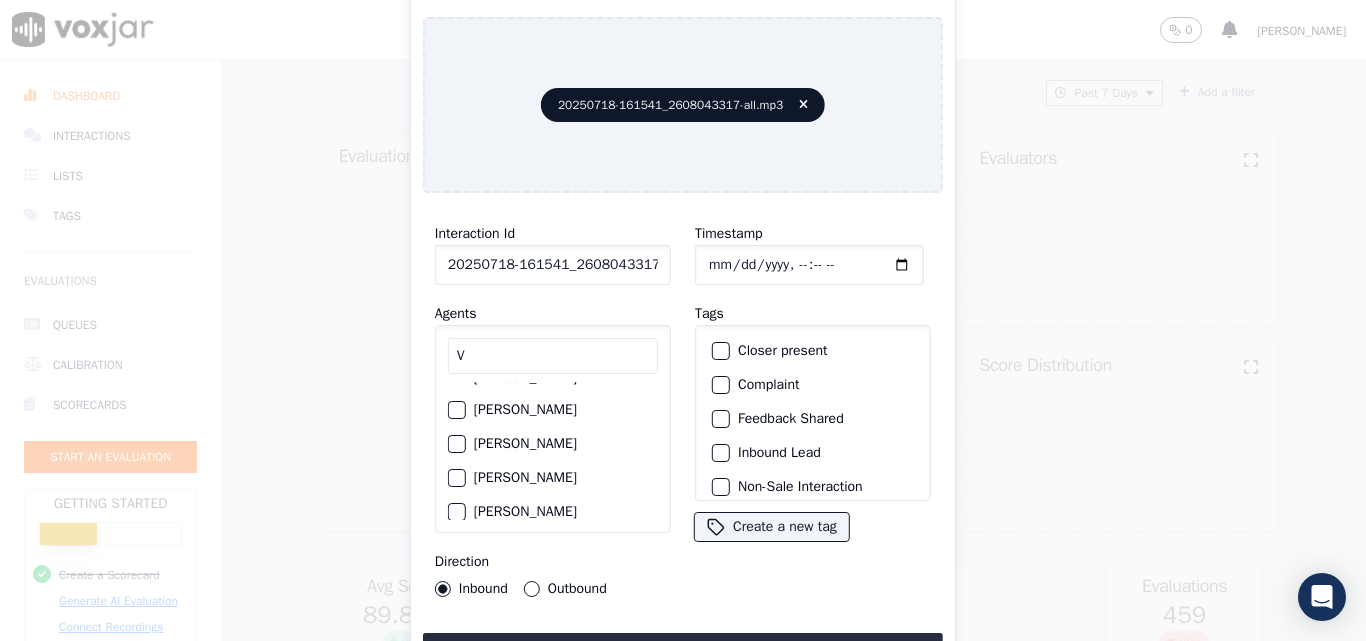 type on "V" 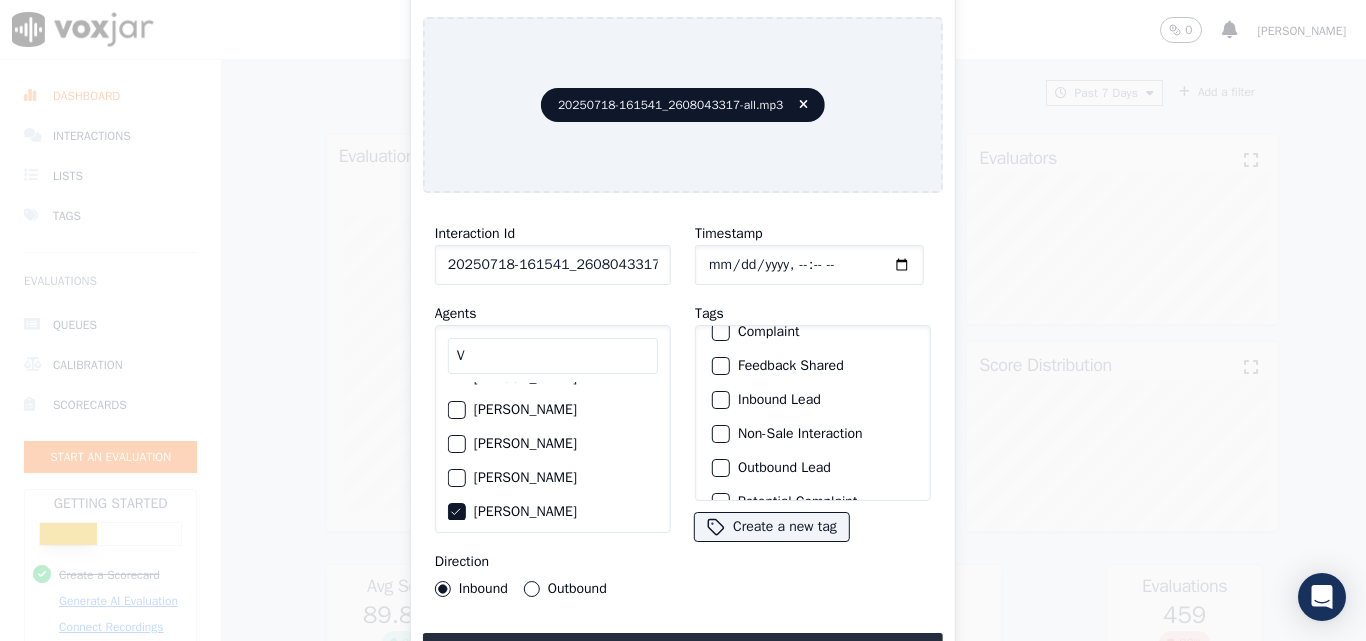 scroll, scrollTop: 100, scrollLeft: 0, axis: vertical 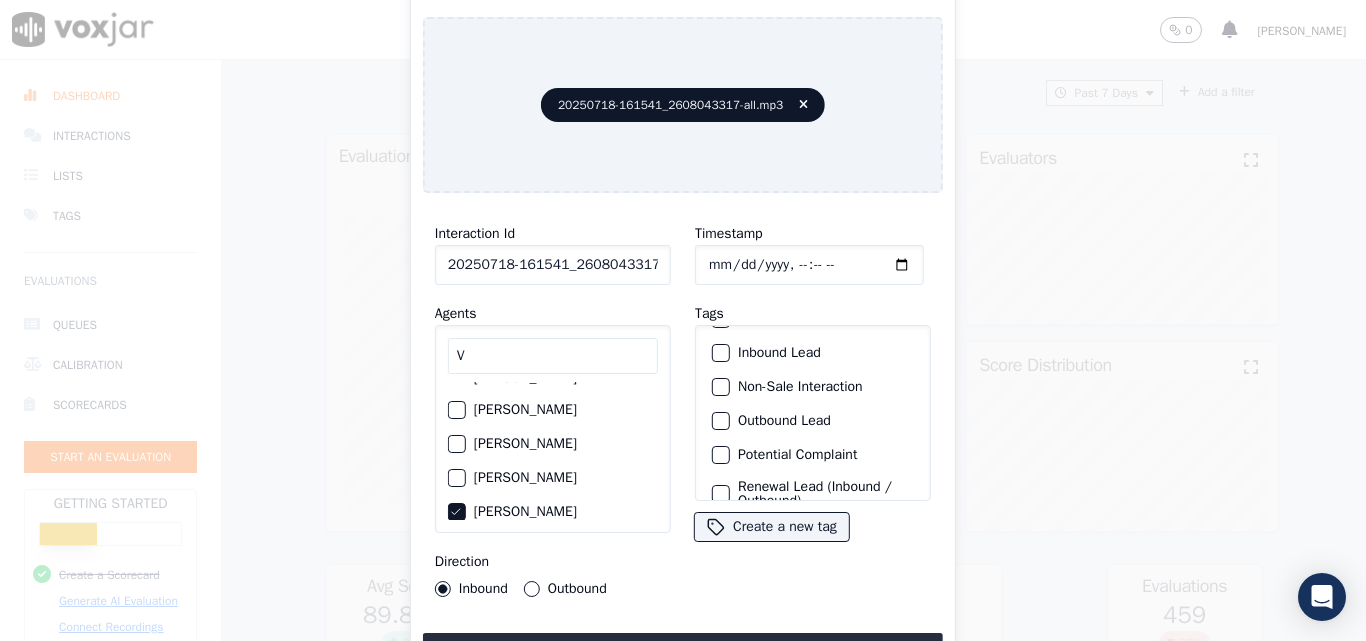 click on "Outbound Lead" 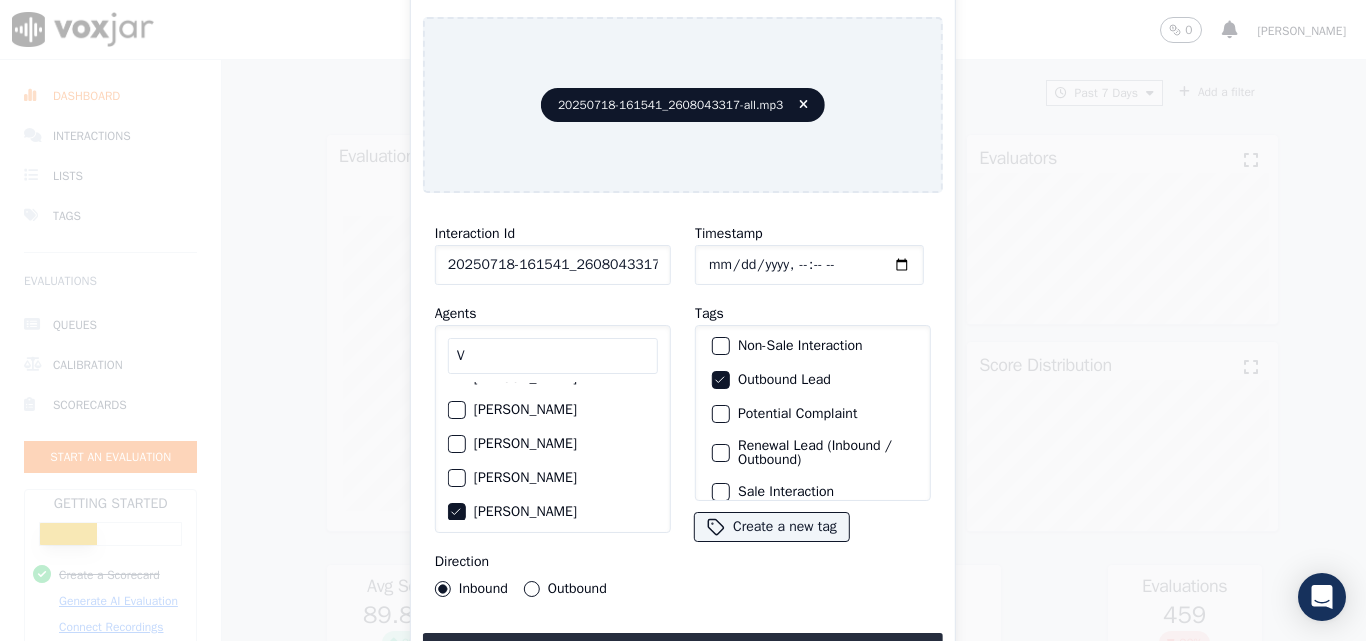 scroll, scrollTop: 173, scrollLeft: 0, axis: vertical 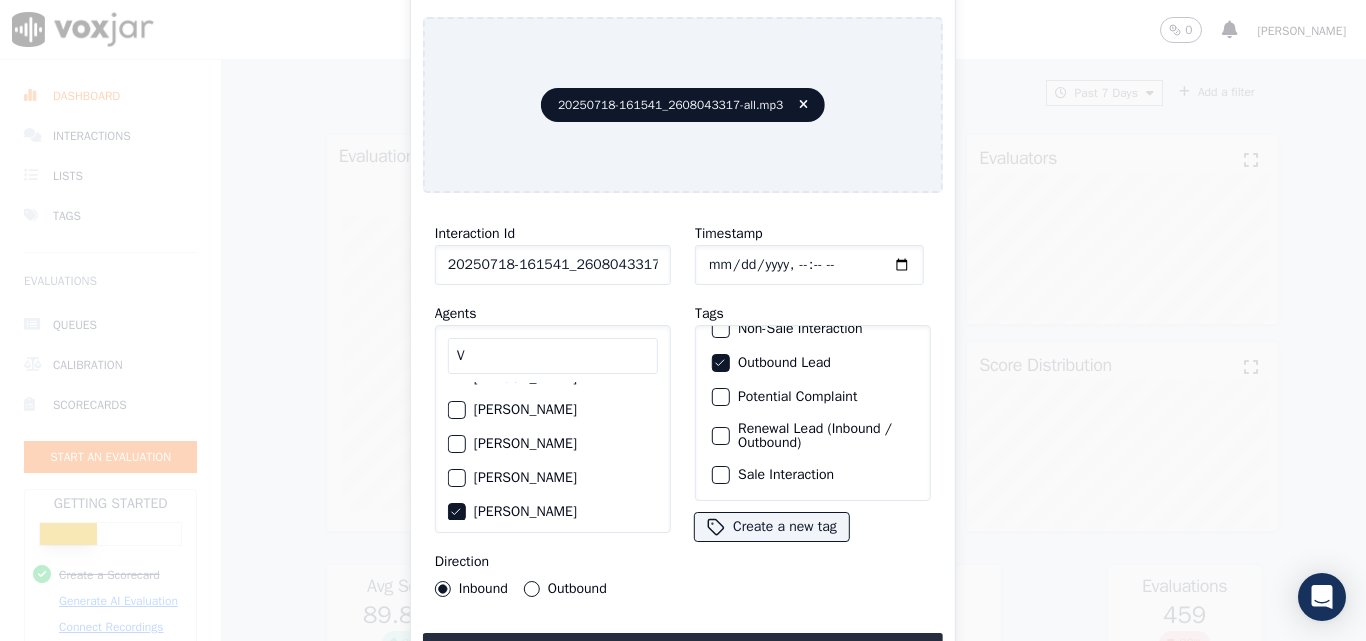 click at bounding box center [720, 475] 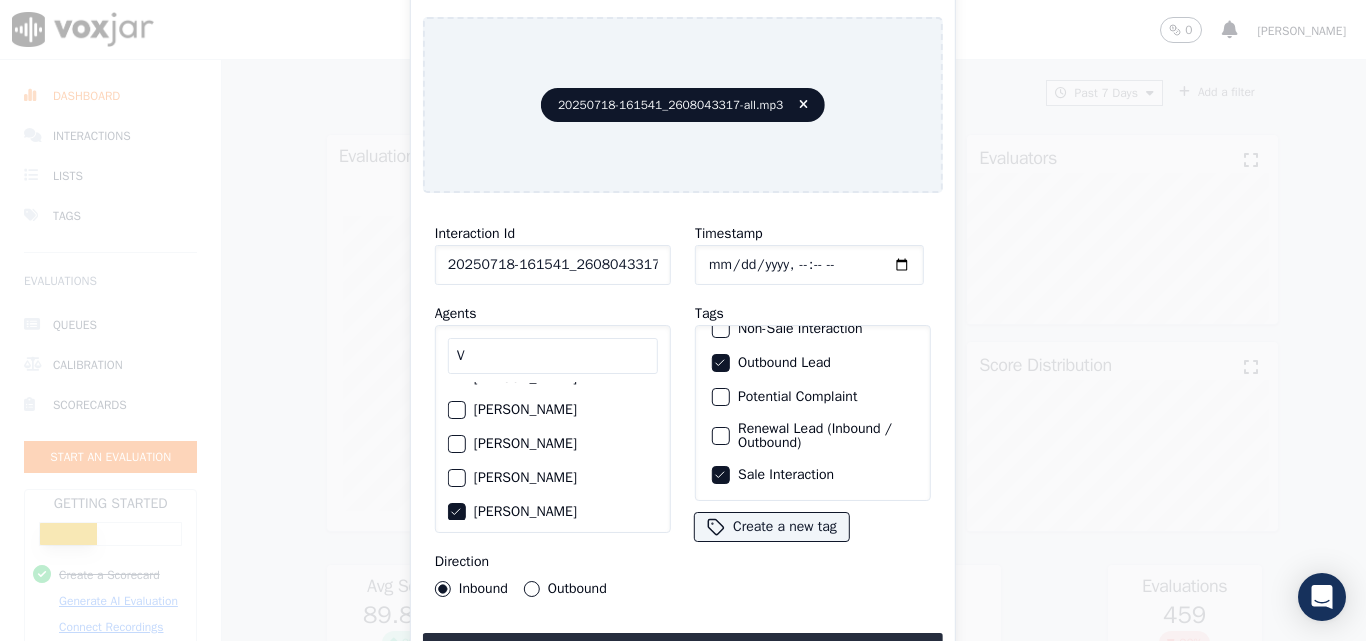 click on "Outbound" at bounding box center [565, 589] 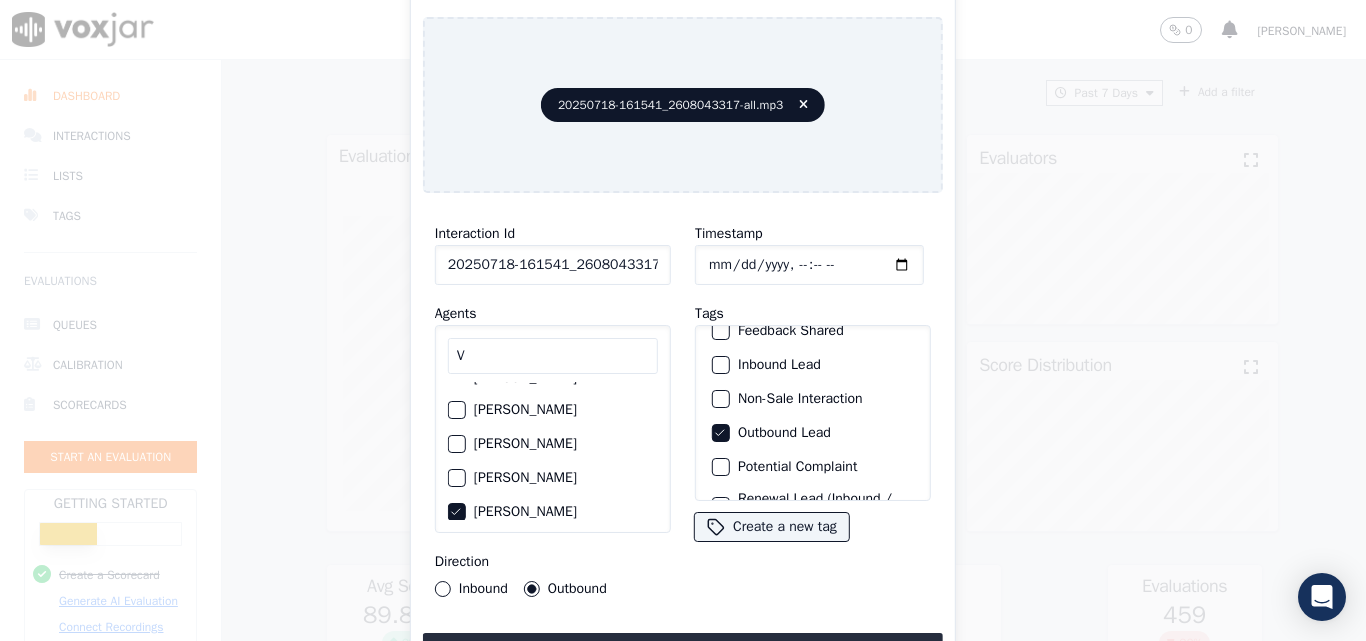 scroll, scrollTop: 173, scrollLeft: 0, axis: vertical 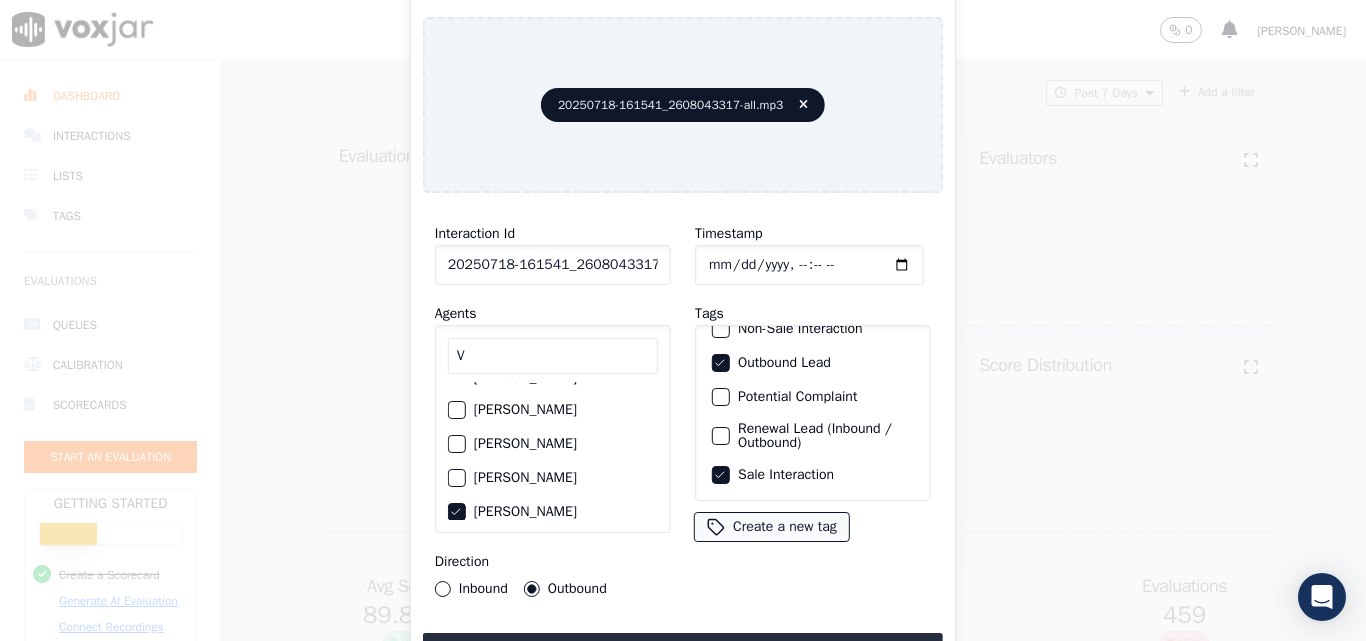 click on "Create a new tag" 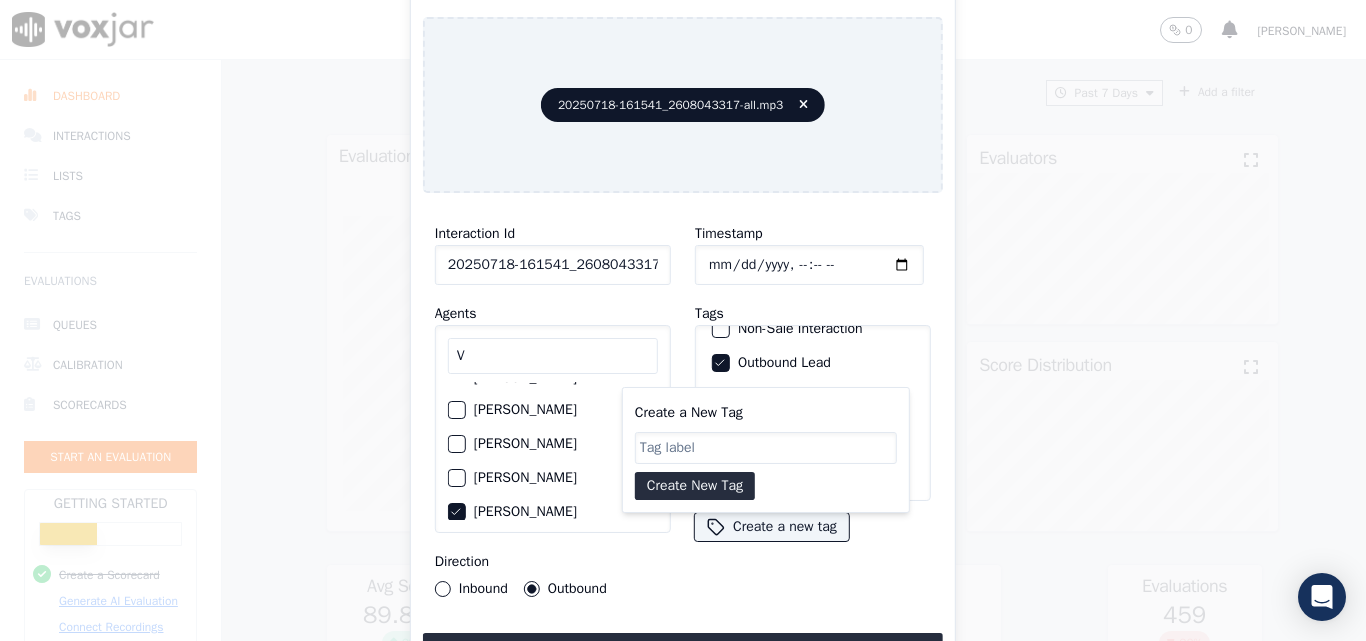 click on "Create a New Tag       Create New Tag" 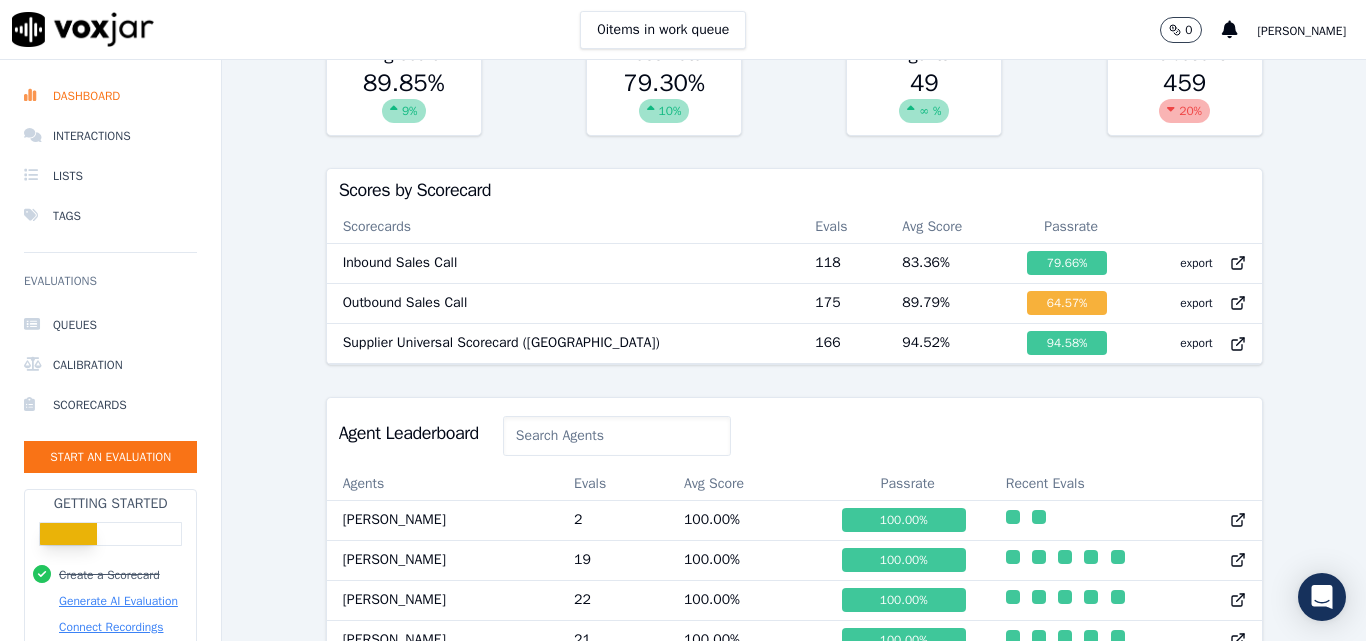 scroll, scrollTop: 692, scrollLeft: 0, axis: vertical 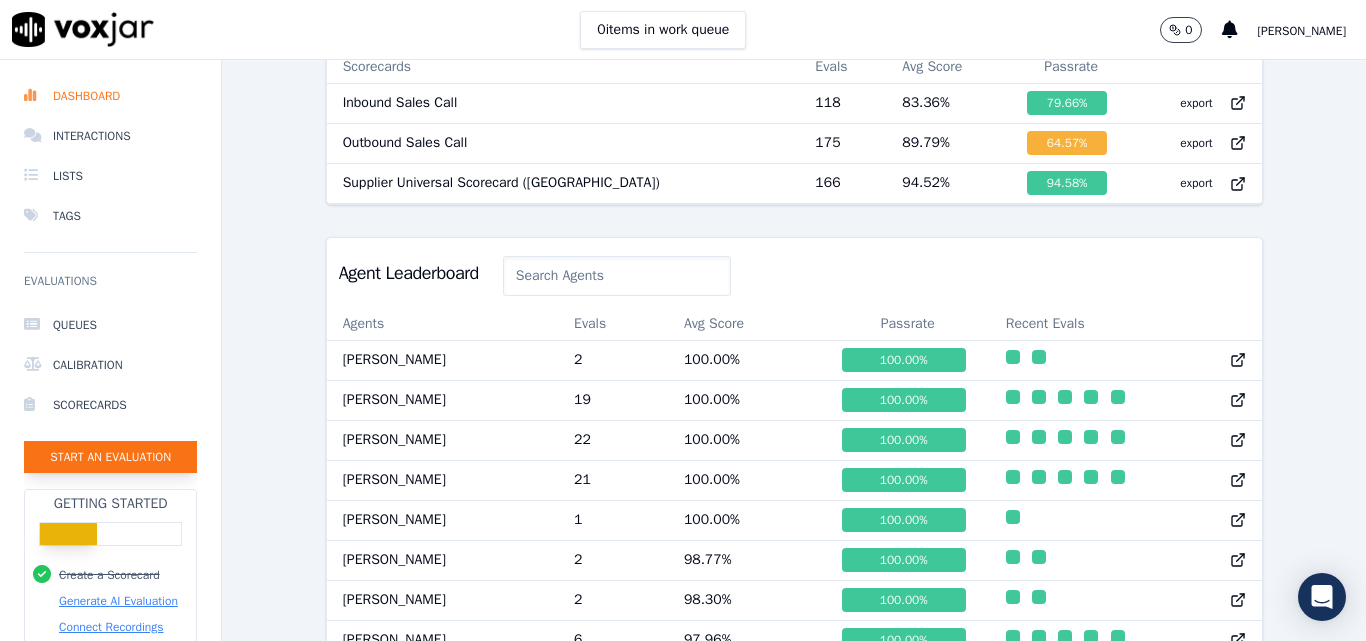 click on "Start an Evaluation" 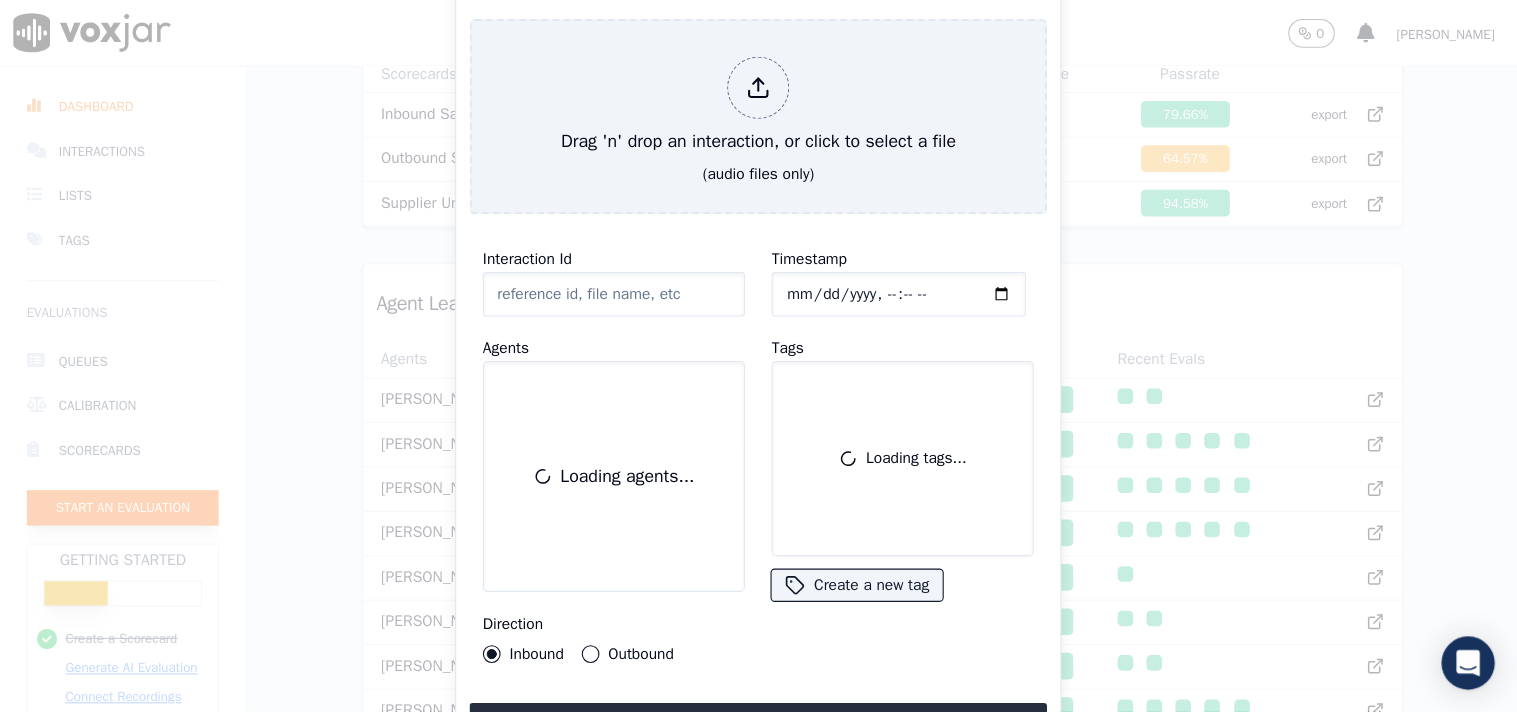 scroll, scrollTop: 123, scrollLeft: 0, axis: vertical 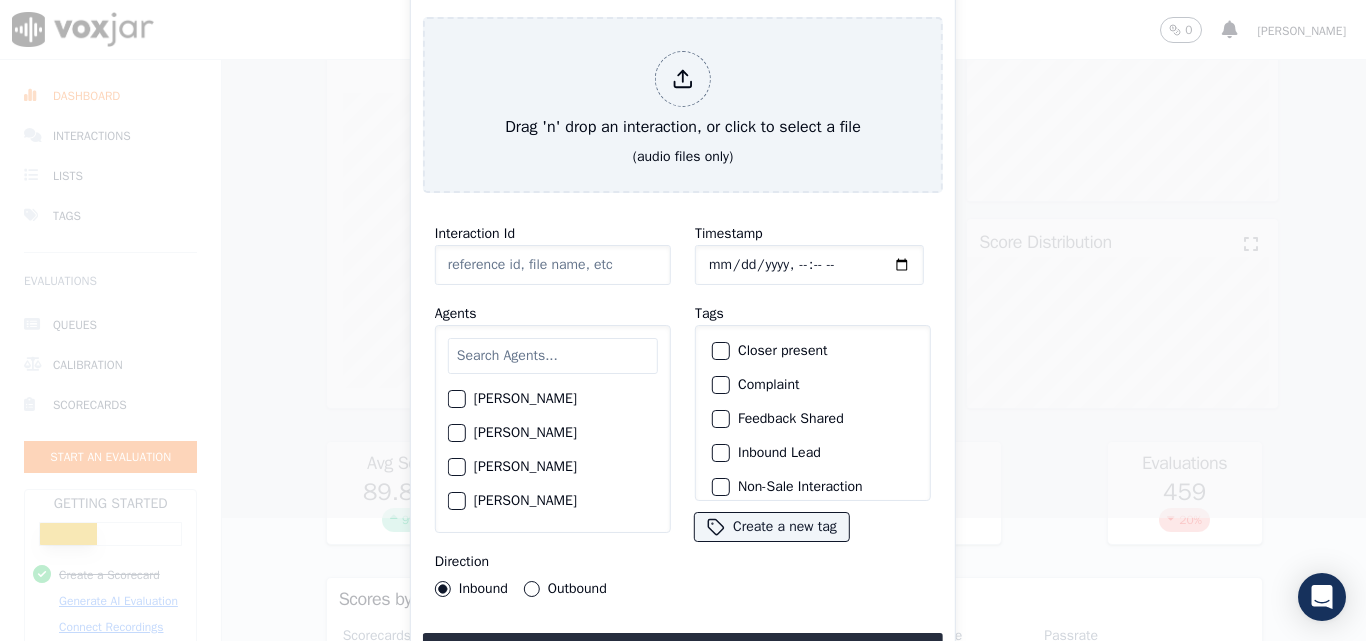 type 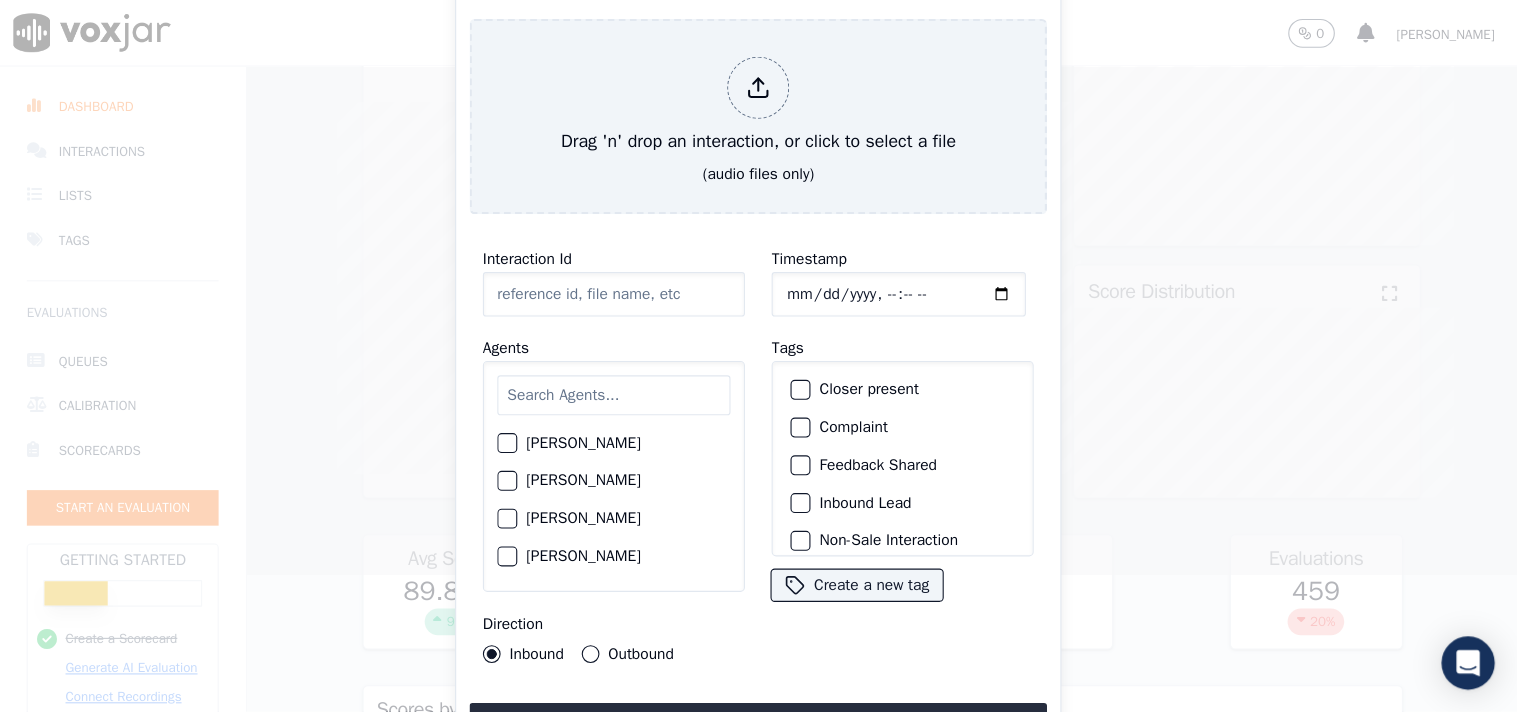 scroll, scrollTop: 142, scrollLeft: 0, axis: vertical 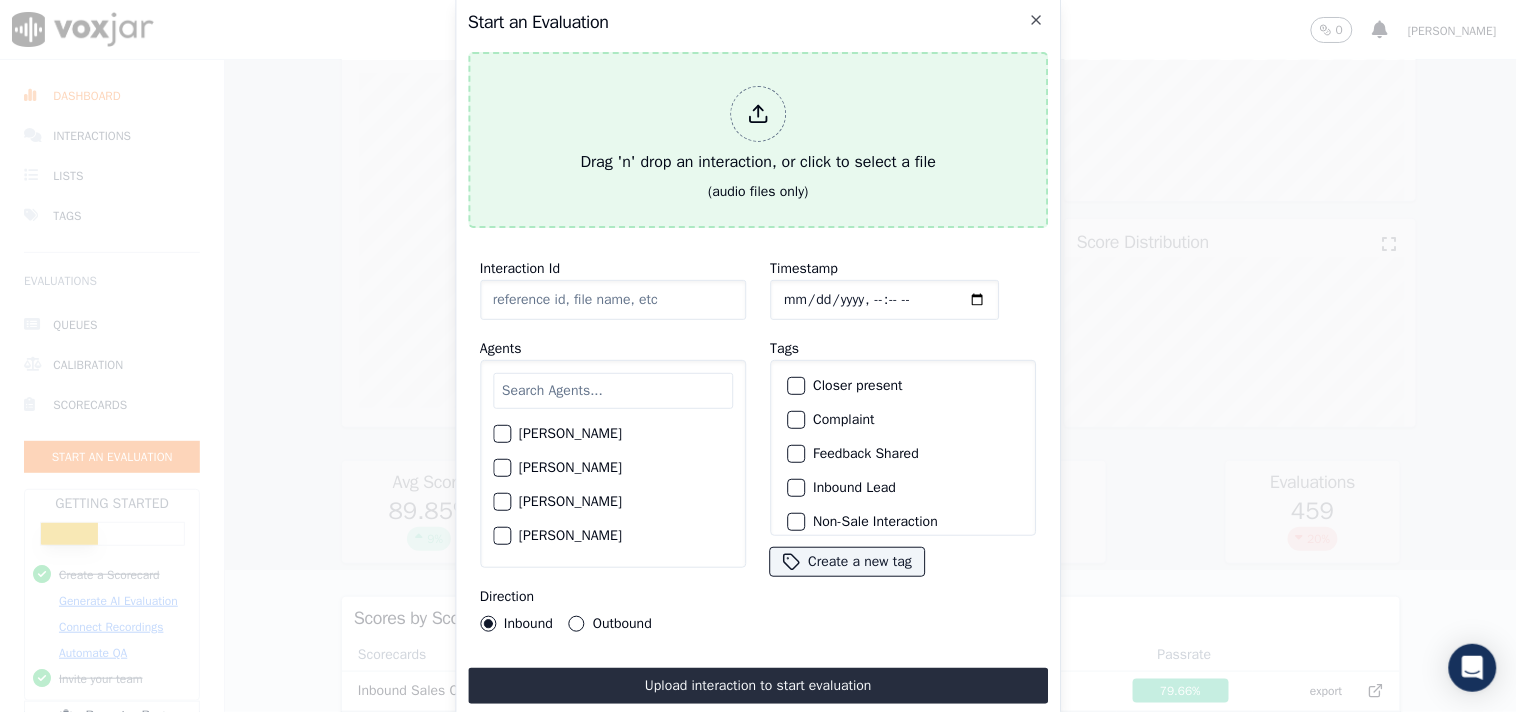 click at bounding box center [758, 114] 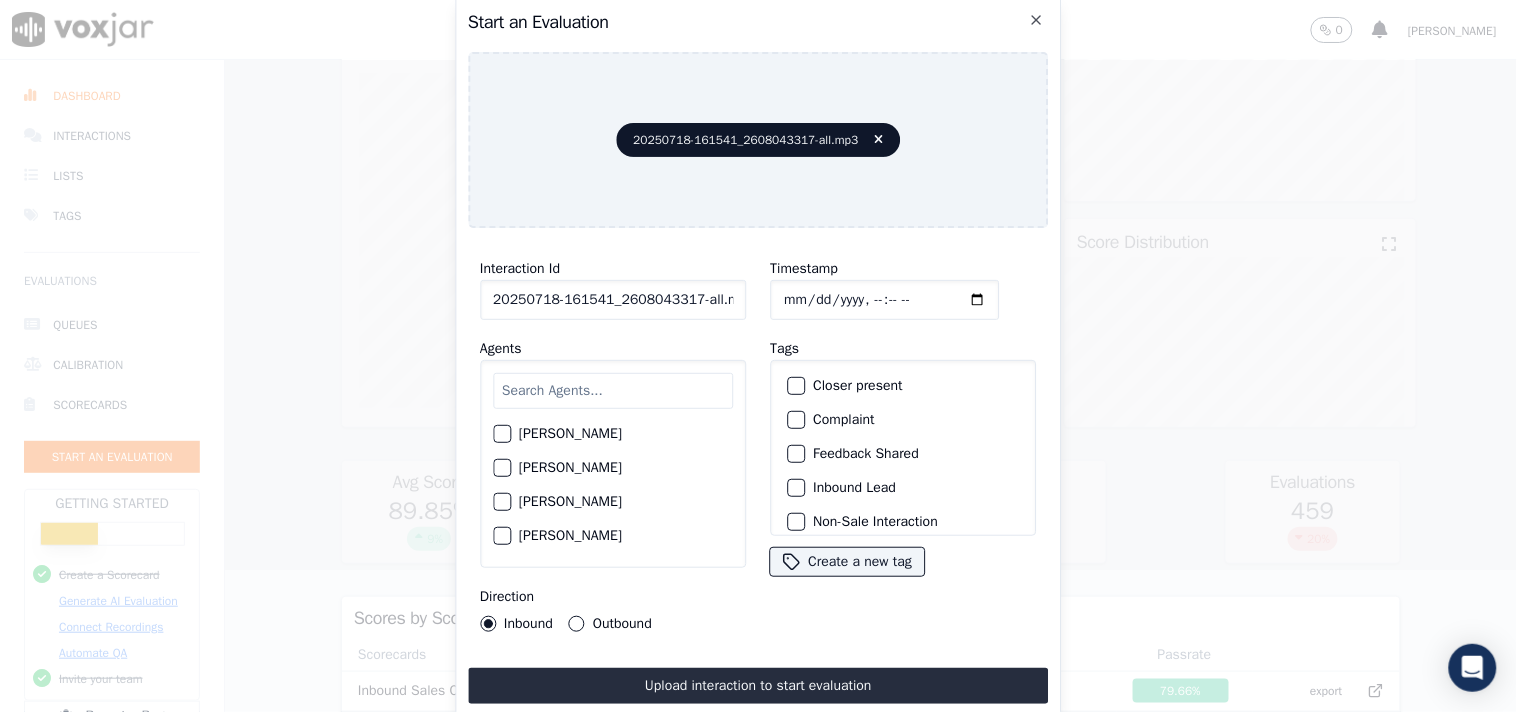 click on "Timestamp" 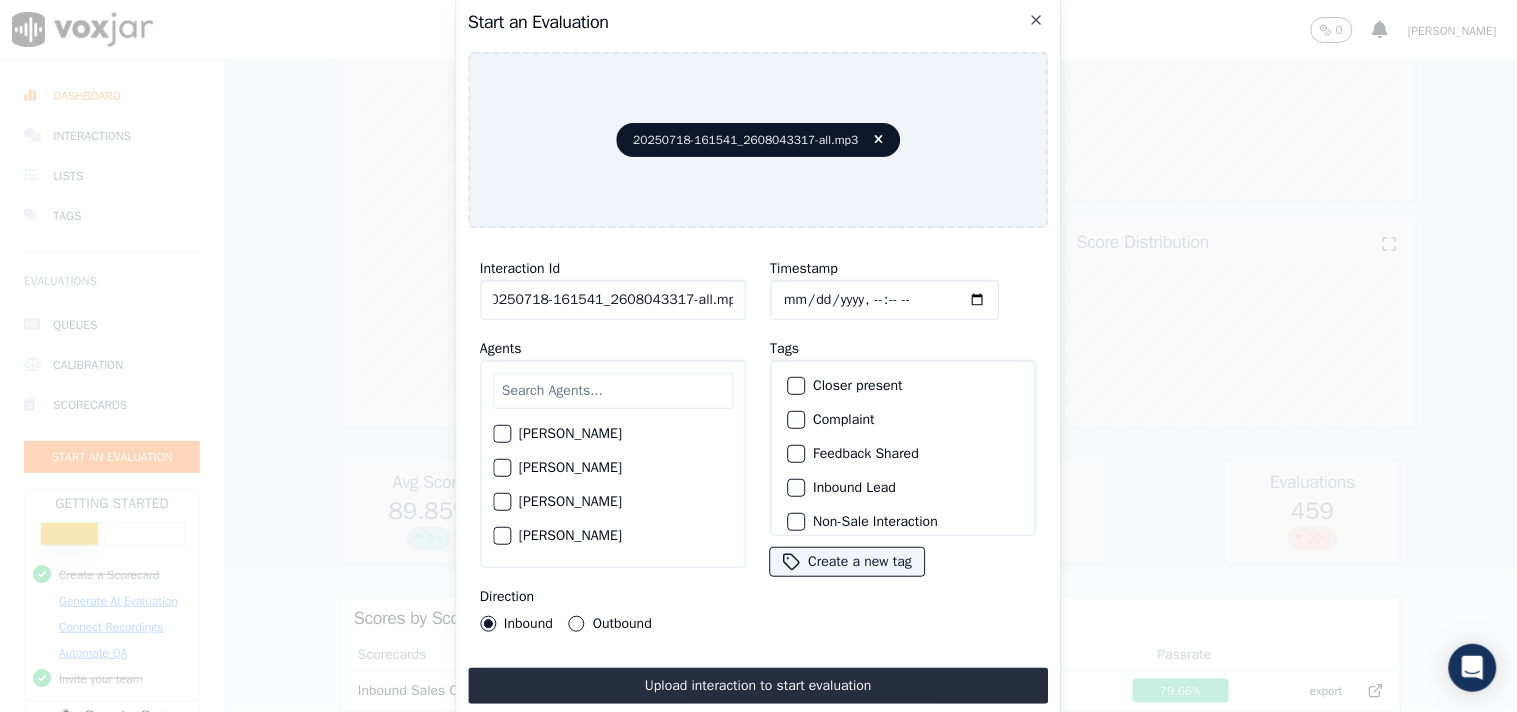 drag, startPoint x: 693, startPoint y: 292, endPoint x: 810, endPoint y: 280, distance: 117.61378 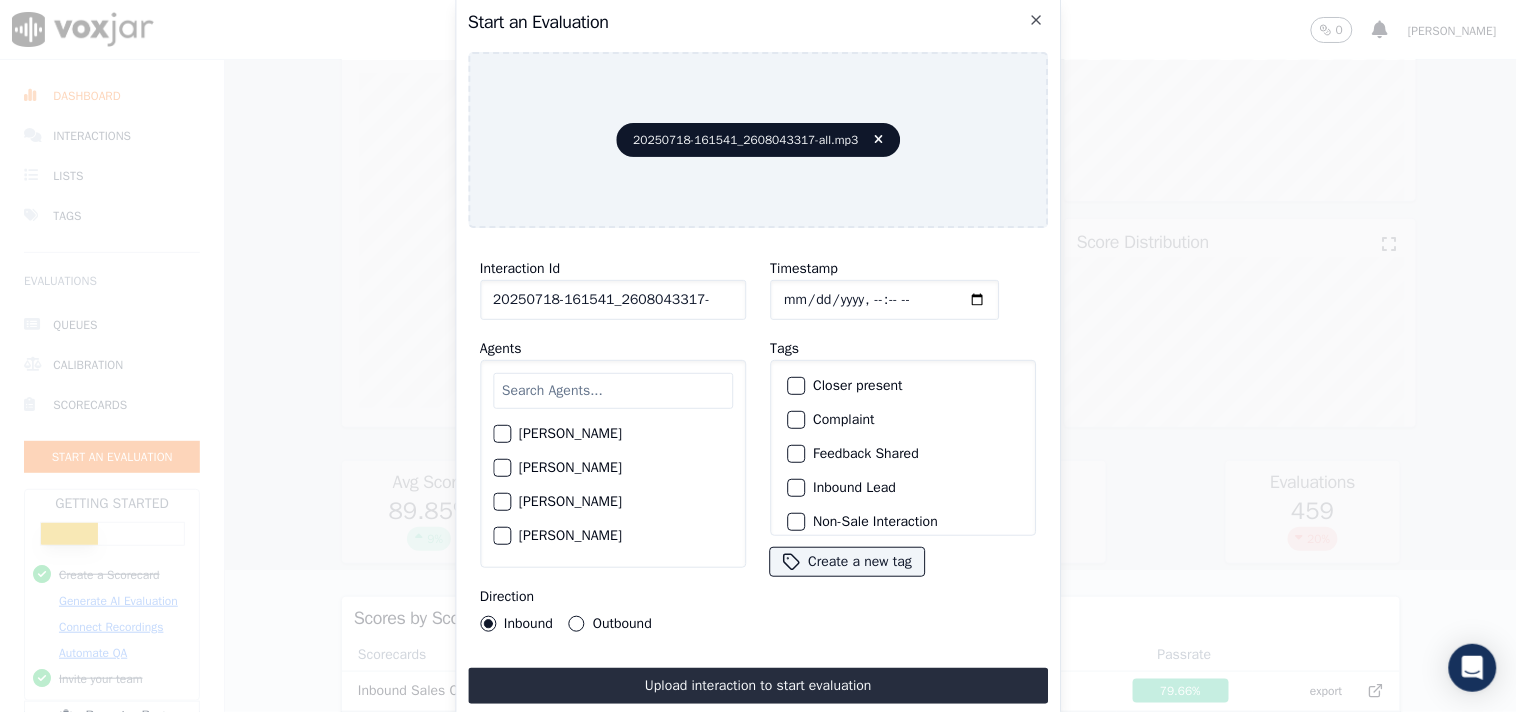 scroll, scrollTop: 0, scrollLeft: 0, axis: both 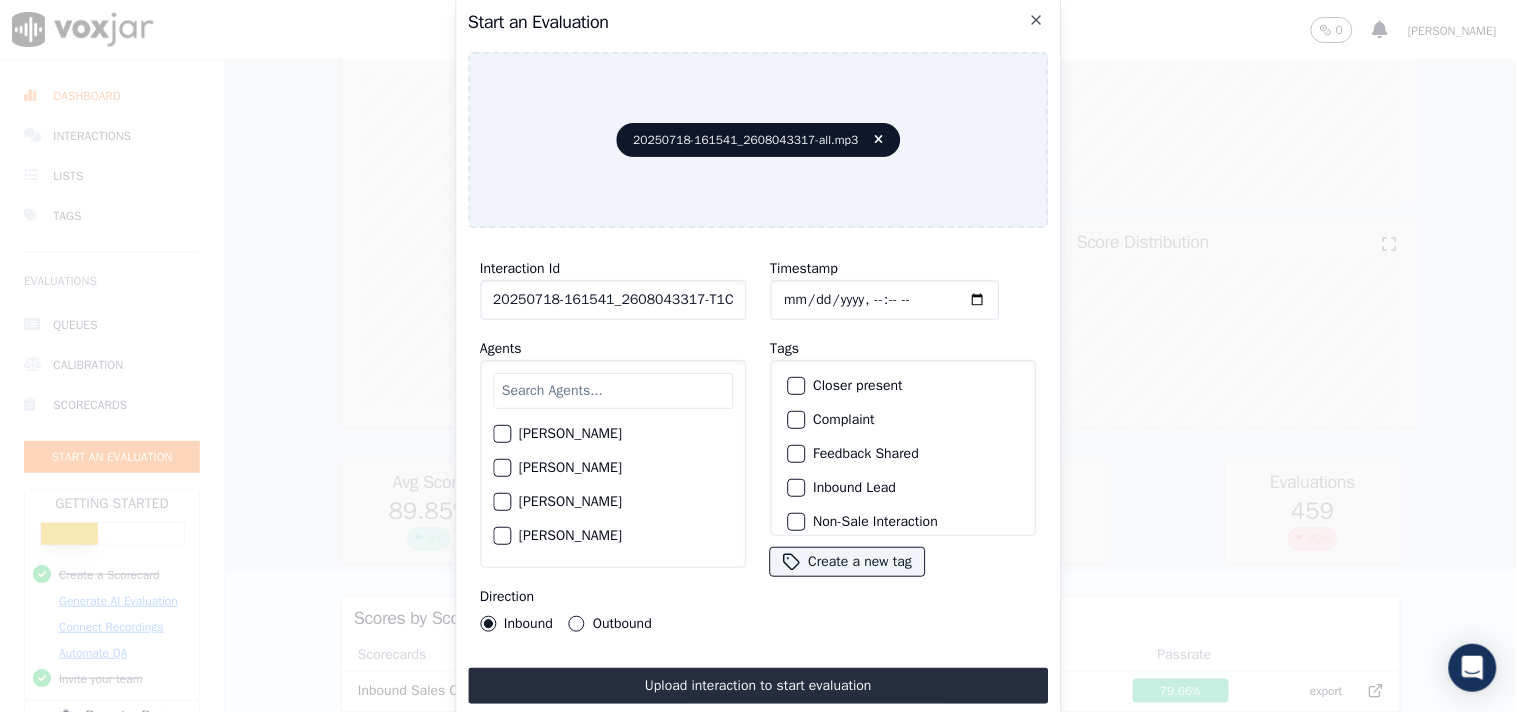 type on "20250718-161541_2608043317-T1C1" 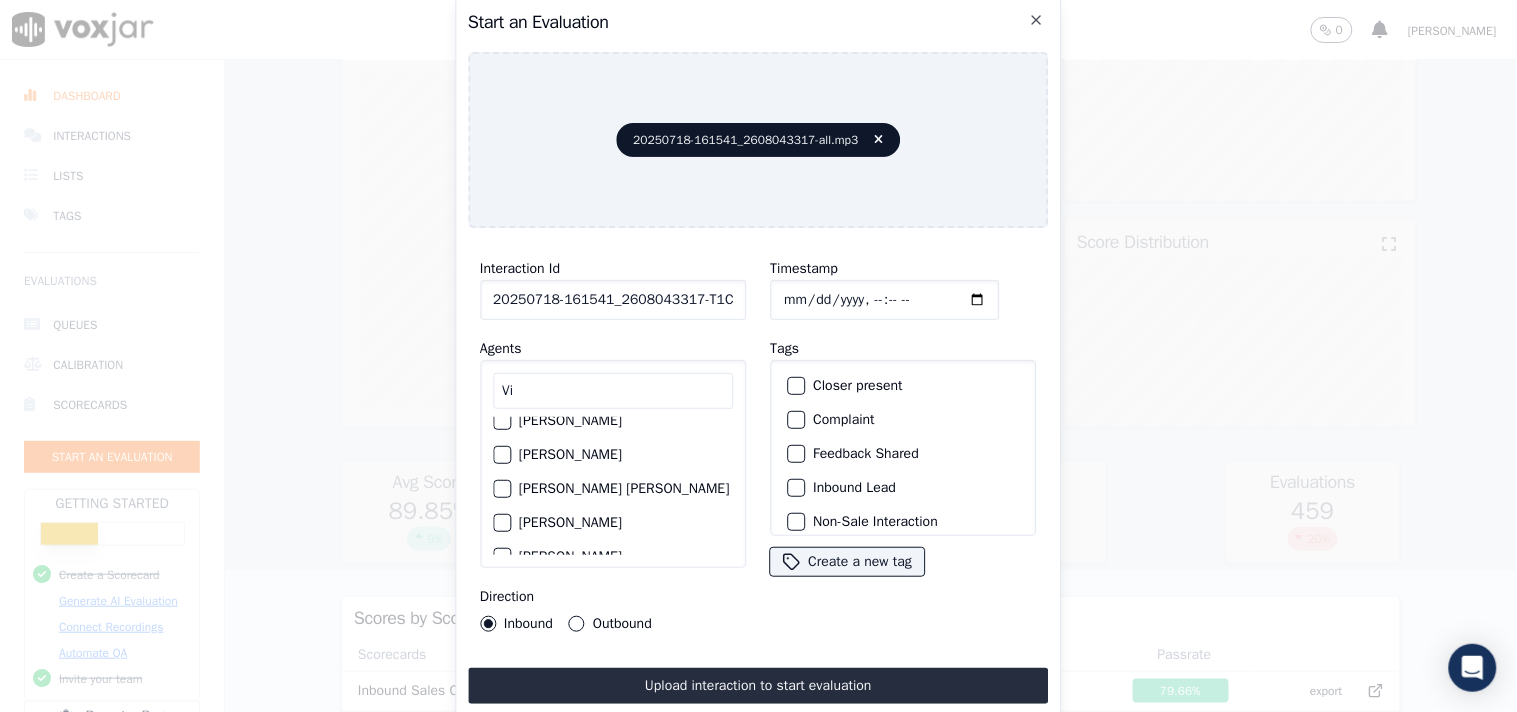 scroll, scrollTop: 68, scrollLeft: 0, axis: vertical 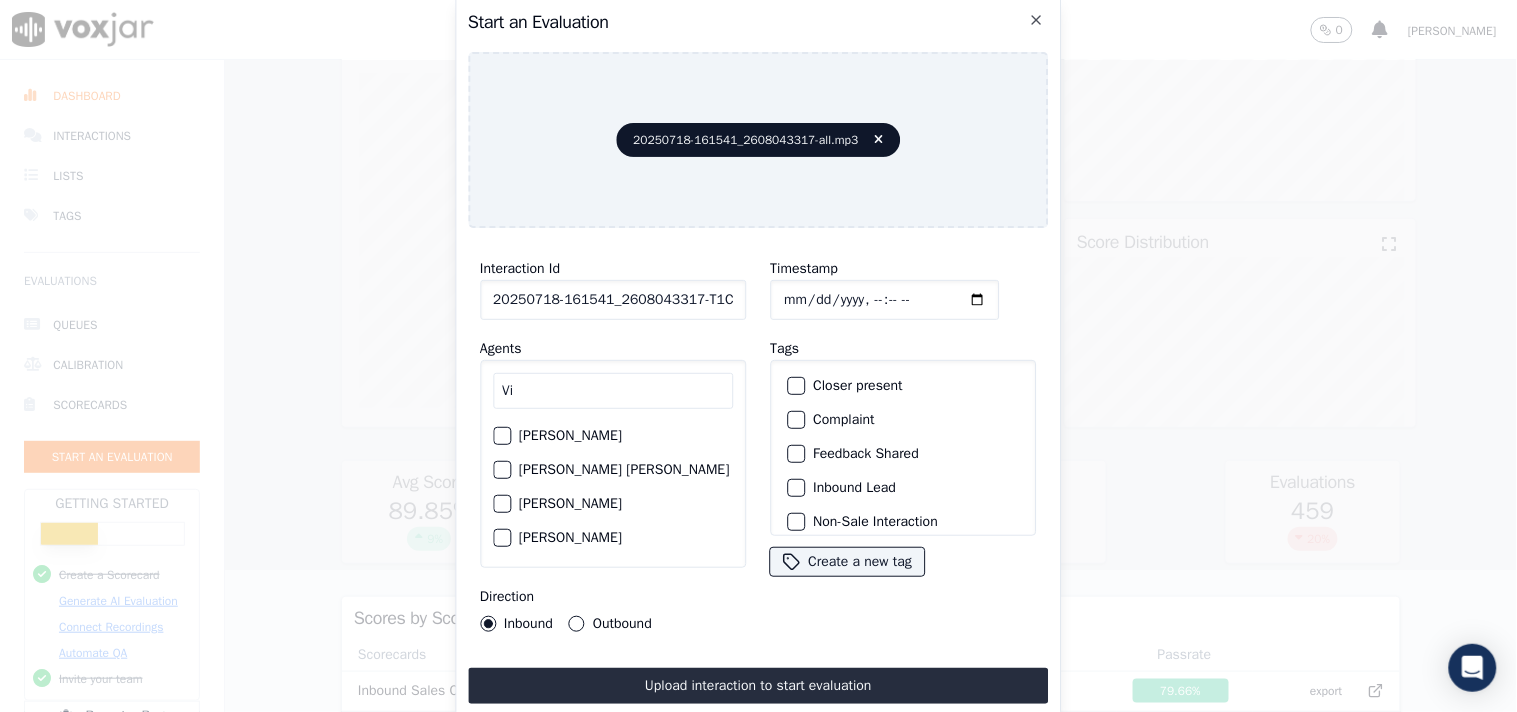 type on "Vi" 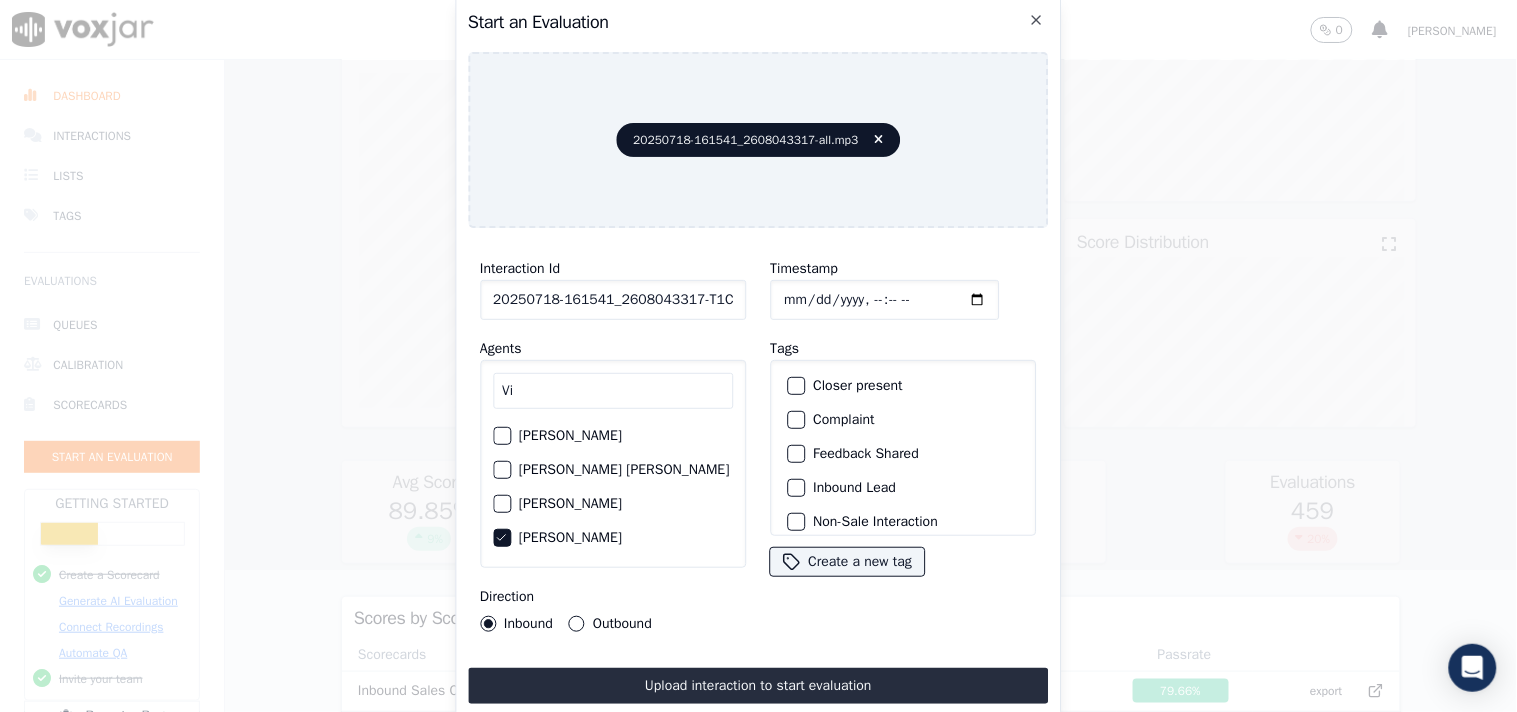 click on "Outbound" at bounding box center [610, 624] 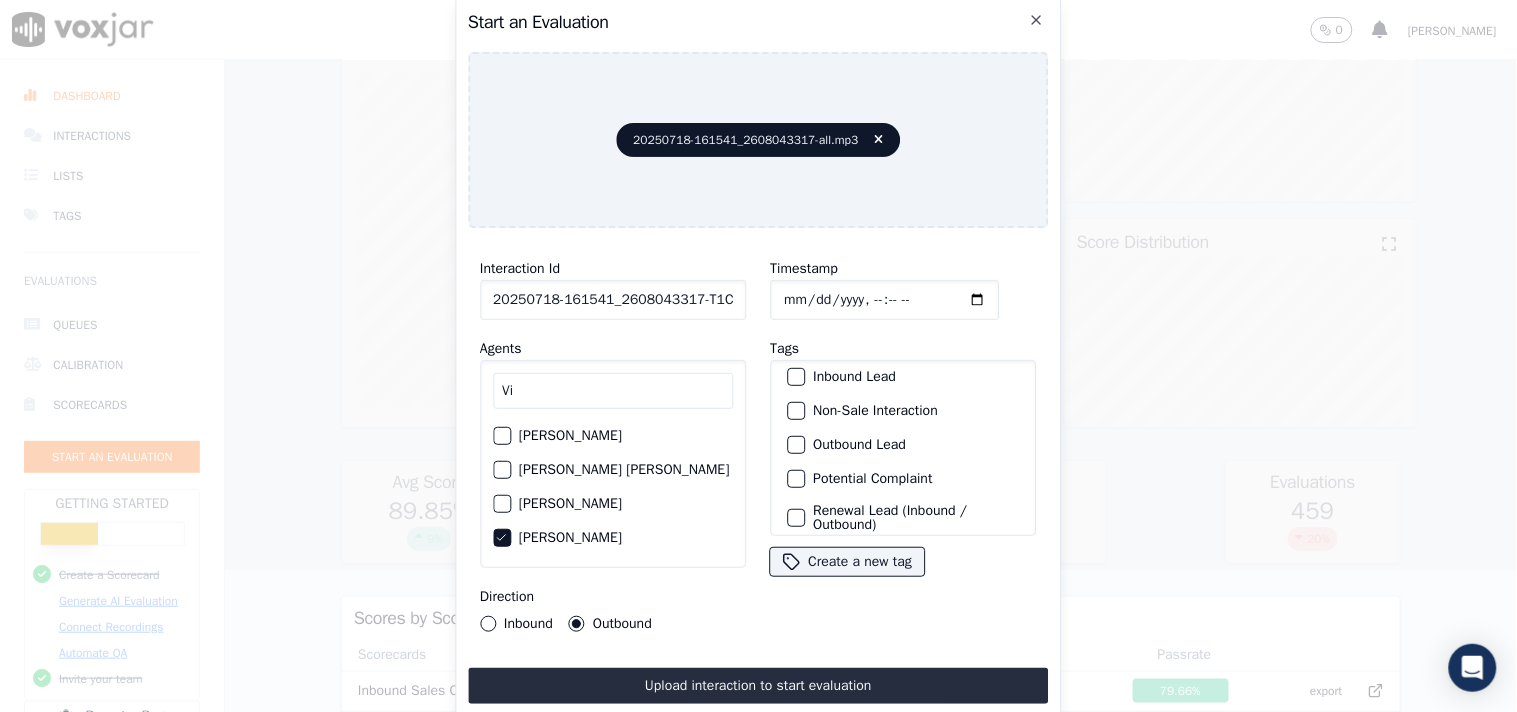 click at bounding box center [795, 445] 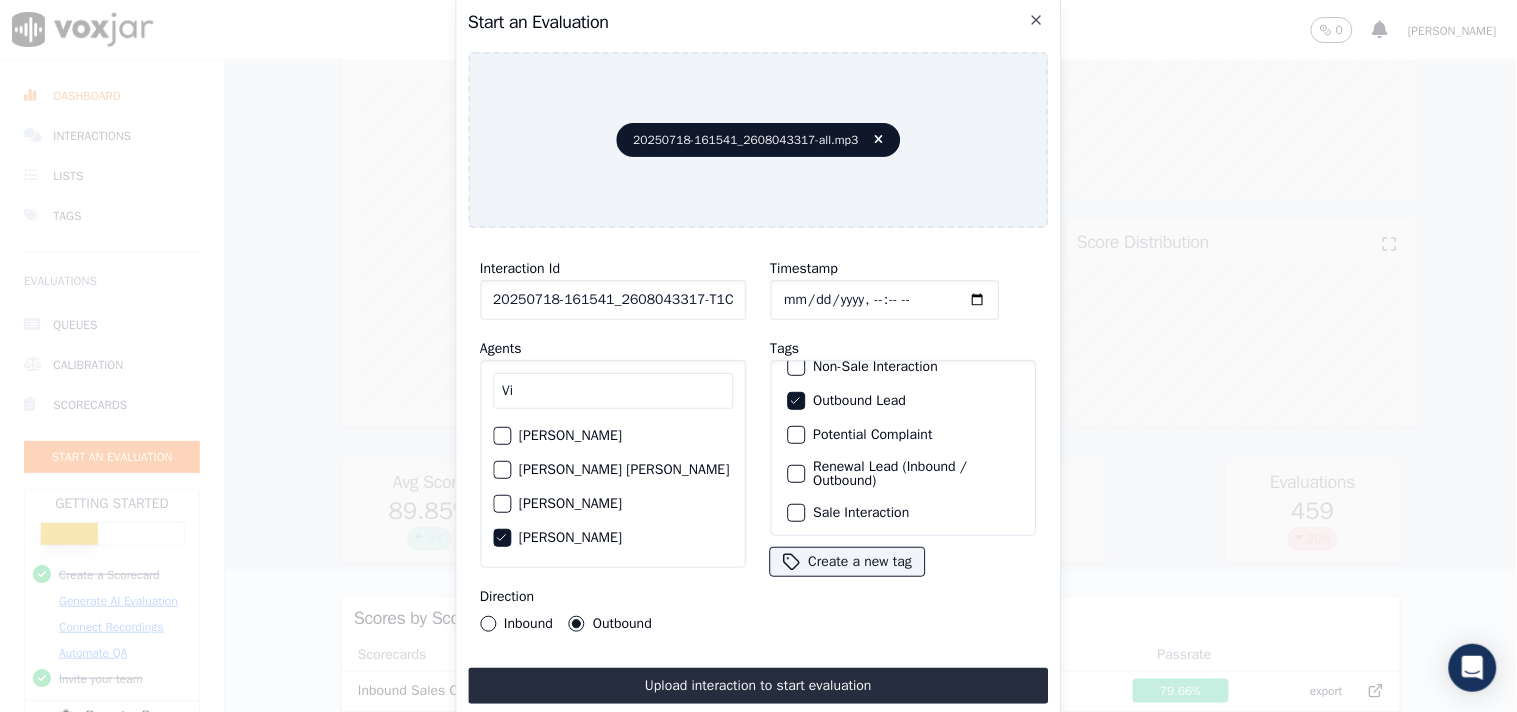 scroll, scrollTop: 176, scrollLeft: 0, axis: vertical 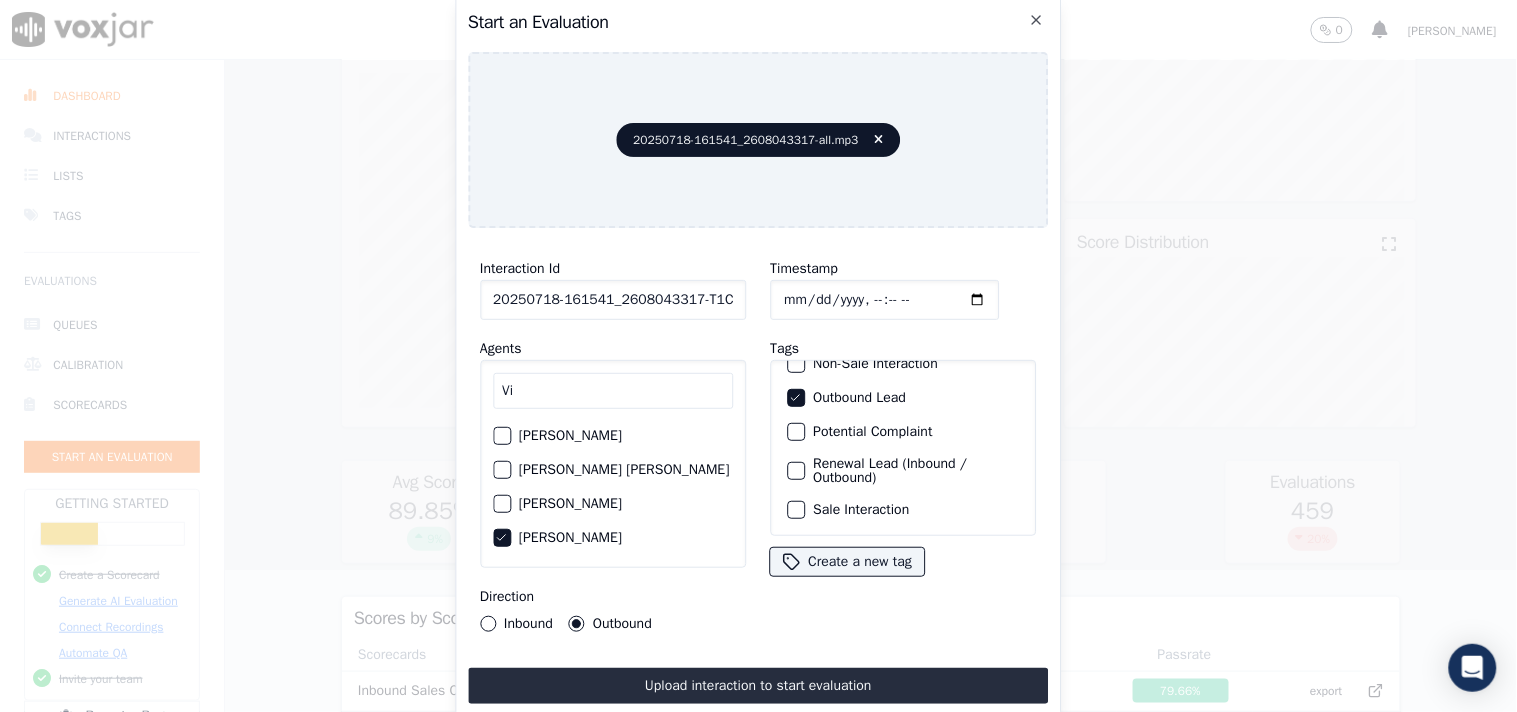 click at bounding box center (795, 510) 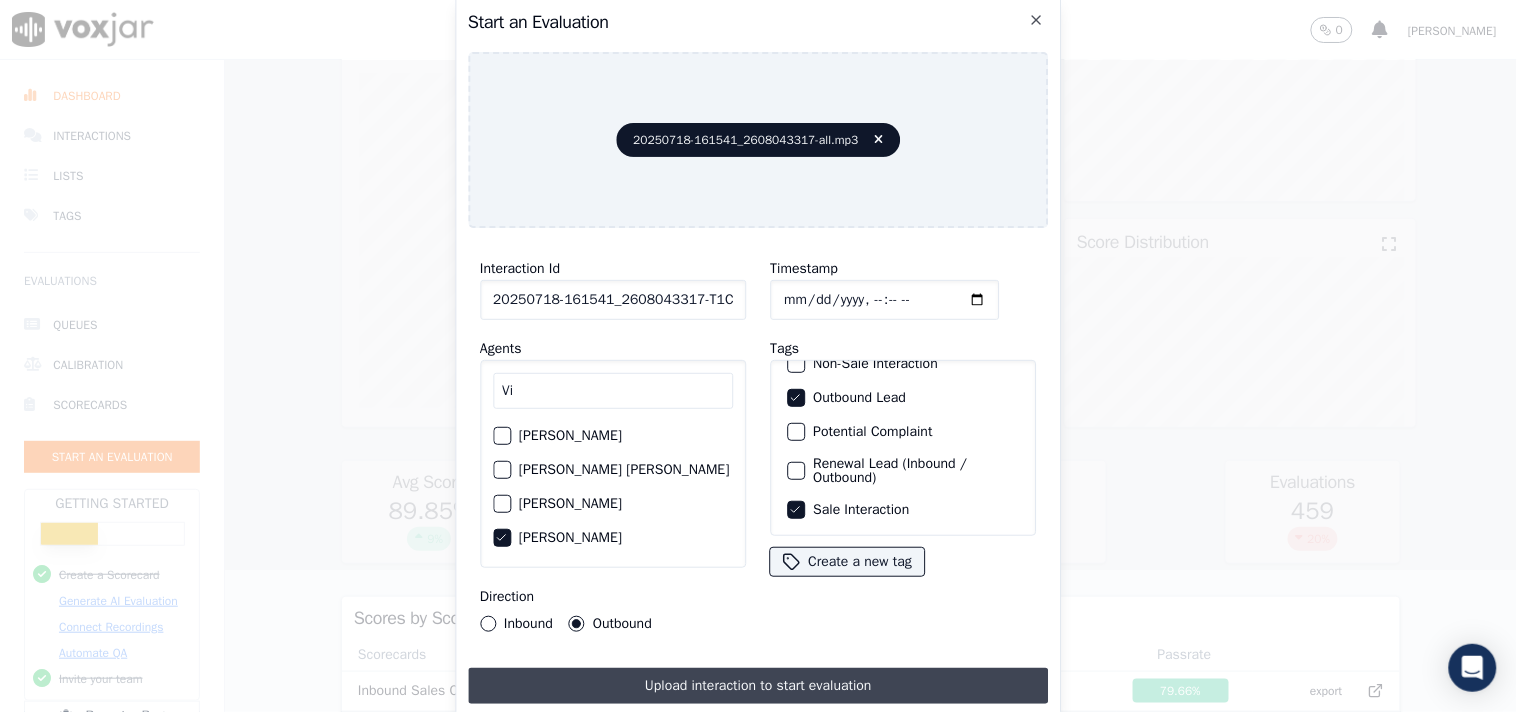 click on "Upload interaction to start evaluation" at bounding box center [758, 686] 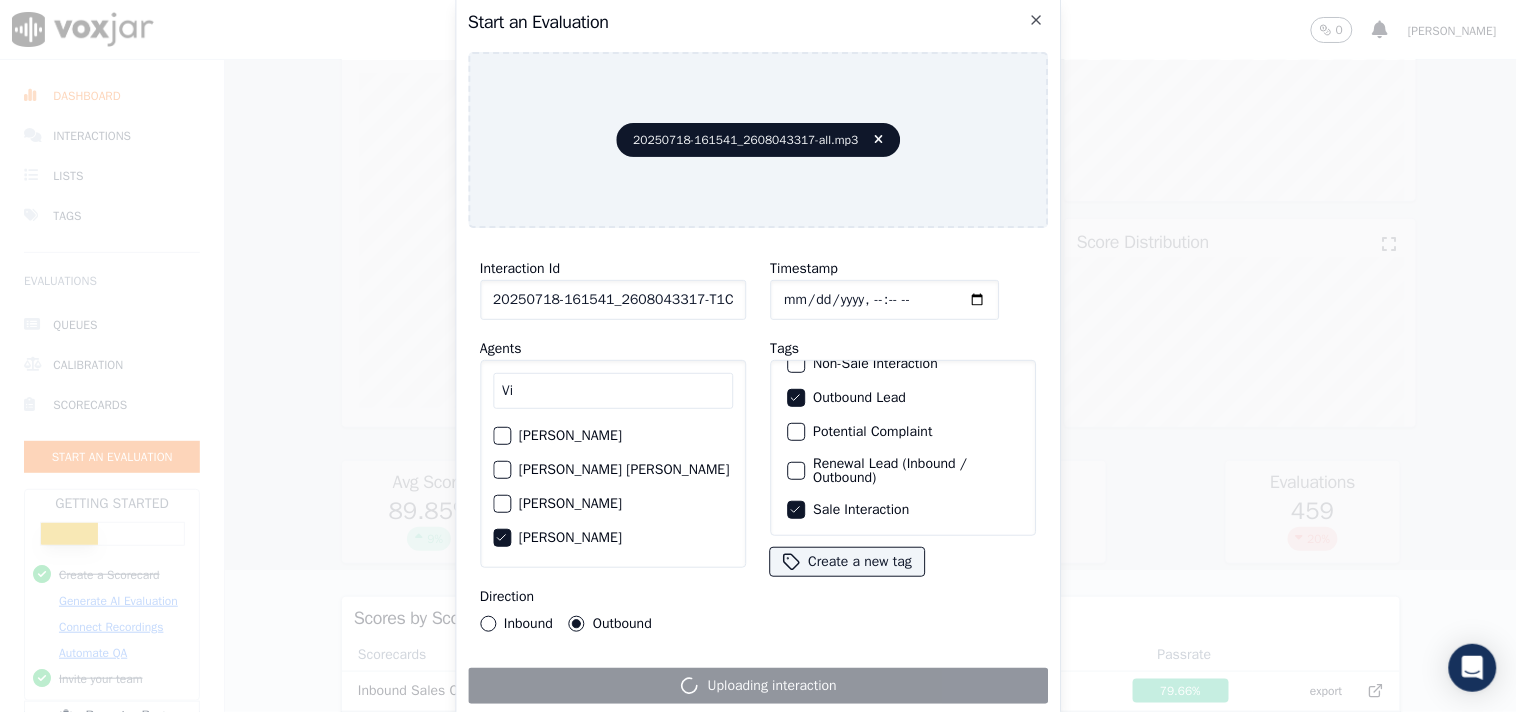 scroll, scrollTop: 142, scrollLeft: 0, axis: vertical 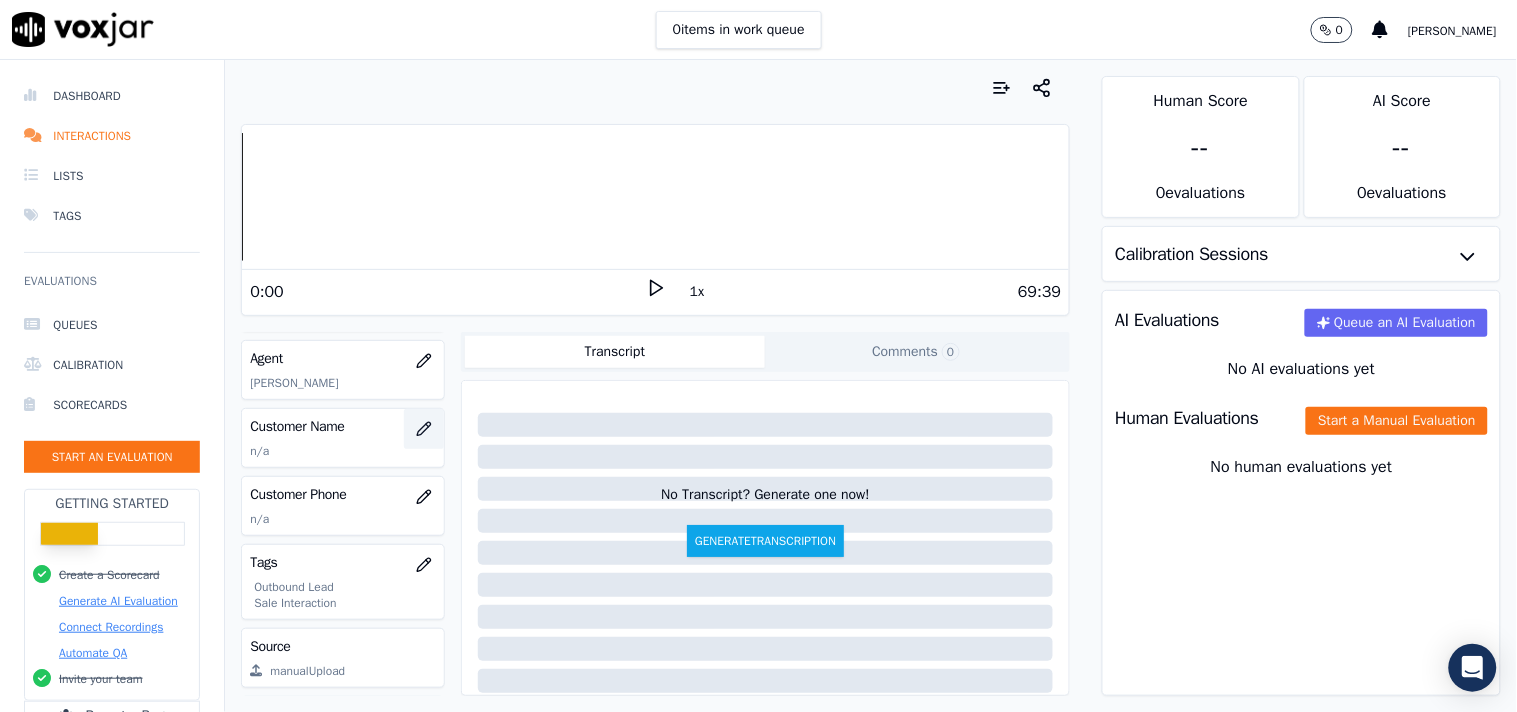 click 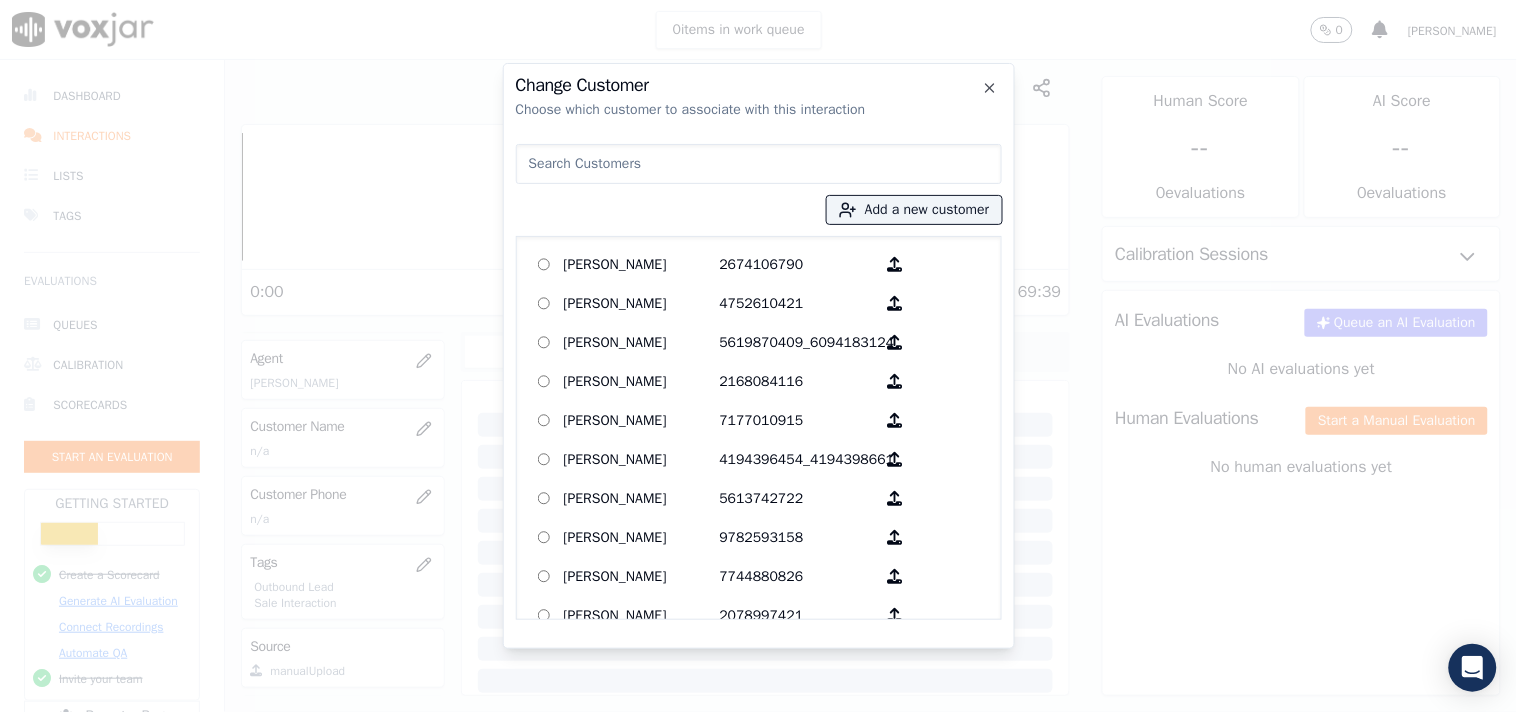 click at bounding box center [759, 164] 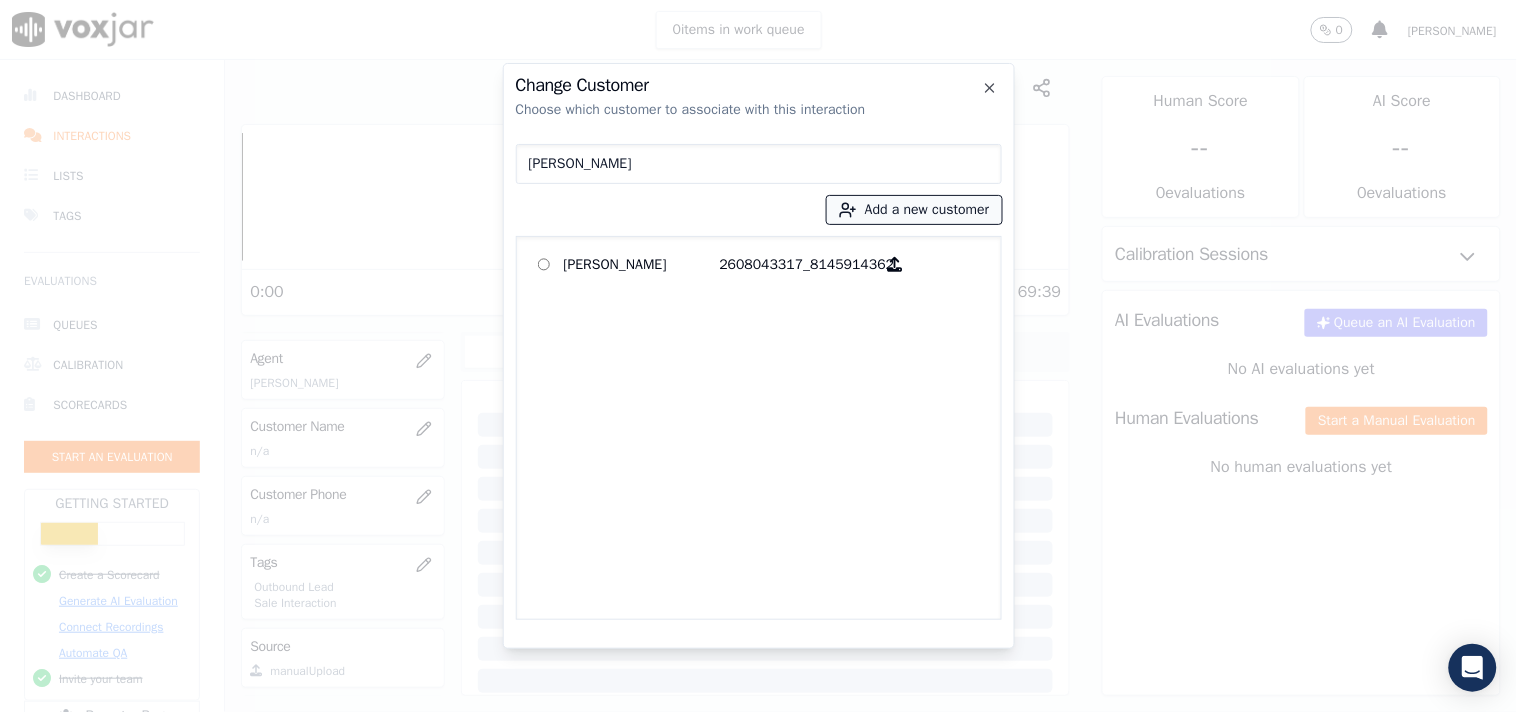type on "[PERSON_NAME]" 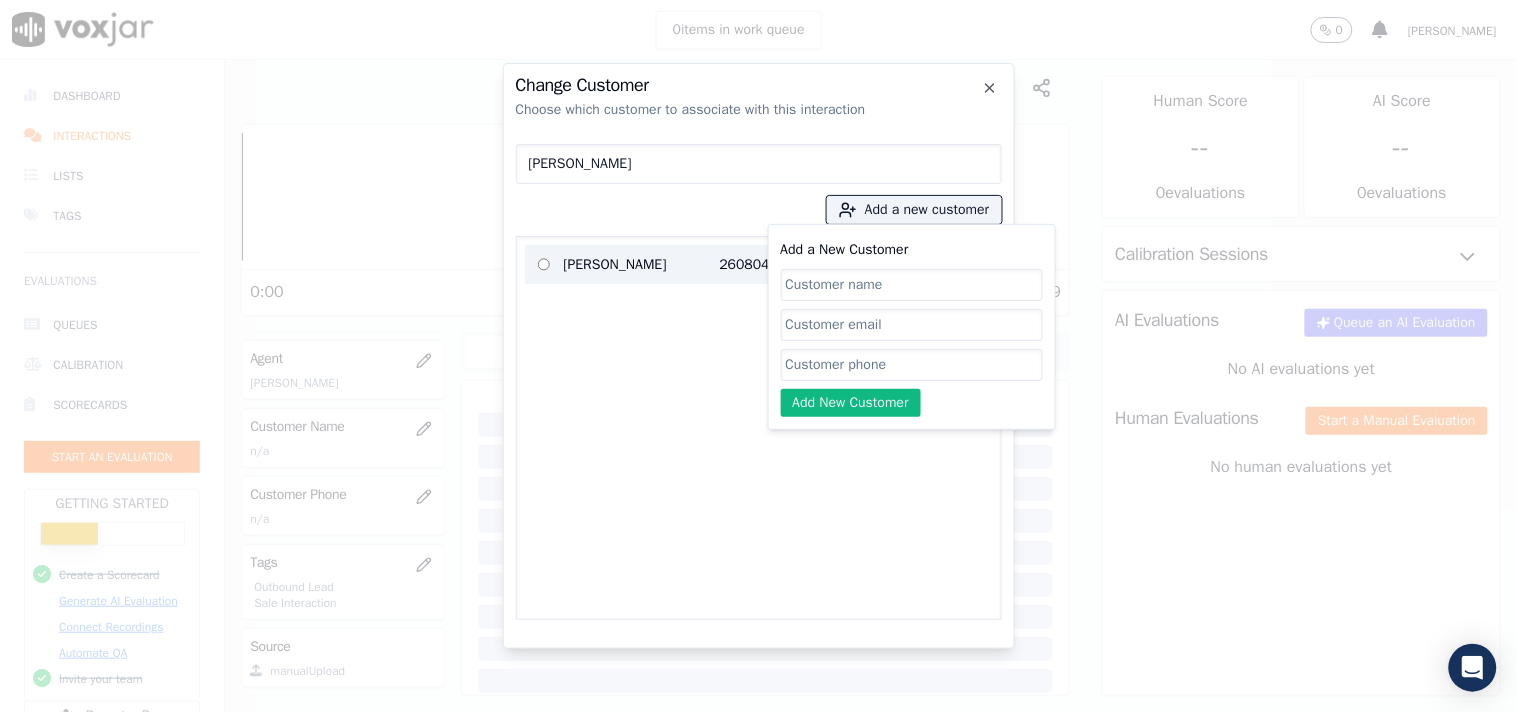 click on "[PERSON_NAME]" at bounding box center (642, 264) 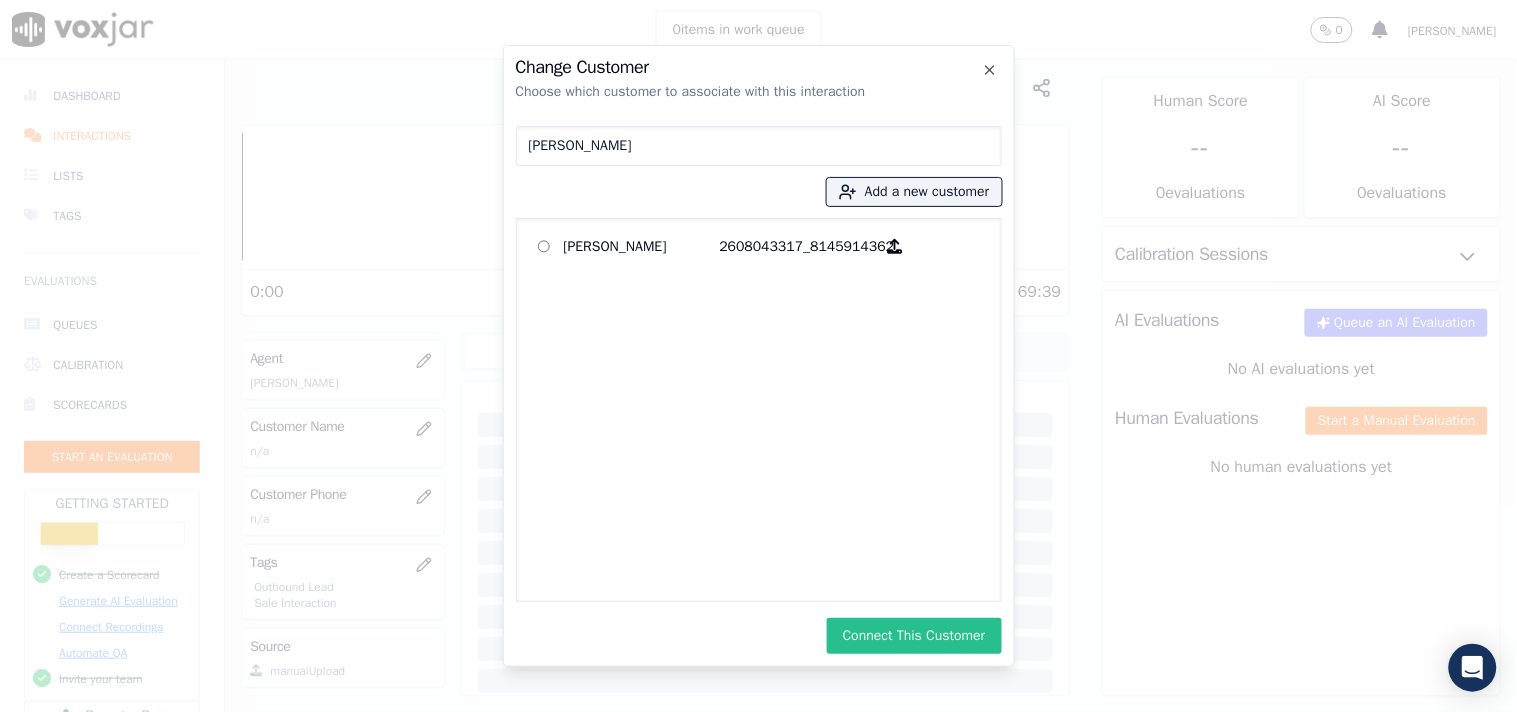 click on "Connect This Customer" at bounding box center (914, 636) 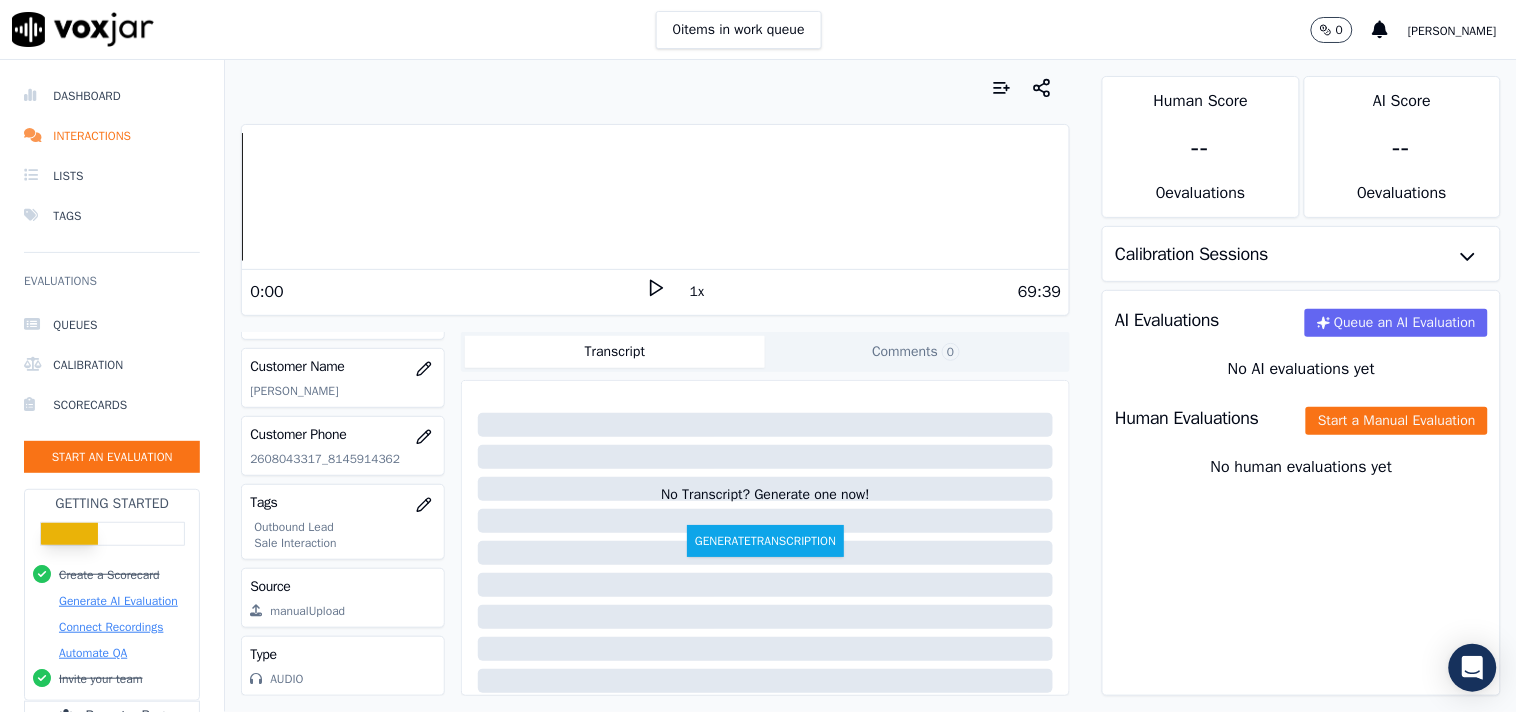 scroll, scrollTop: 0, scrollLeft: 0, axis: both 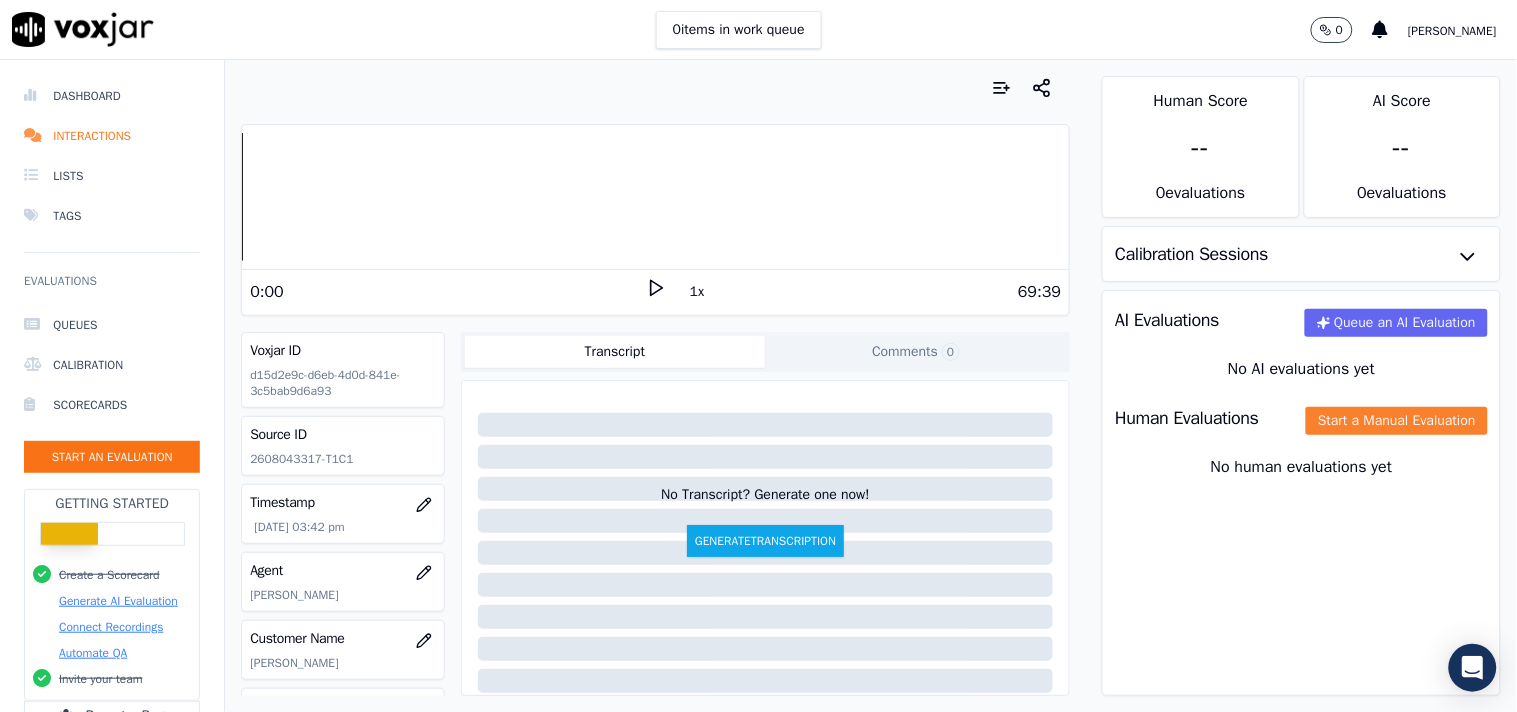 click on "Start a Manual Evaluation" 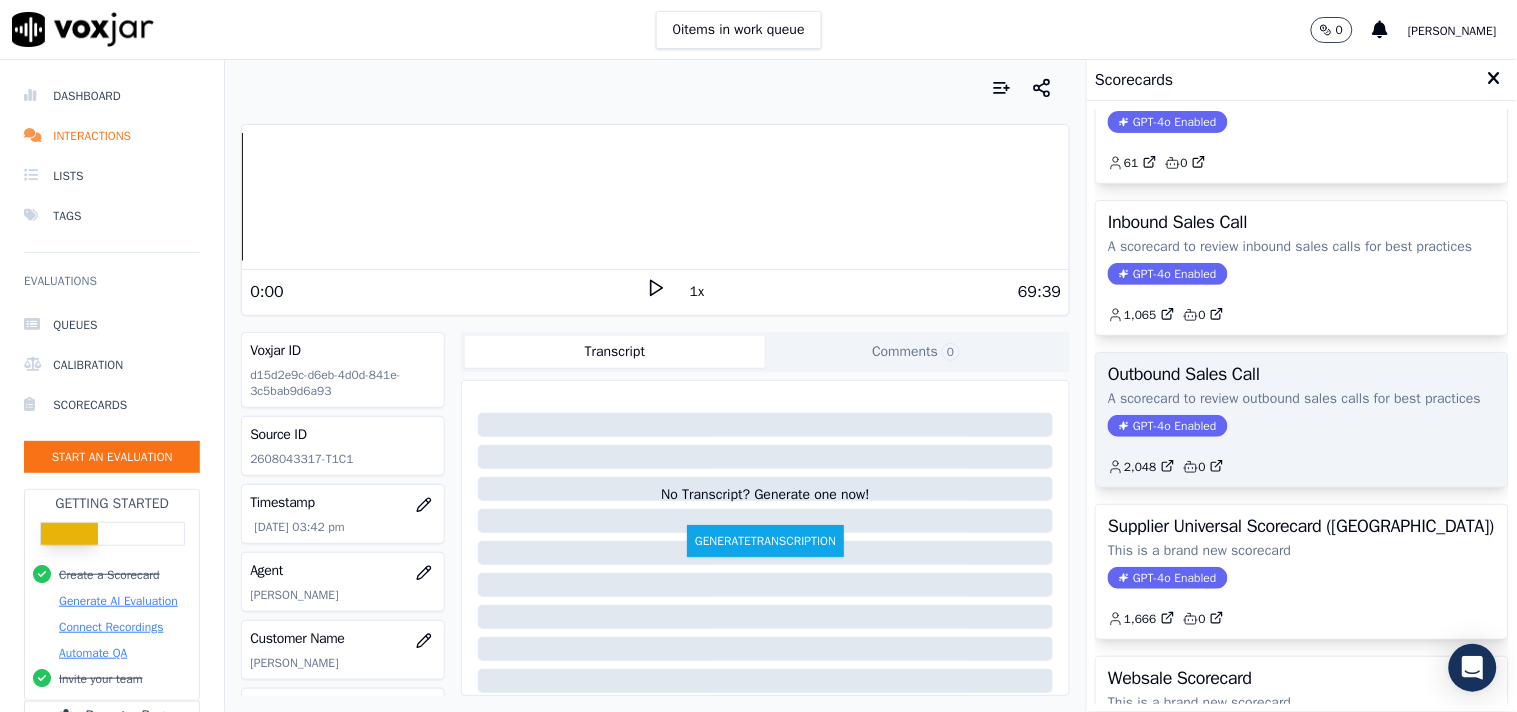scroll, scrollTop: 111, scrollLeft: 0, axis: vertical 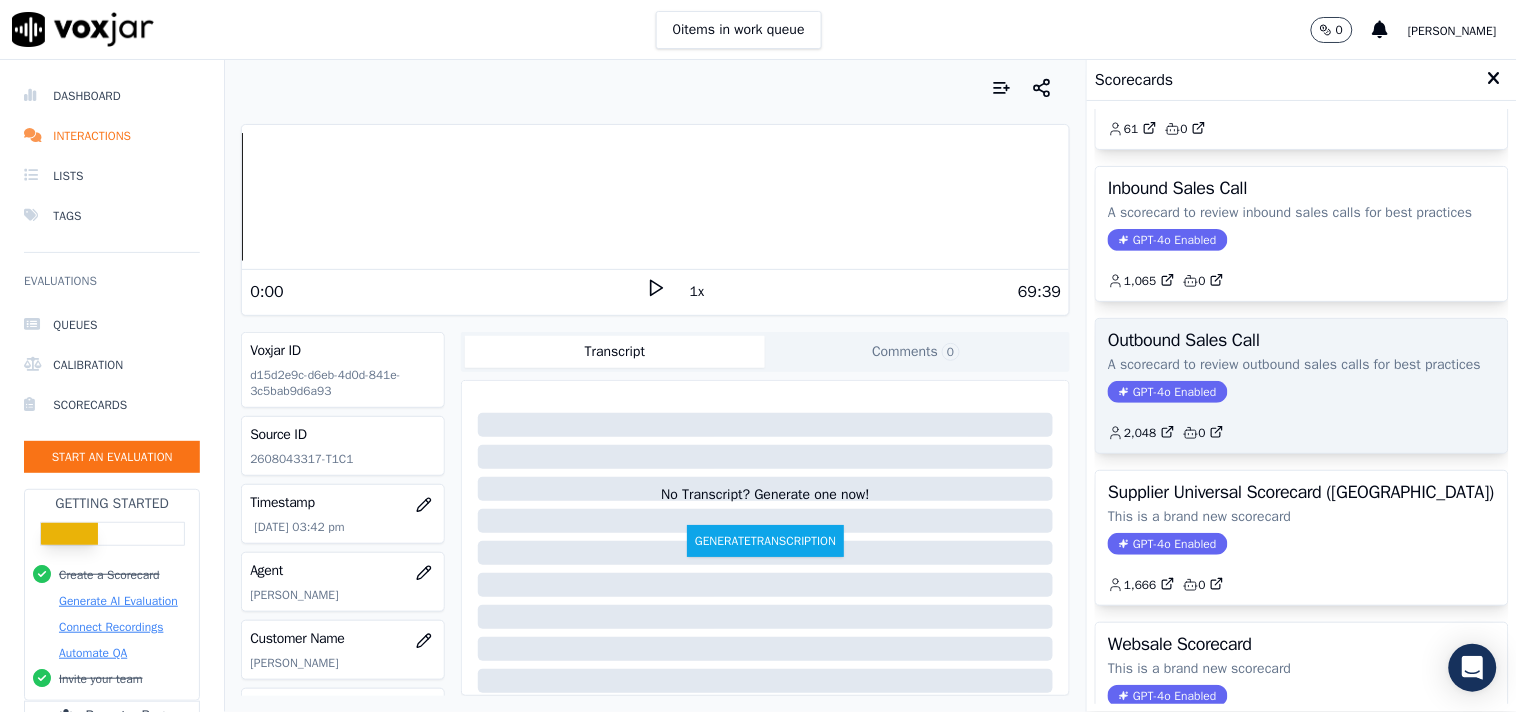 click on "GPT-4o Enabled" at bounding box center (1167, 392) 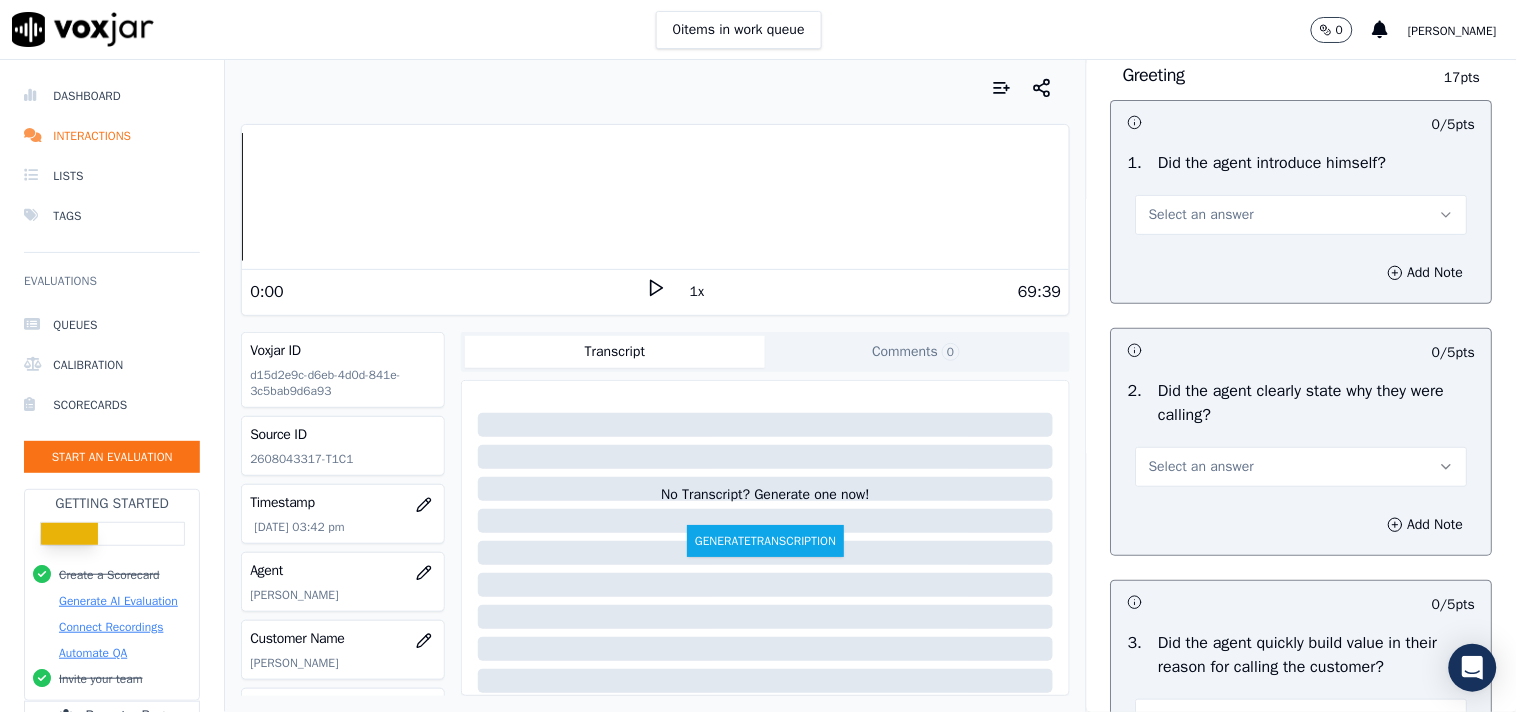 scroll, scrollTop: 222, scrollLeft: 0, axis: vertical 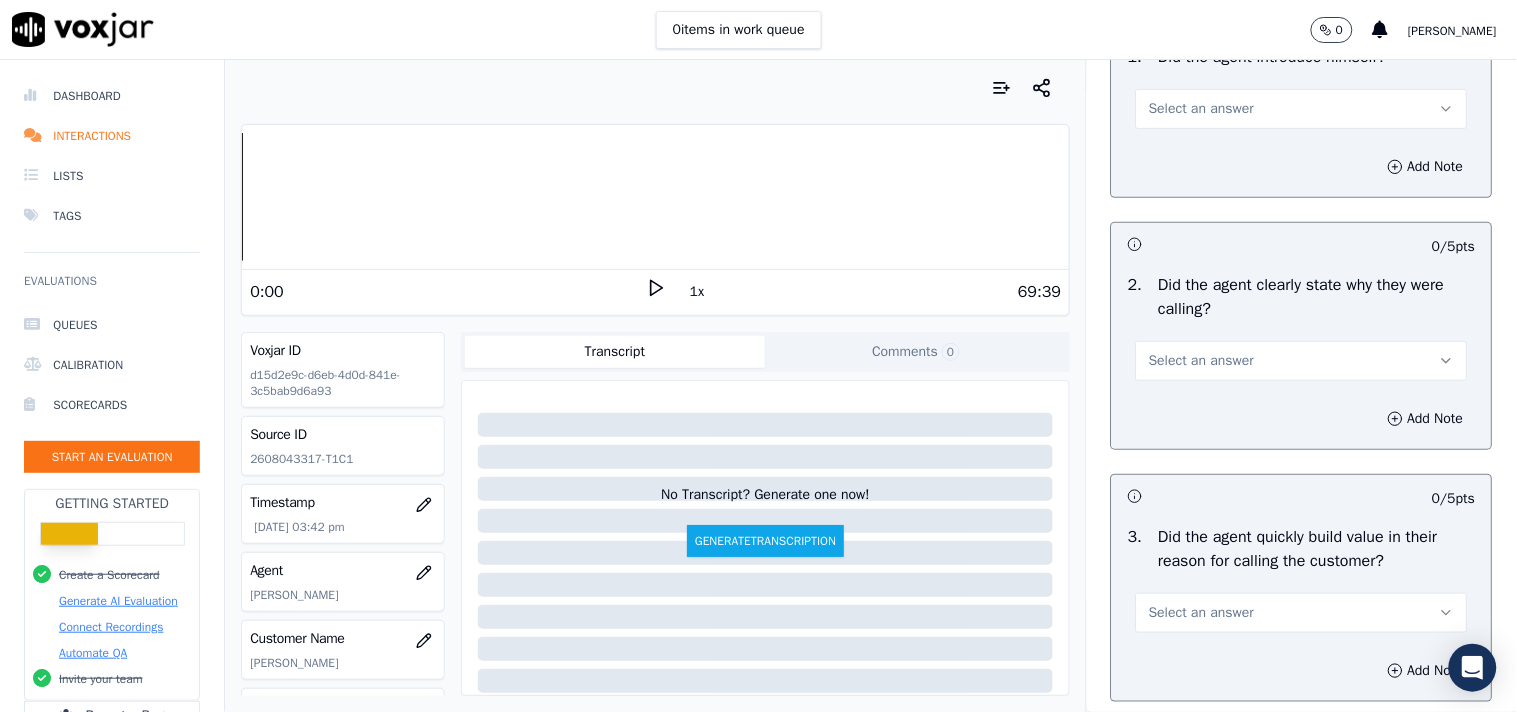 click on "Select an answer" at bounding box center (1302, 109) 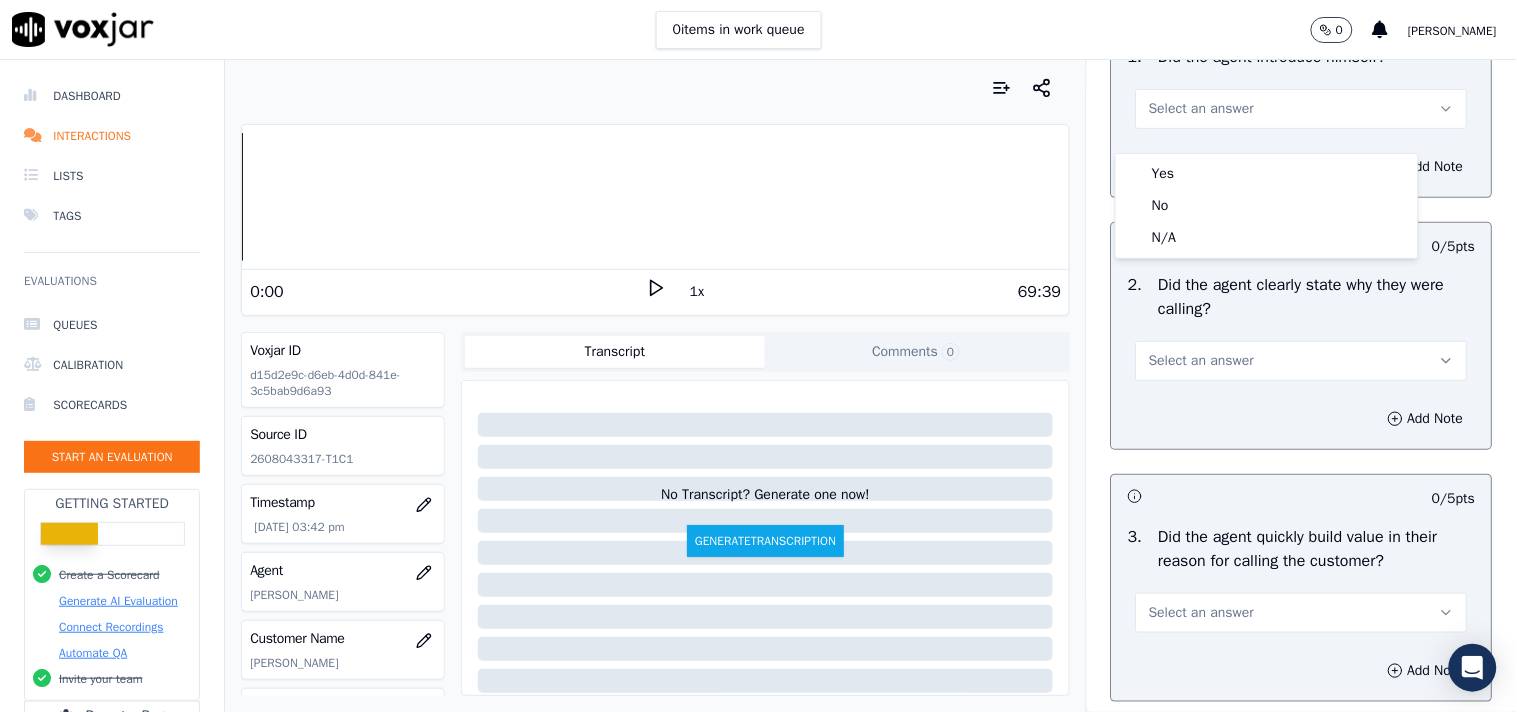 click on "Select an answer" at bounding box center (1201, 109) 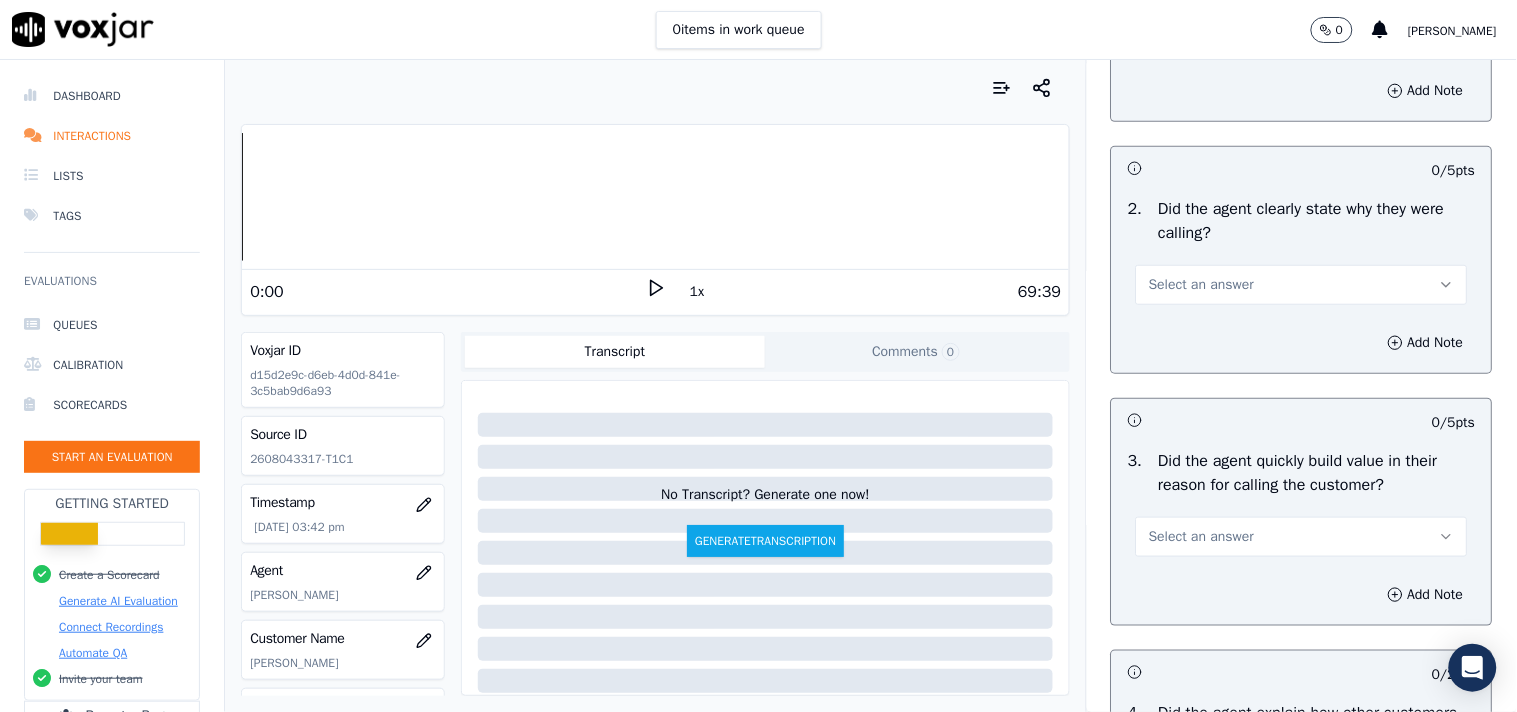 scroll, scrollTop: 333, scrollLeft: 0, axis: vertical 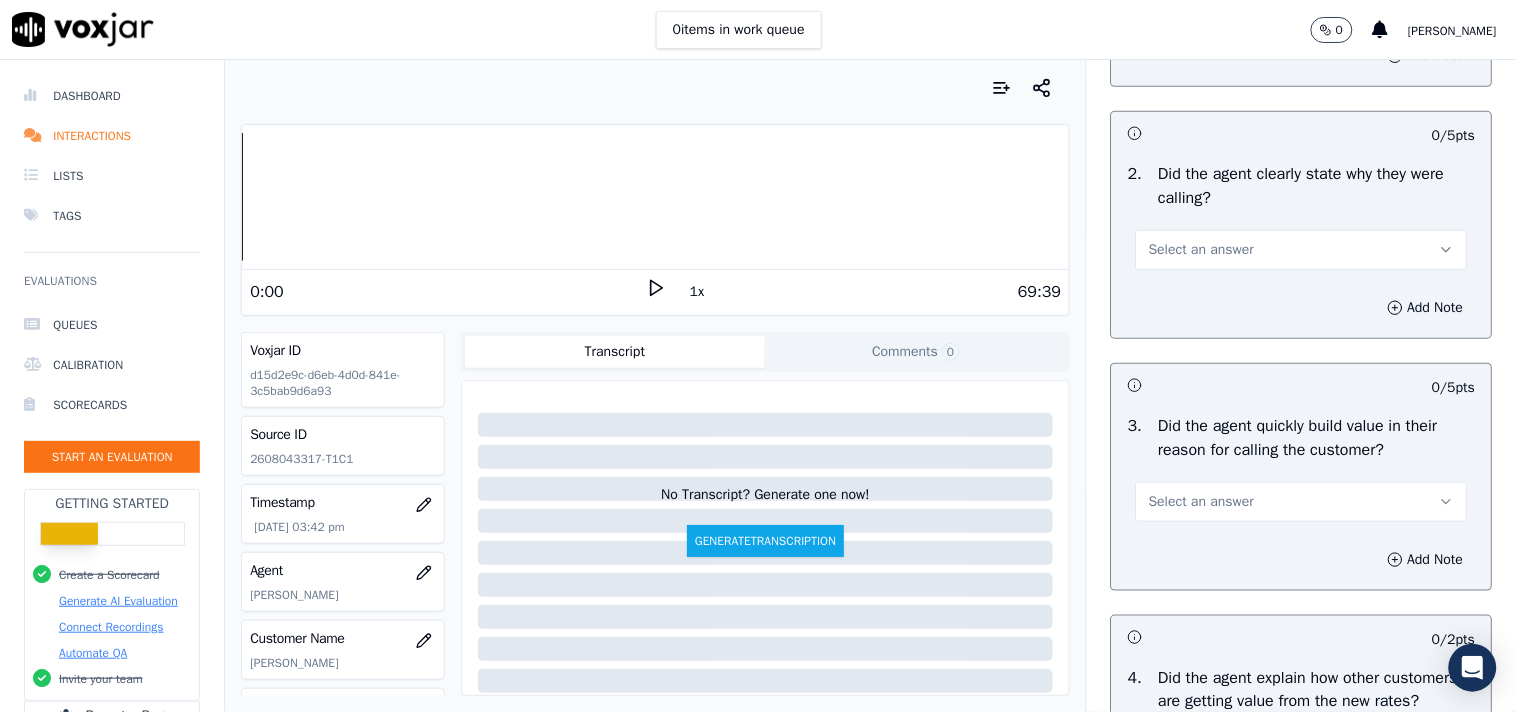 click on "Select an answer" at bounding box center (1201, 250) 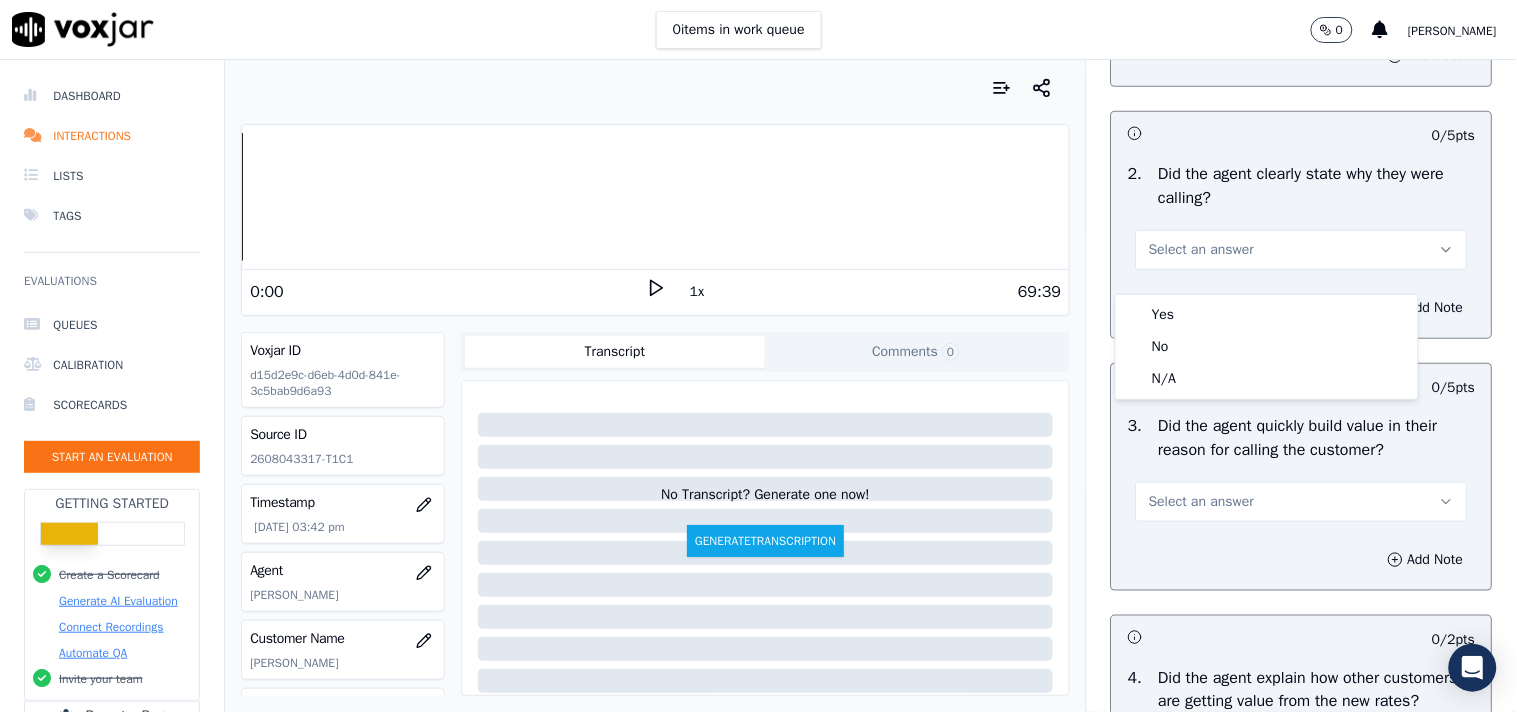 click on "Select an answer" at bounding box center (1201, 250) 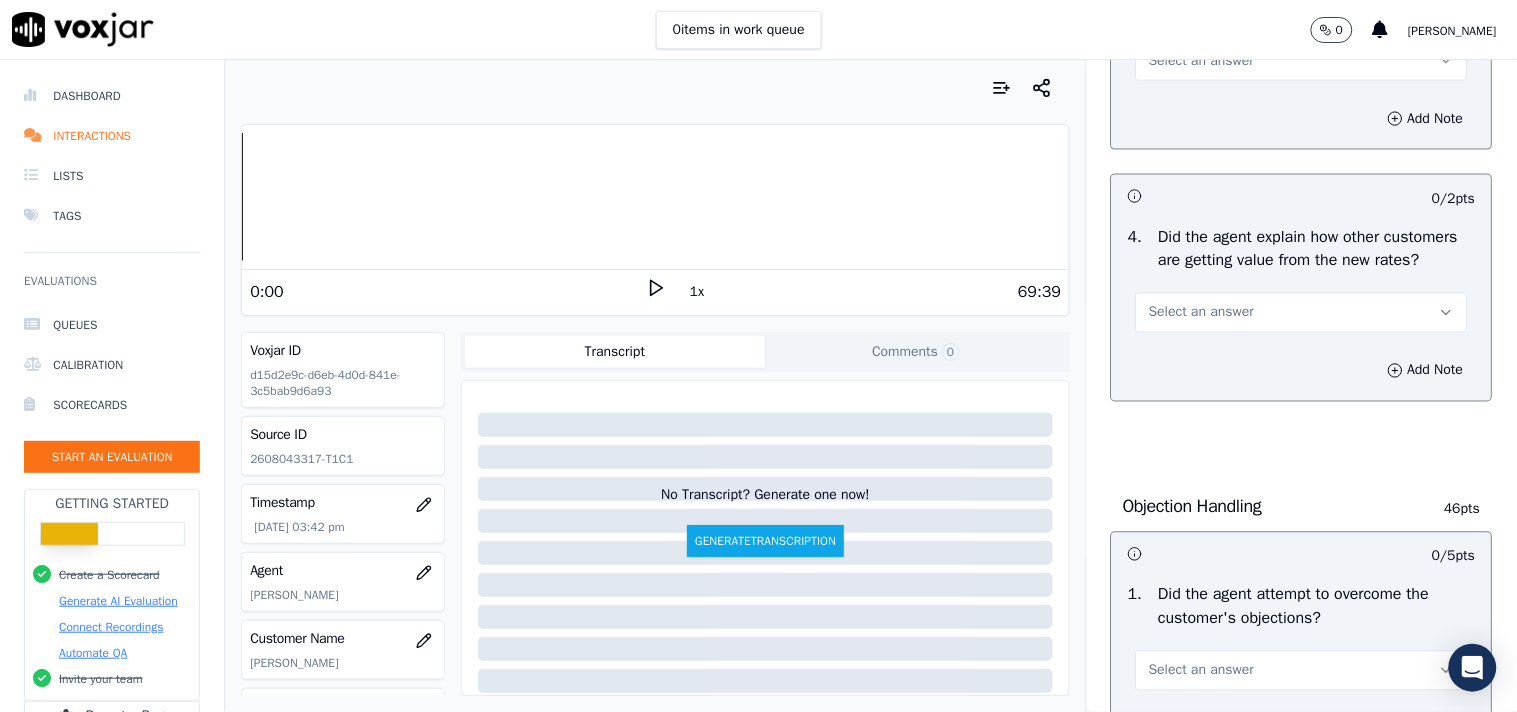 scroll, scrollTop: 777, scrollLeft: 0, axis: vertical 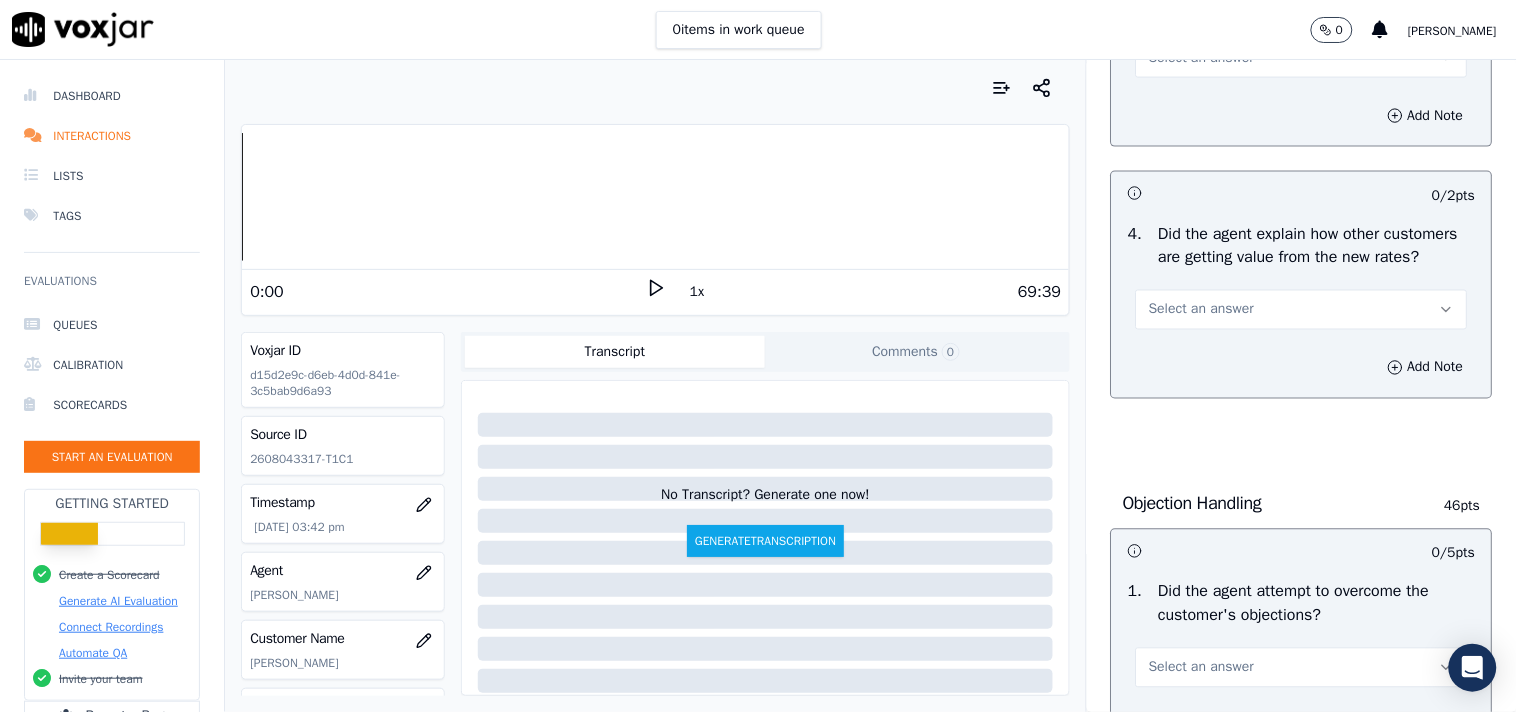 click on "Select an answer" at bounding box center [1302, 310] 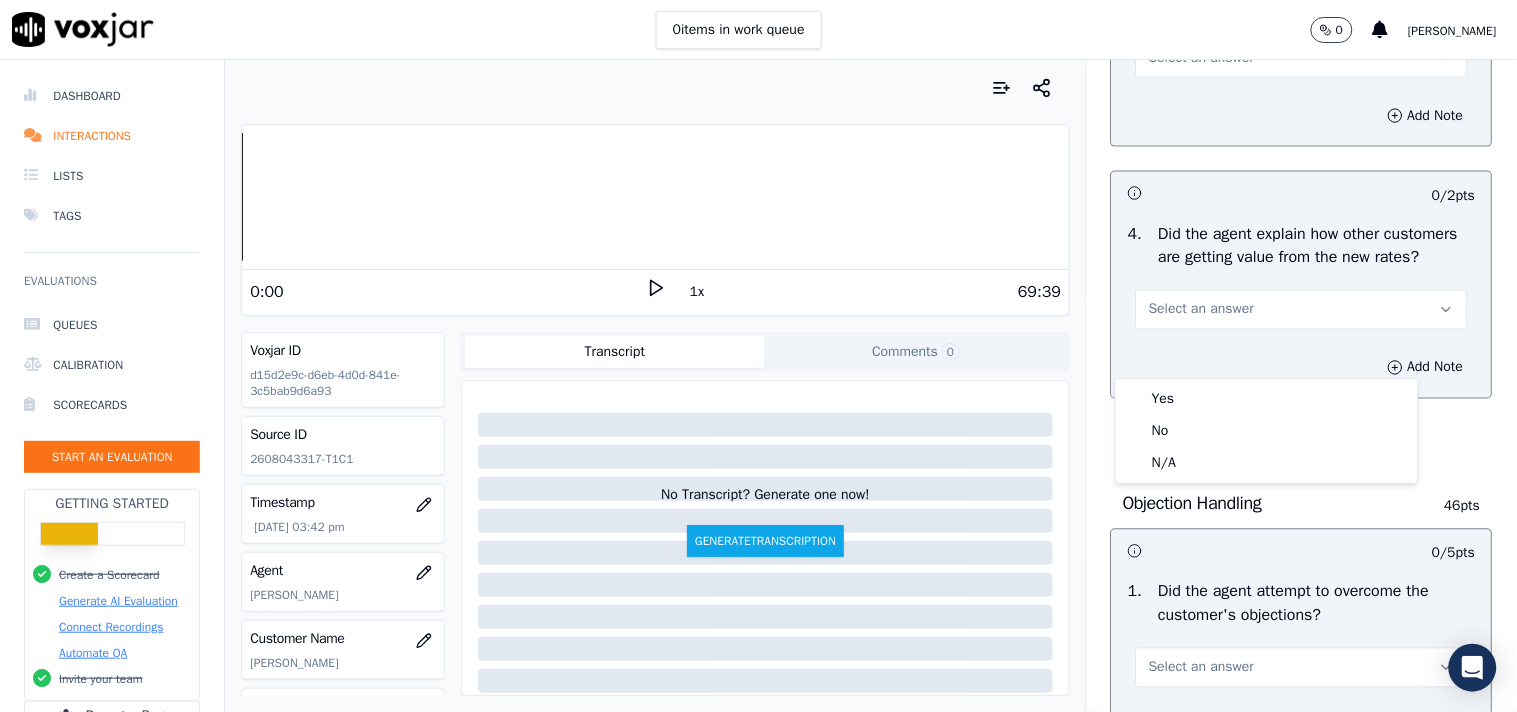 click on "Select an answer" at bounding box center [1302, 310] 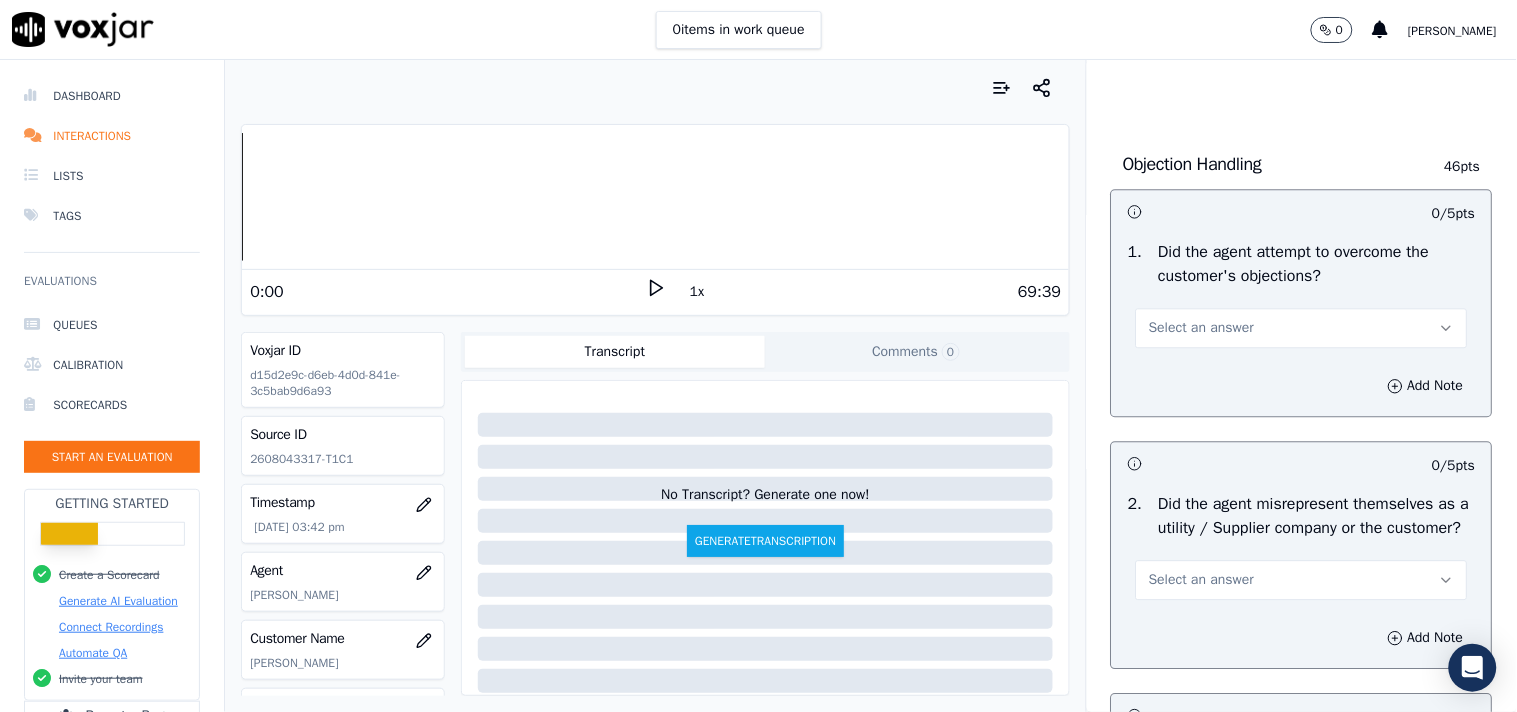 scroll, scrollTop: 1222, scrollLeft: 0, axis: vertical 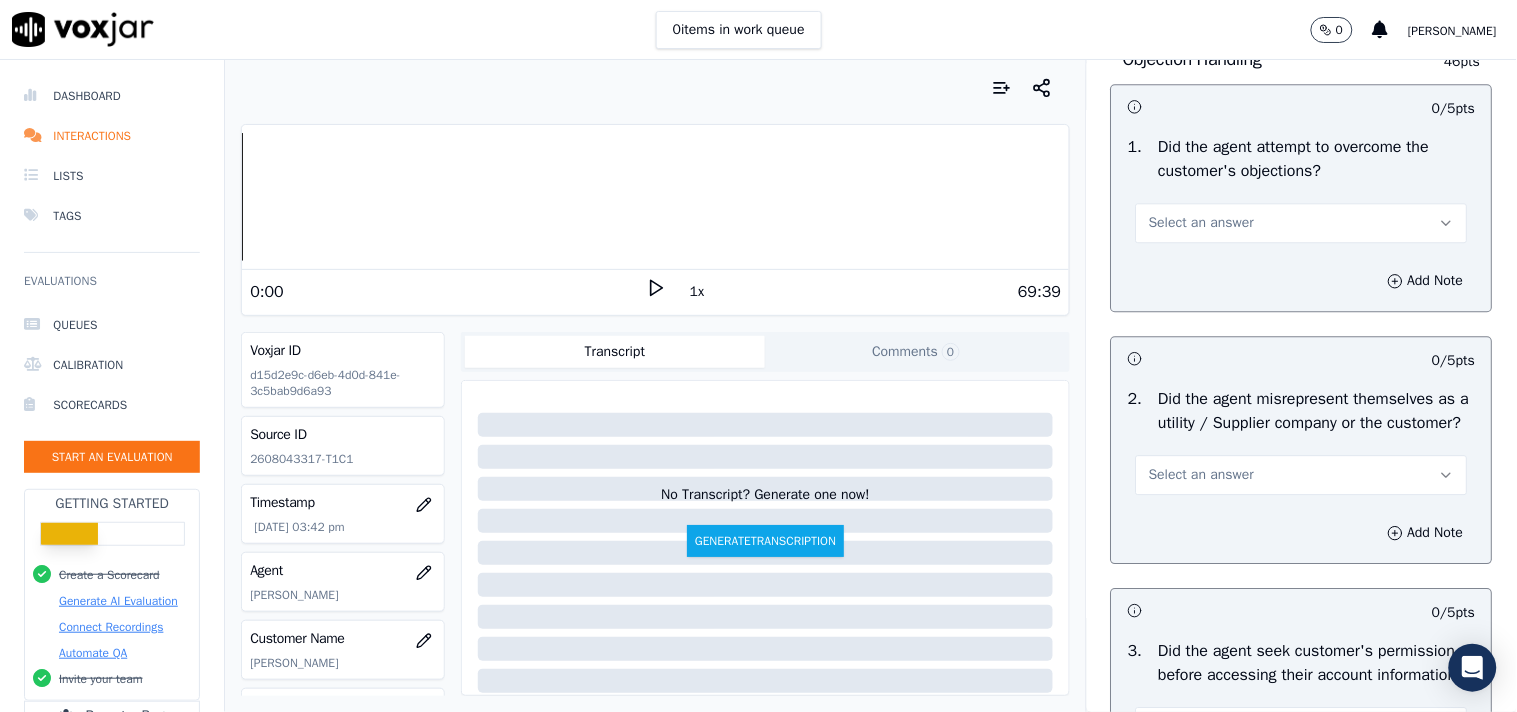 click on "Select an answer" at bounding box center [1302, 223] 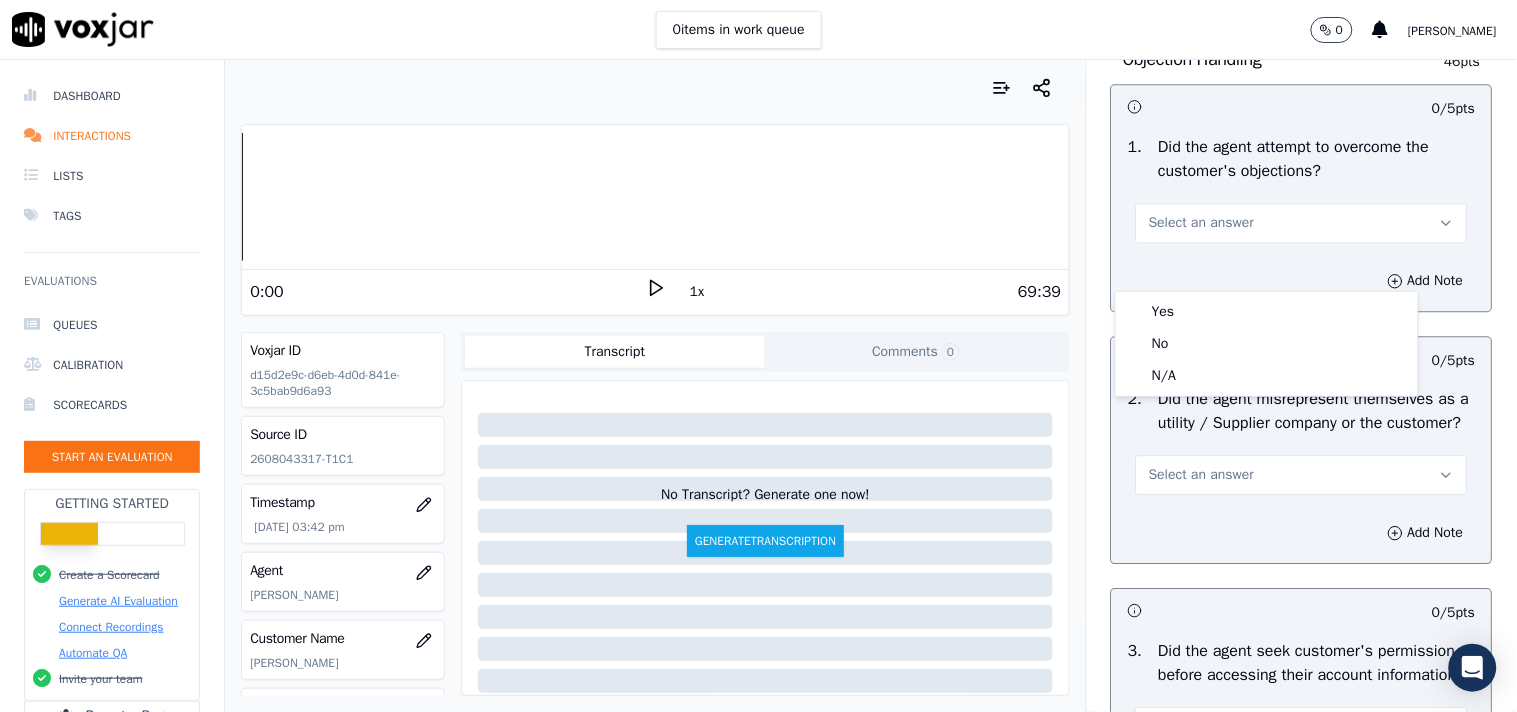 click on "Select an answer" at bounding box center [1302, 223] 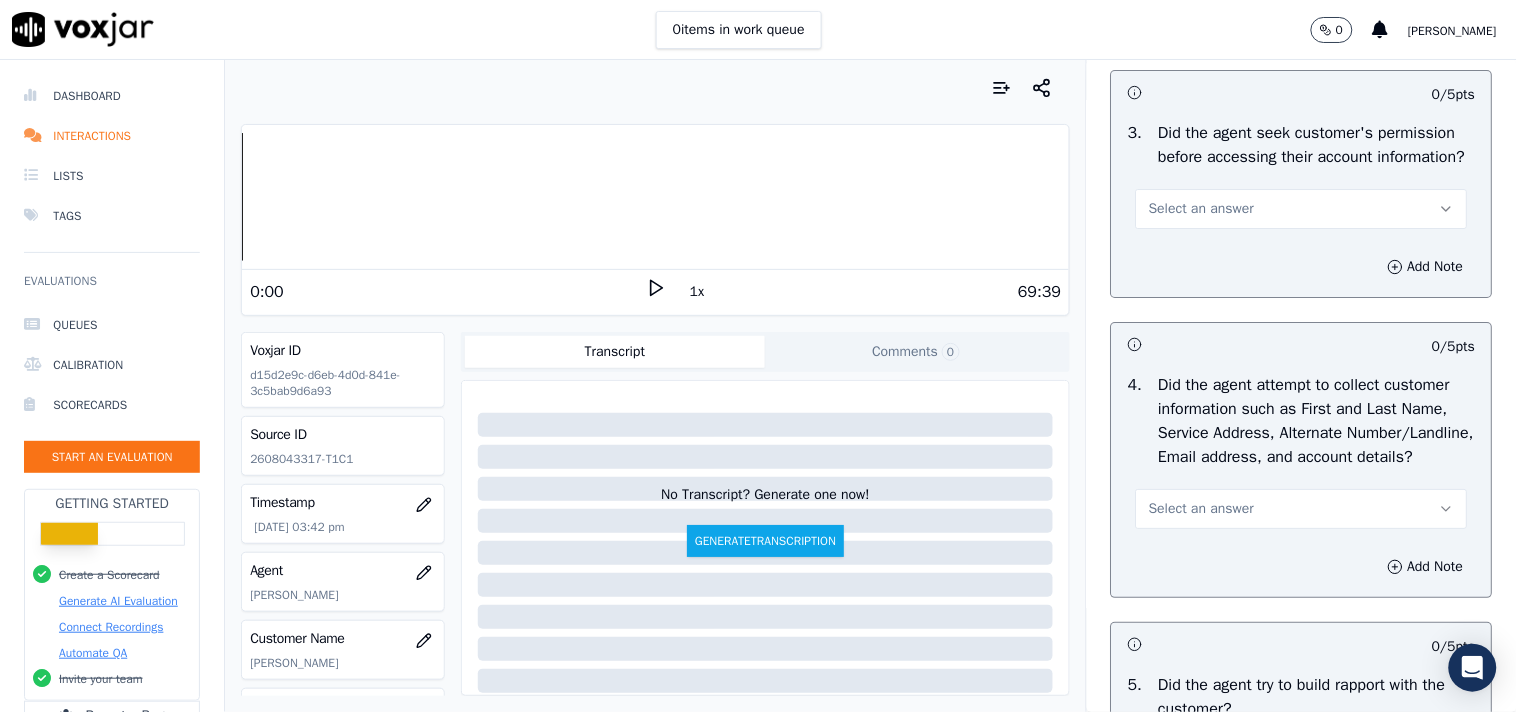 scroll, scrollTop: 1777, scrollLeft: 0, axis: vertical 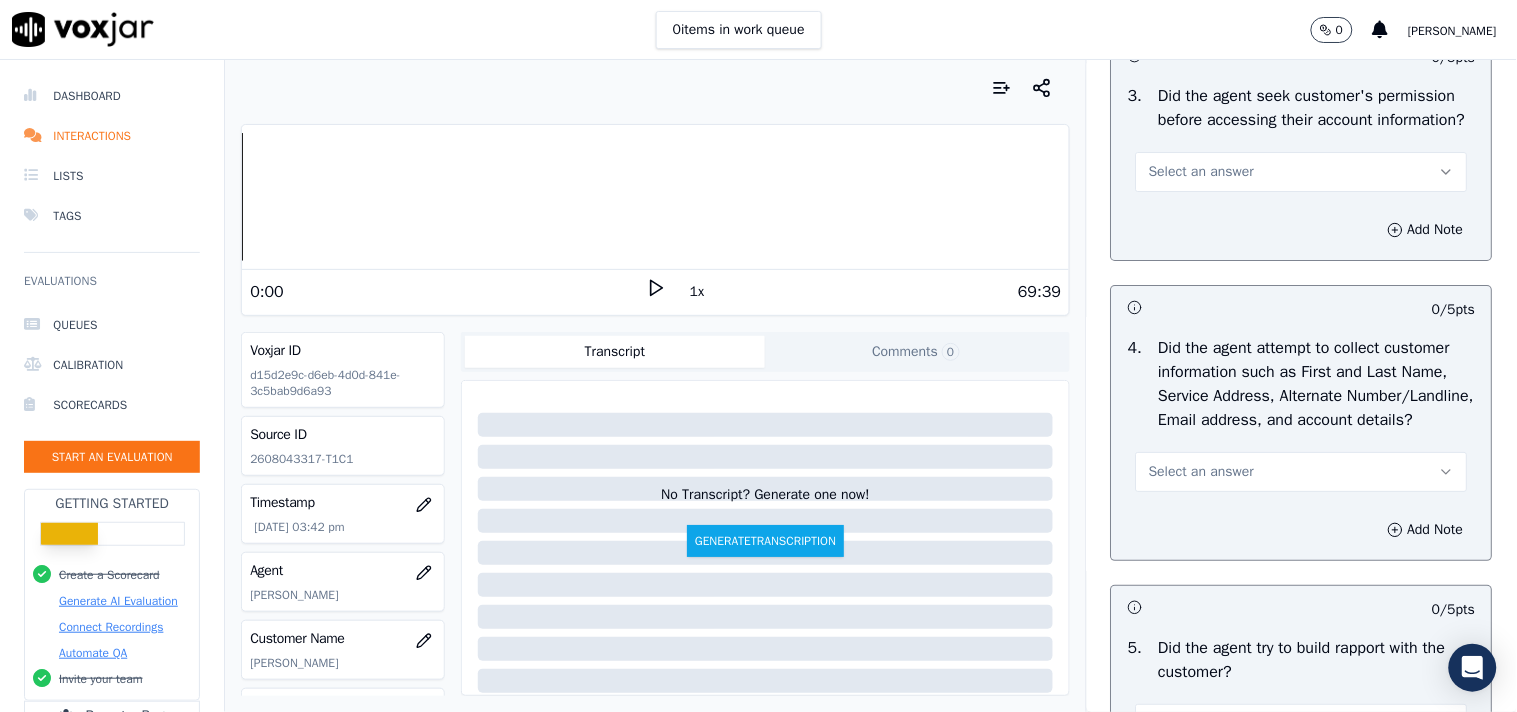 click on "Select an answer" at bounding box center [1201, 172] 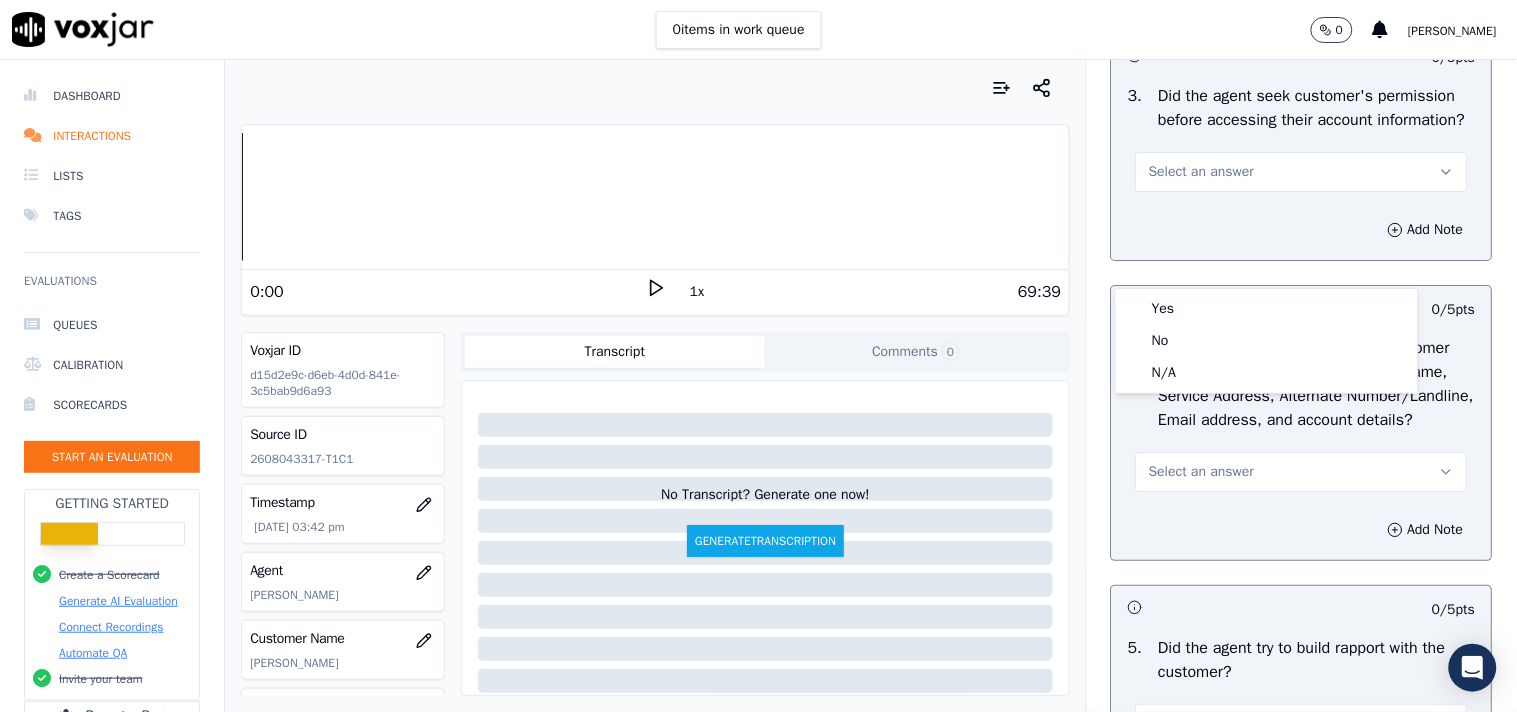 click on "Select an answer" at bounding box center [1201, 172] 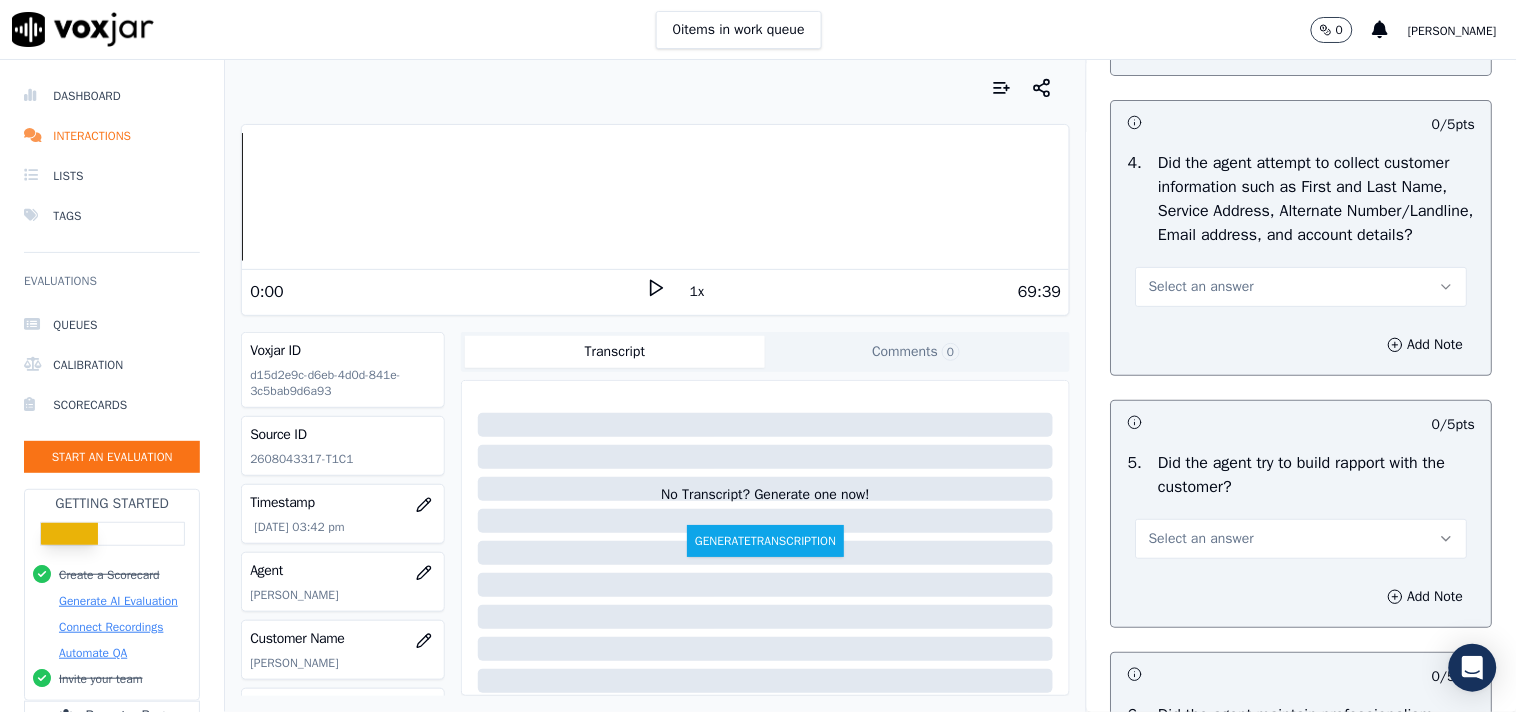scroll, scrollTop: 2000, scrollLeft: 0, axis: vertical 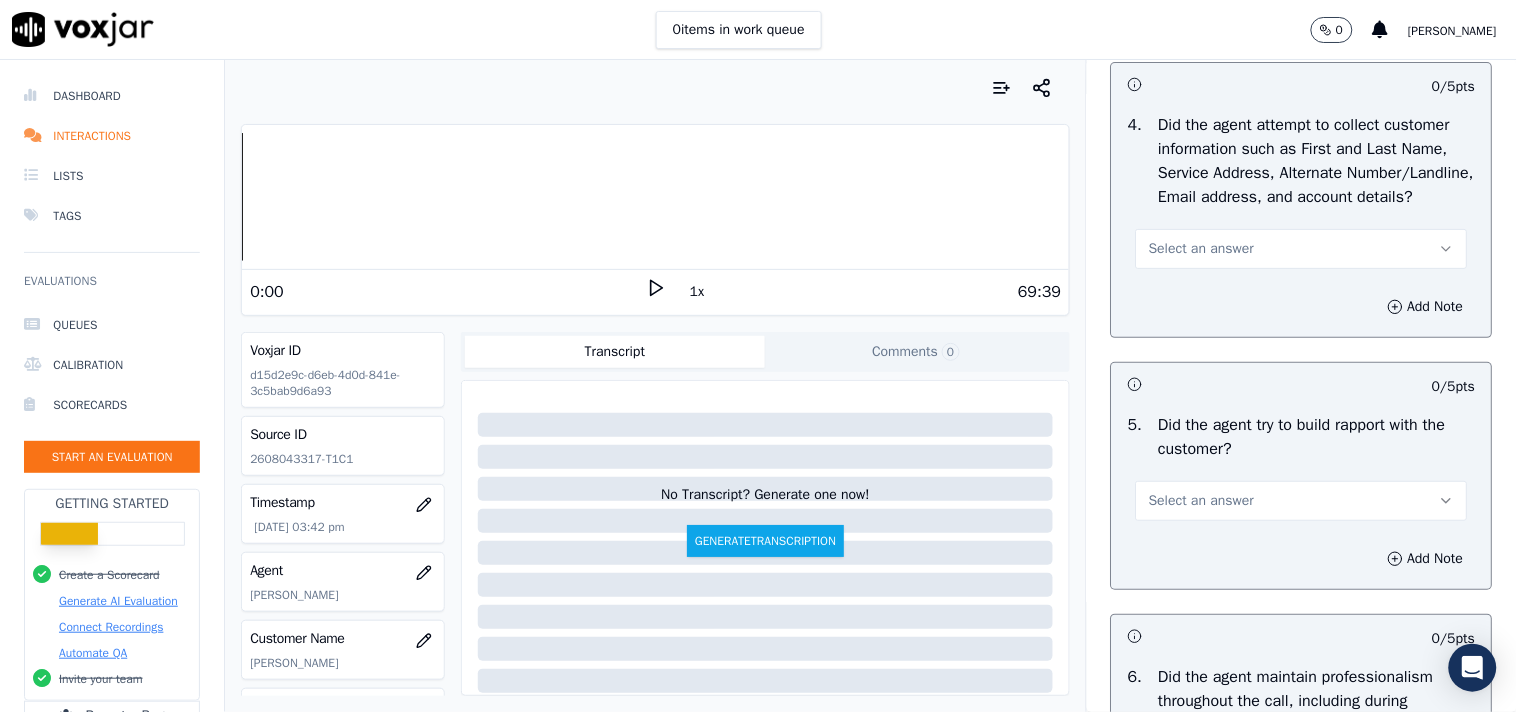 click on "Select an answer" at bounding box center (1302, 249) 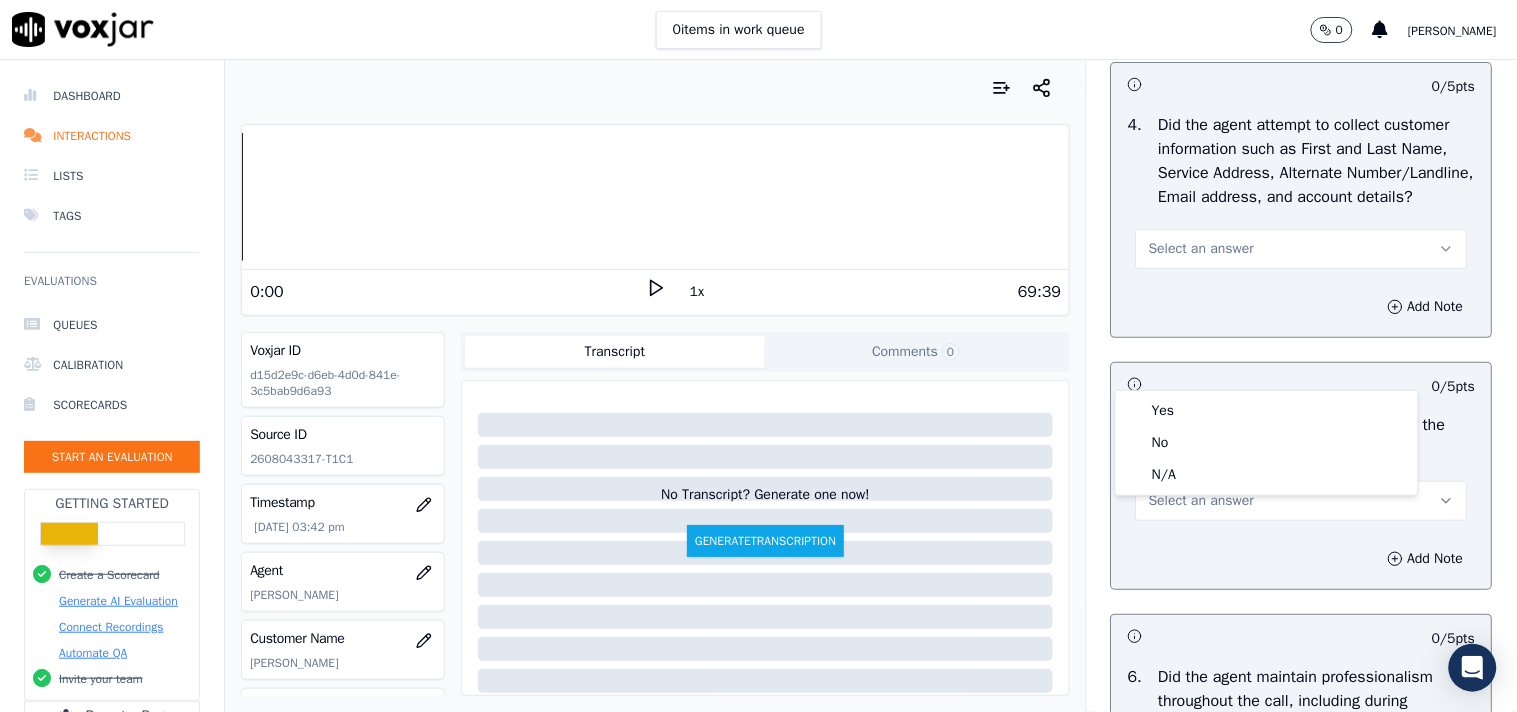 click on "Select an answer" at bounding box center [1302, 239] 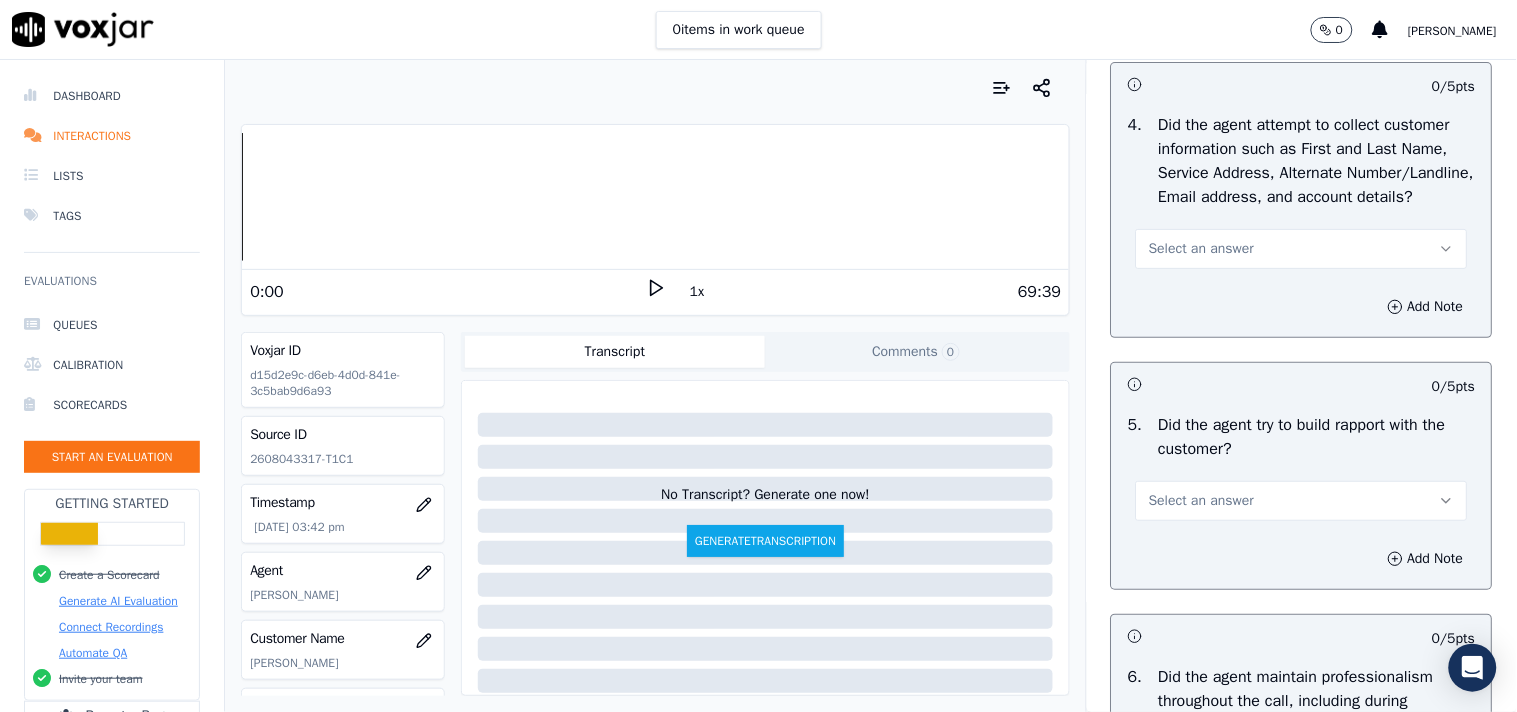 click on "Select an answer" at bounding box center [1302, 249] 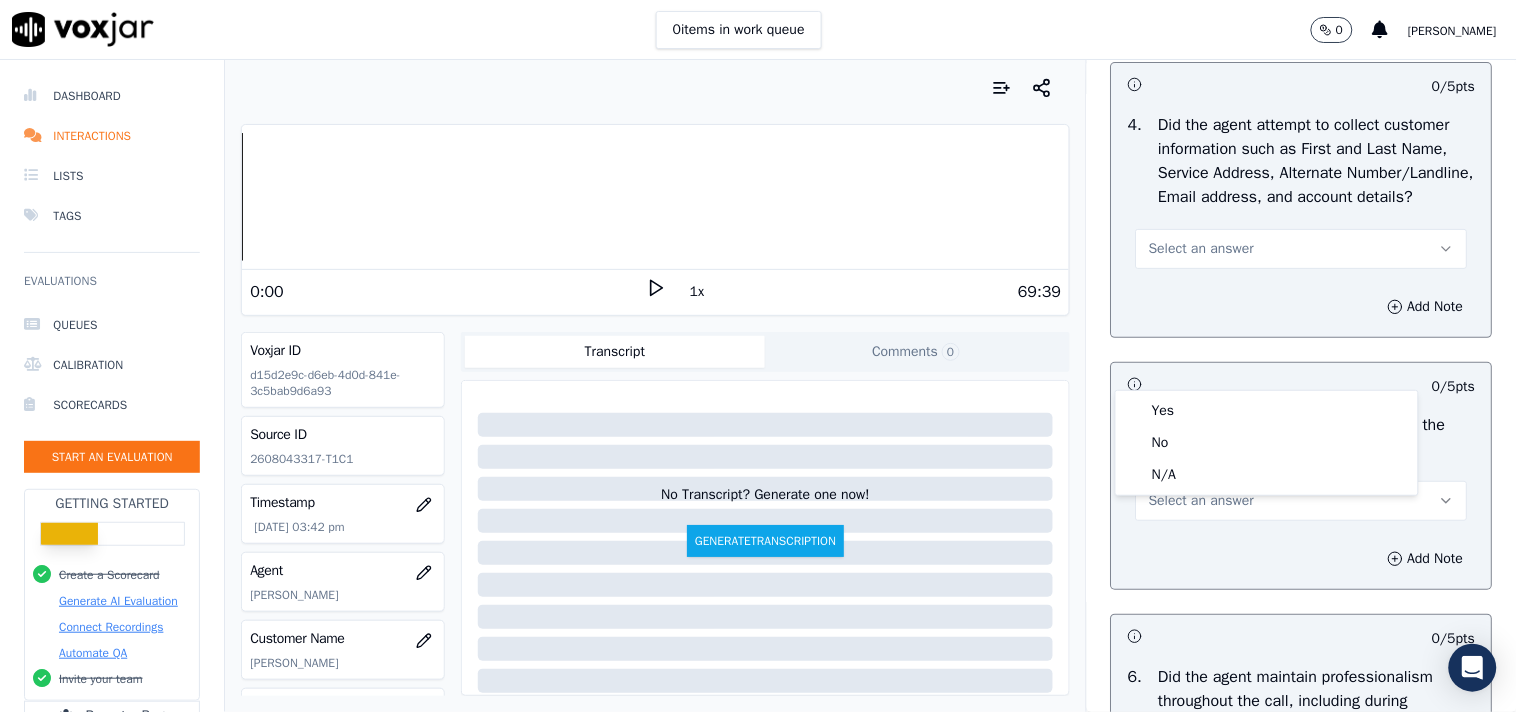 click on "Did the agent attempt to collect customer information such as First and Last Name, Service Address, Alternate Number/Landline, Email address, and account details?" at bounding box center [1317, 161] 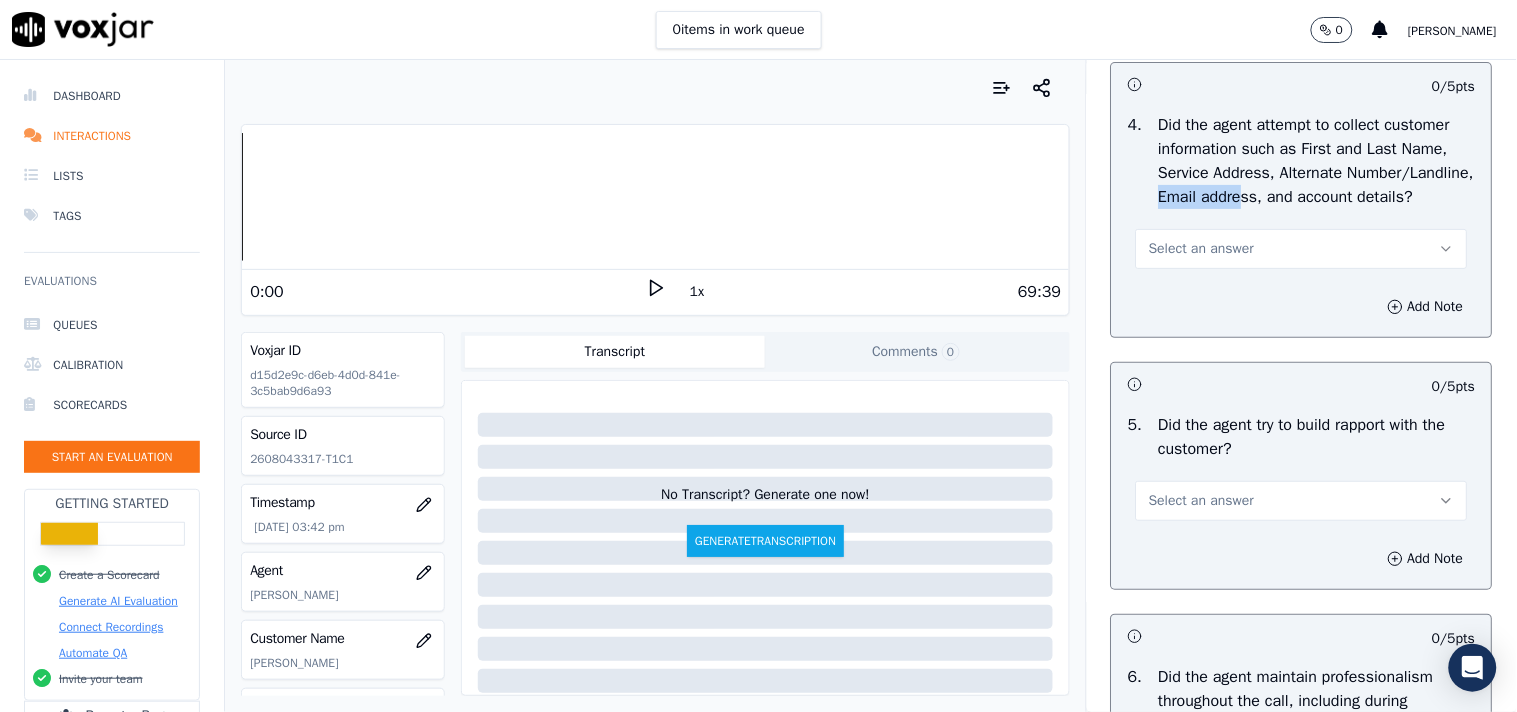 drag, startPoint x: 1351, startPoint y: 290, endPoint x: 1267, endPoint y: 290, distance: 84 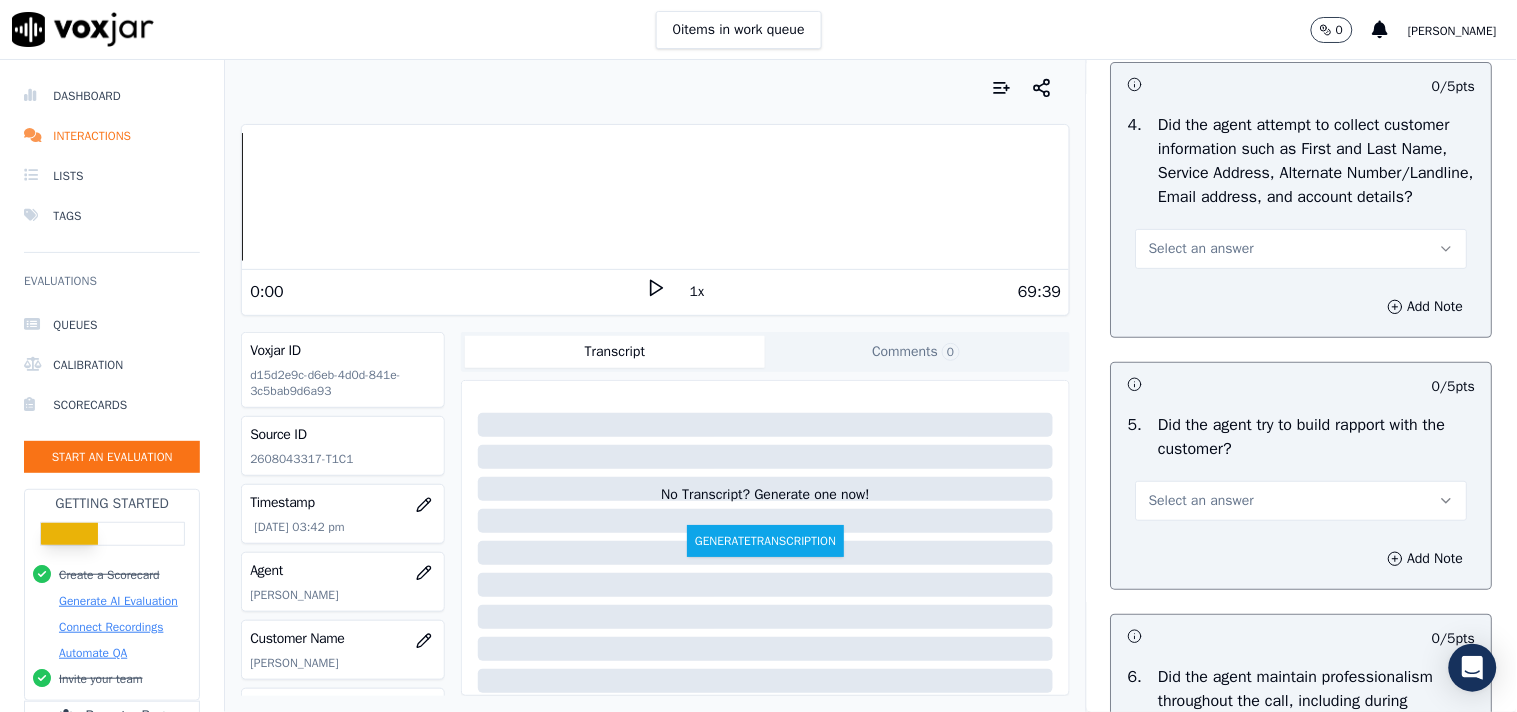 click on "Did the agent attempt to collect customer information such as First and Last Name, Service Address, Alternate Number/Landline, Email address, and account details?" at bounding box center [1317, 161] 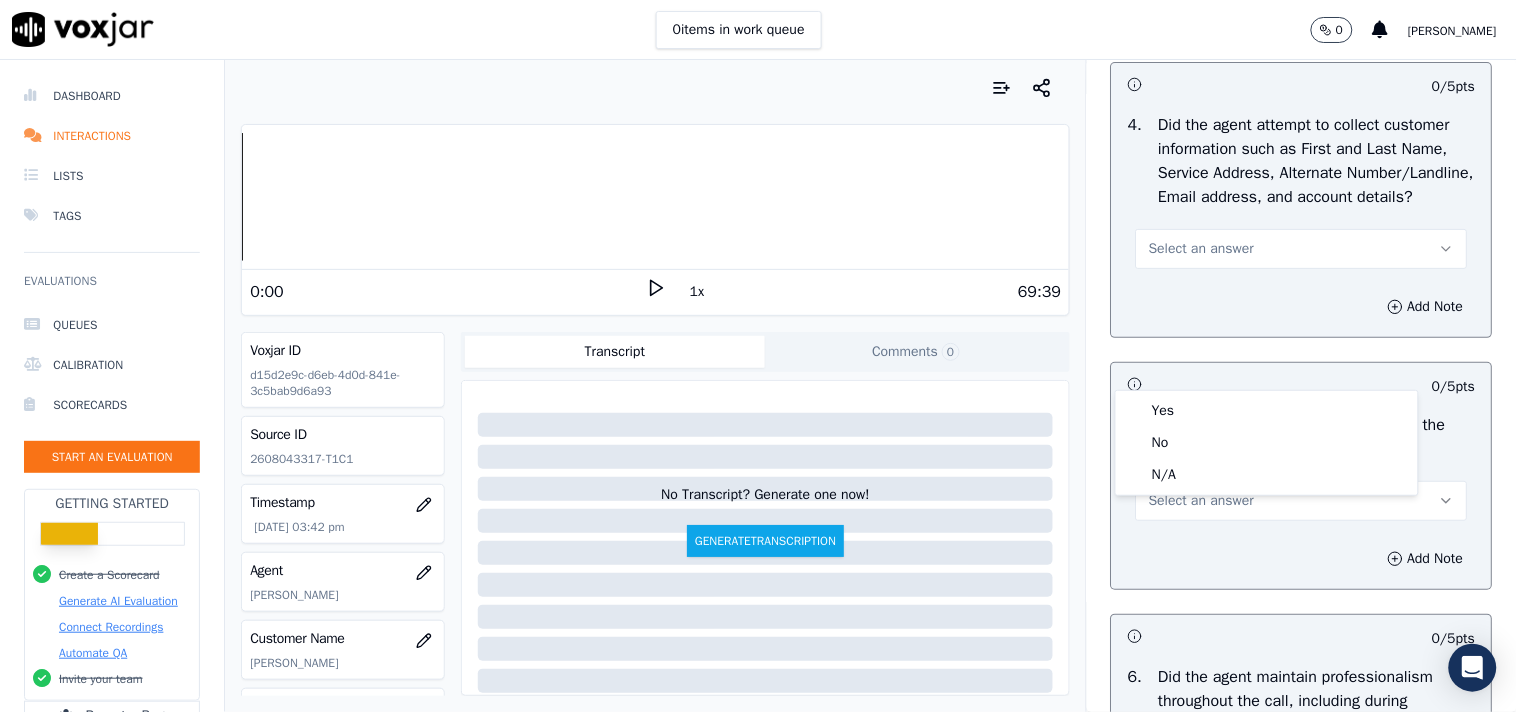 click on "Did the agent attempt to collect customer information such as First and Last Name, Service Address, Alternate Number/Landline, Email address, and account details?" at bounding box center (1317, 161) 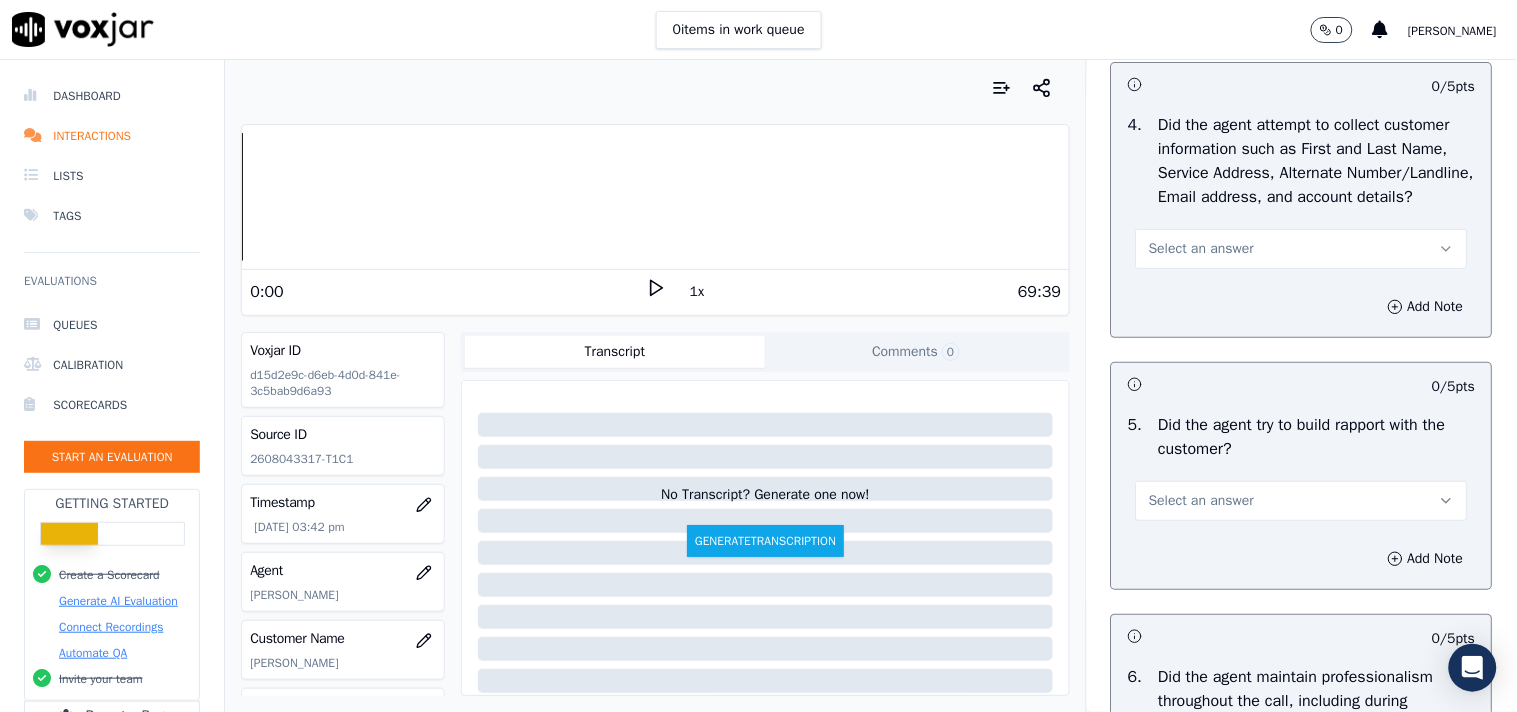 click on "Select an answer" at bounding box center (1302, 249) 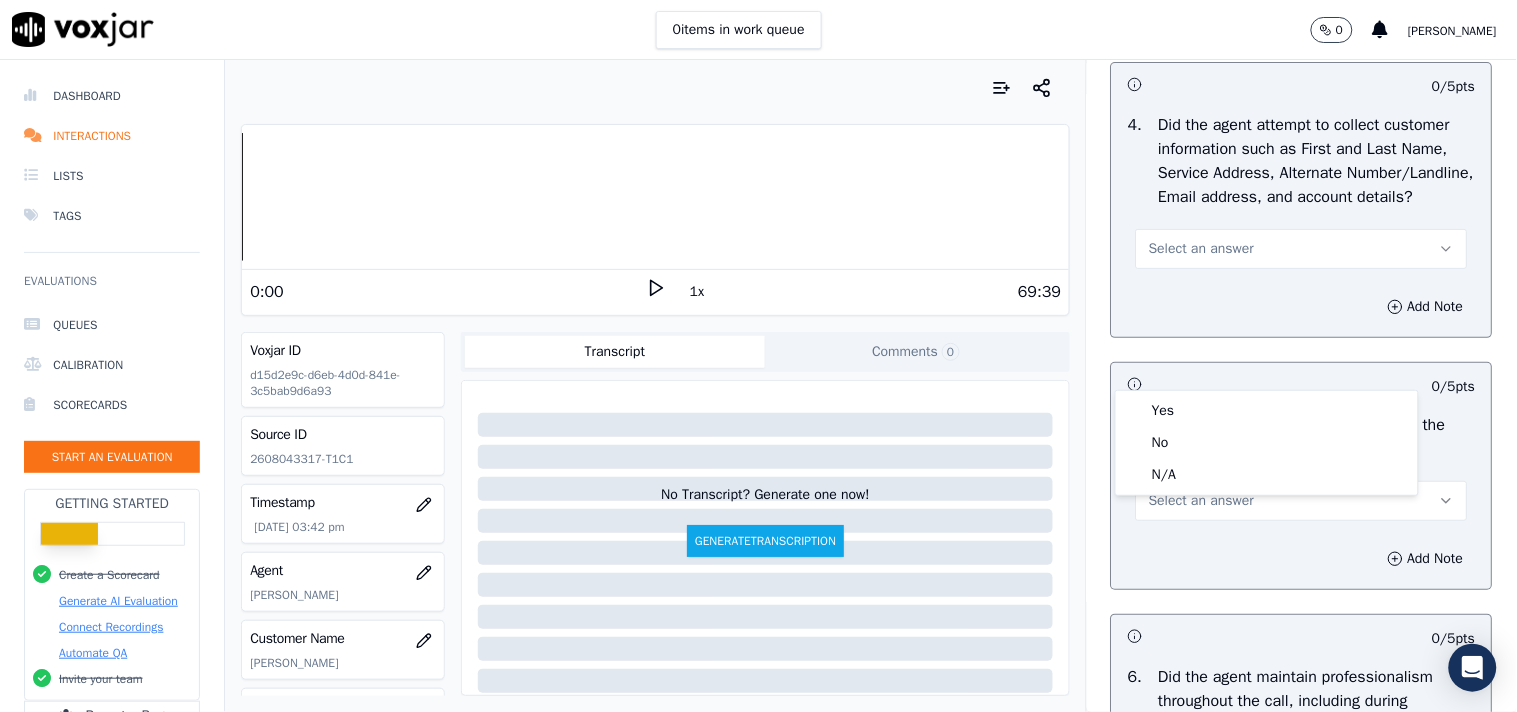click on "4 .   Did the agent attempt to collect customer information such as First and Last Name, Service Address, Alternate Number/Landline, Email address, and account details?   Select an answer" at bounding box center (1302, 191) 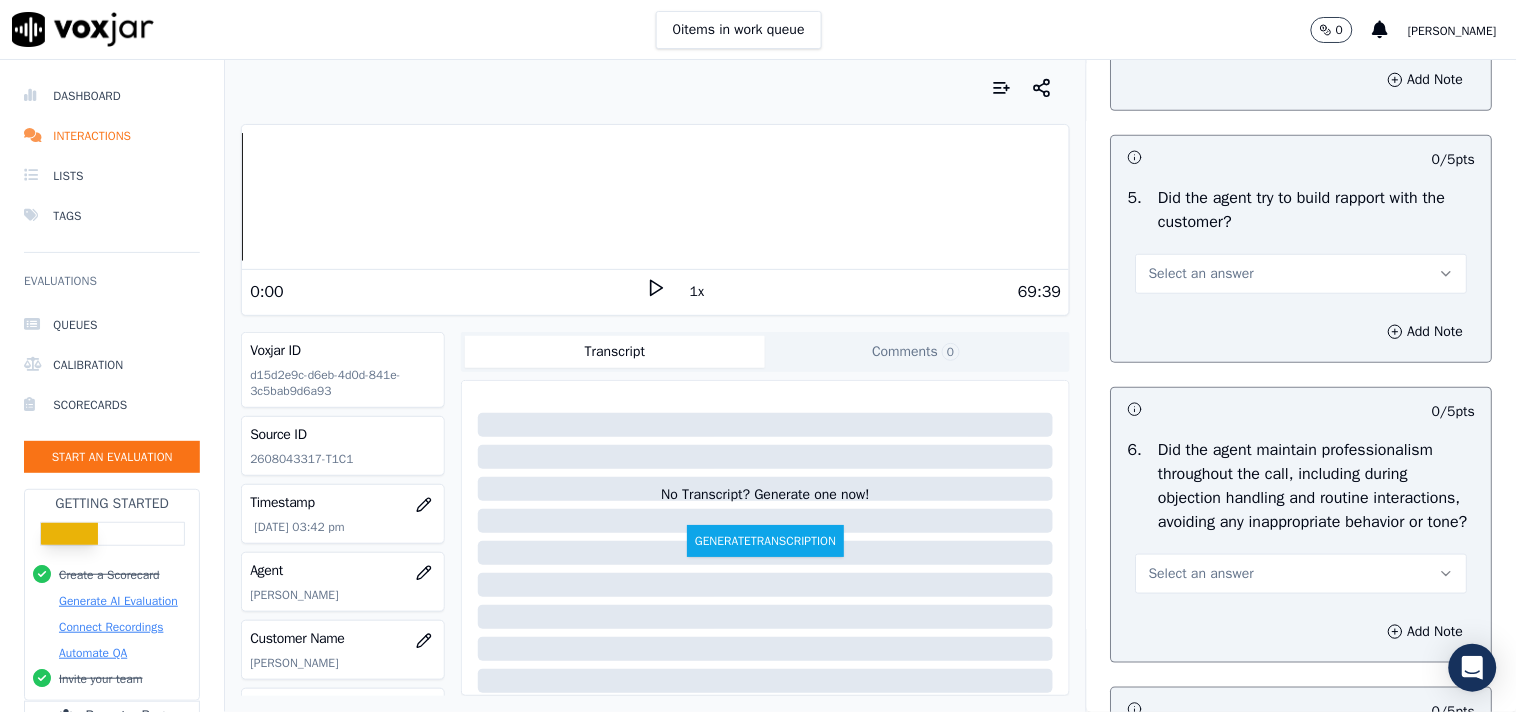 scroll, scrollTop: 2333, scrollLeft: 0, axis: vertical 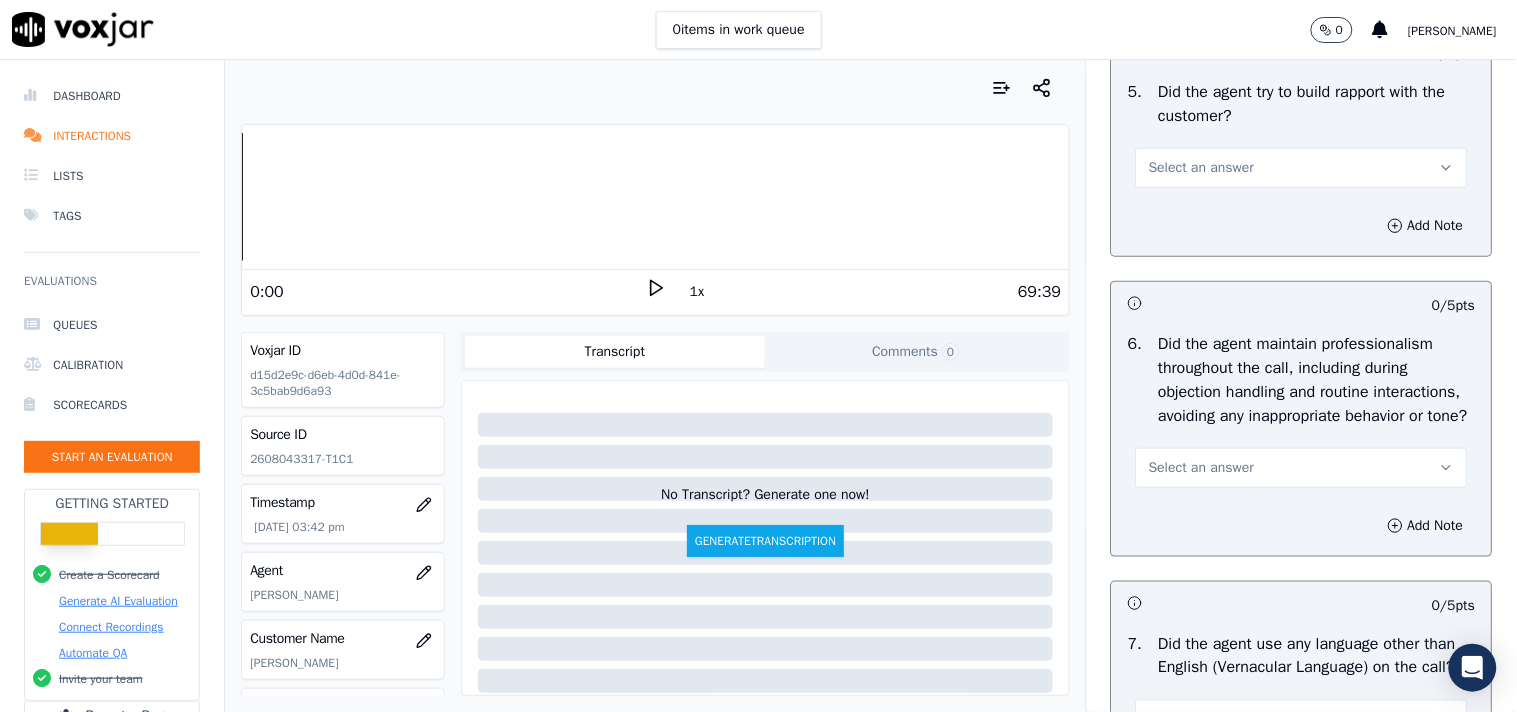 click on "Select an answer" at bounding box center (1201, 168) 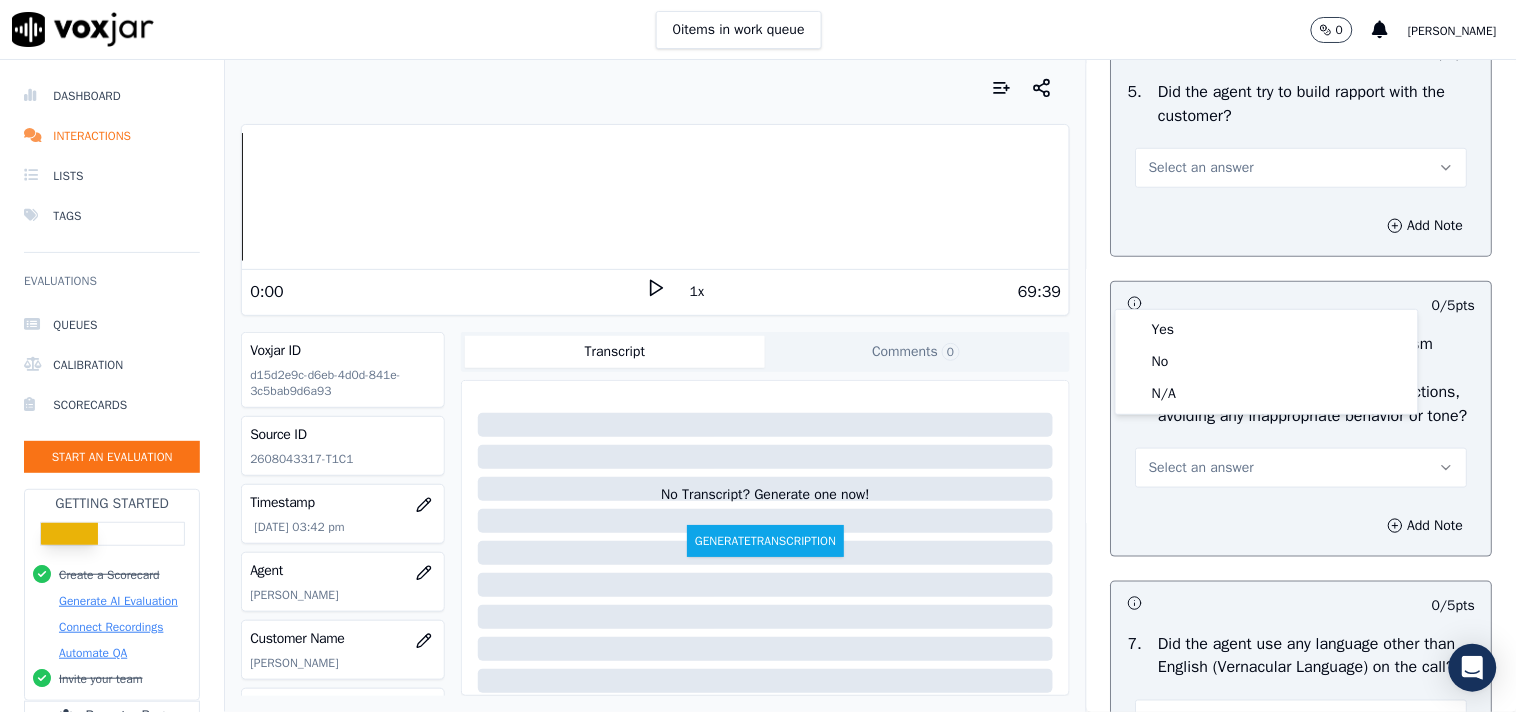 click on "5 ." at bounding box center (1135, 104) 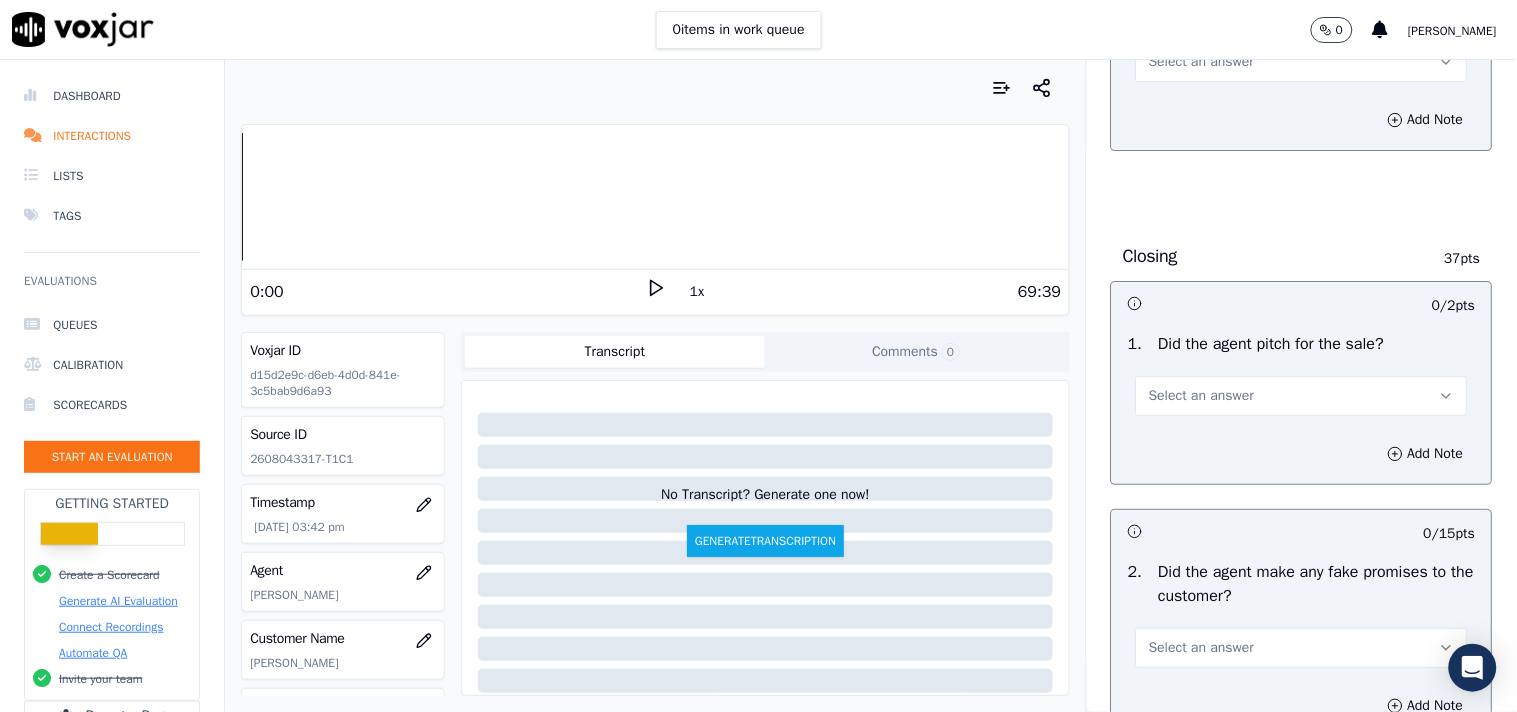 scroll, scrollTop: 3777, scrollLeft: 0, axis: vertical 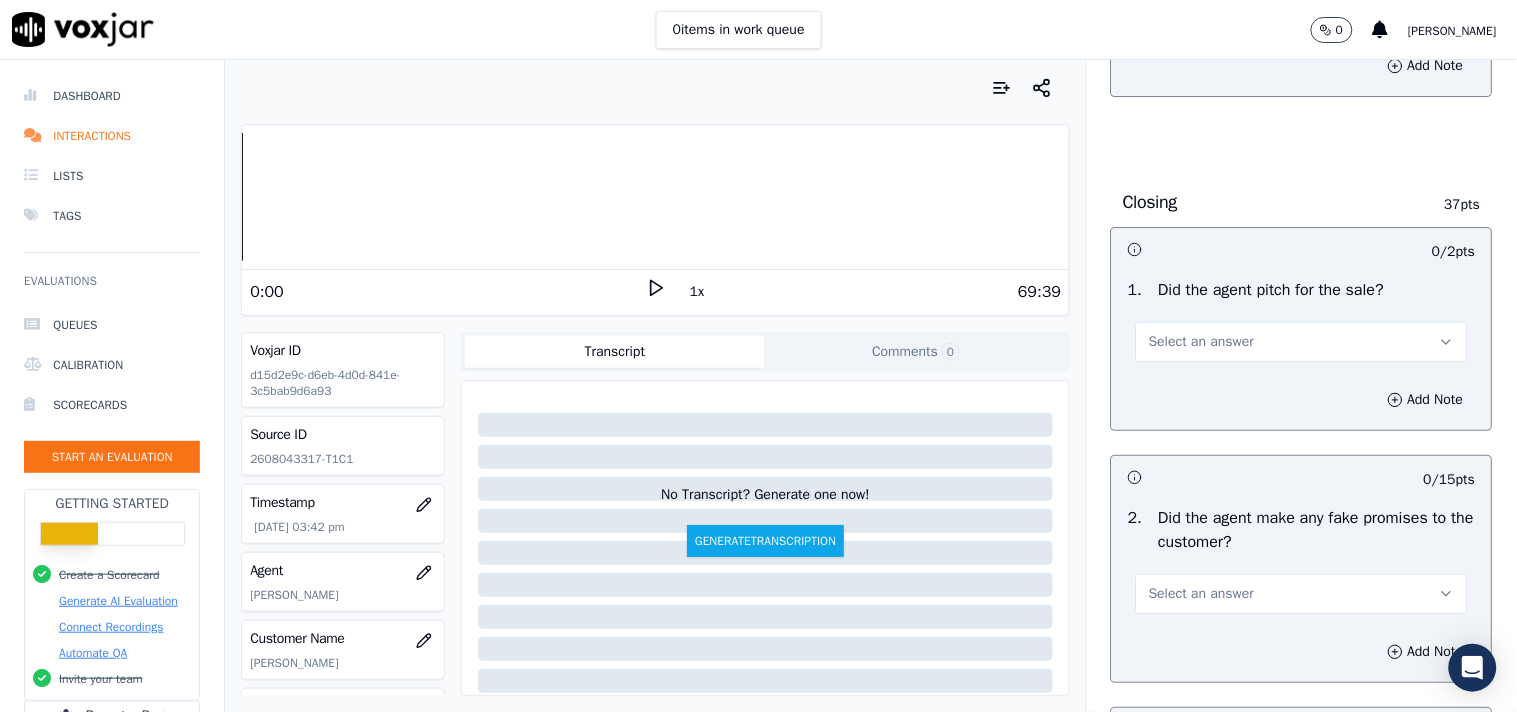 click on "Select an answer" at bounding box center [1201, 8] 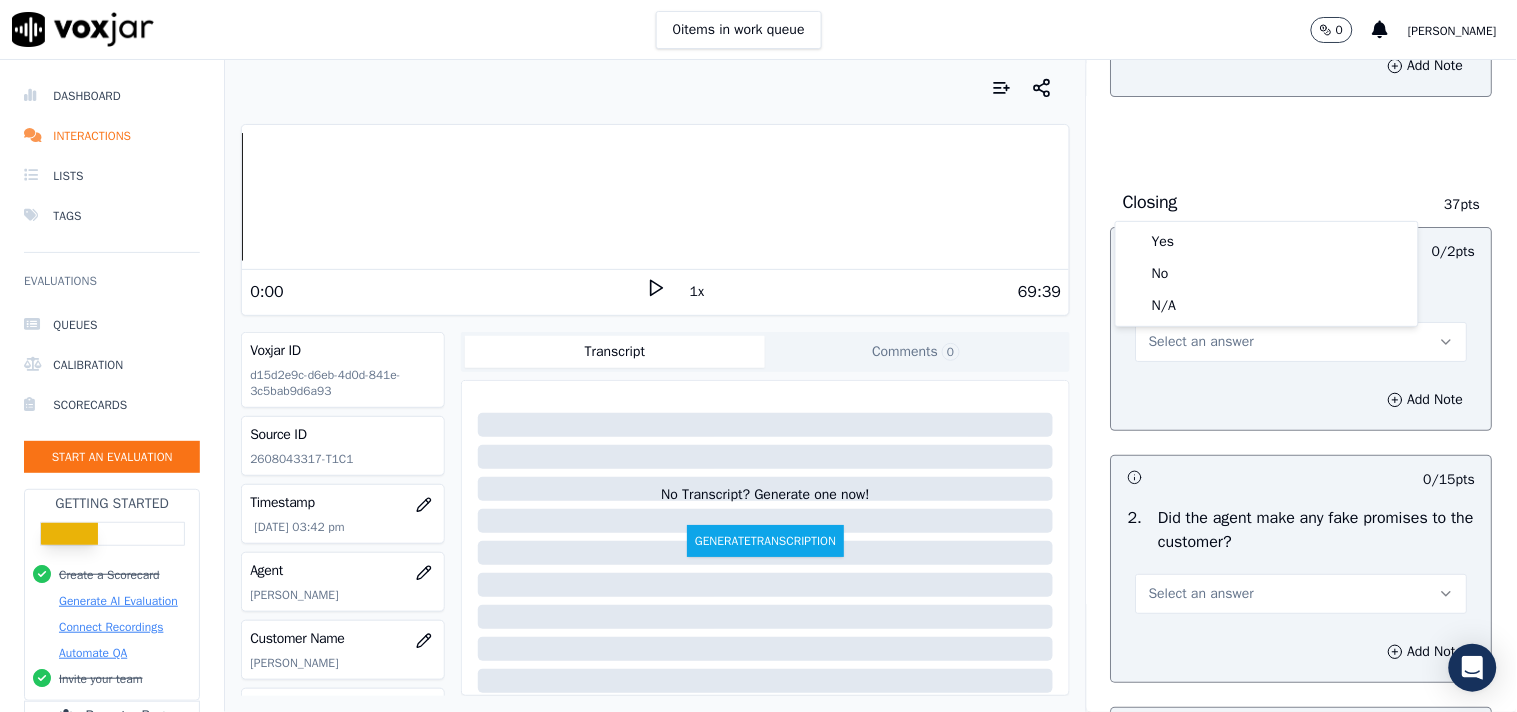 click on "10 .   Did the agent collect any financial details from the customer?    Select an answer" at bounding box center [1302, -26] 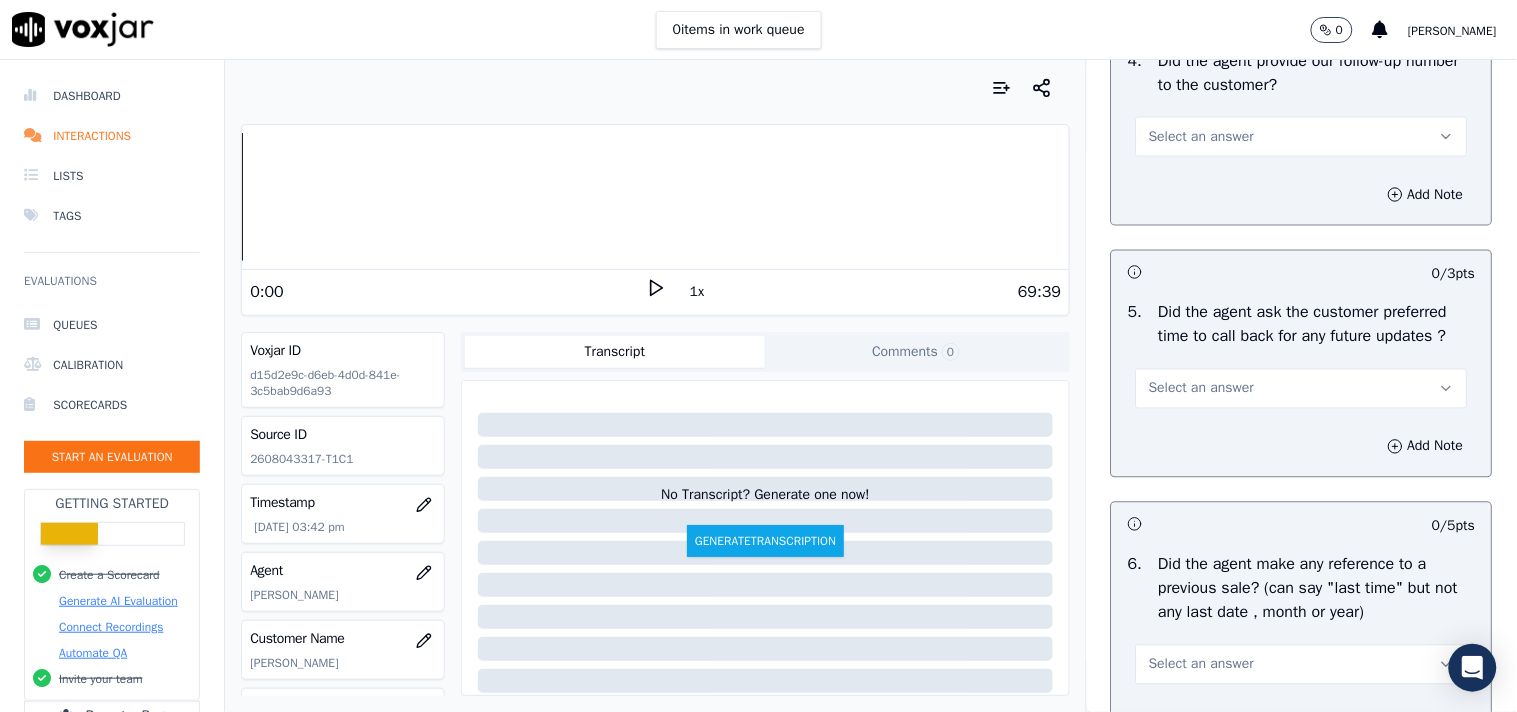 scroll, scrollTop: 4777, scrollLeft: 0, axis: vertical 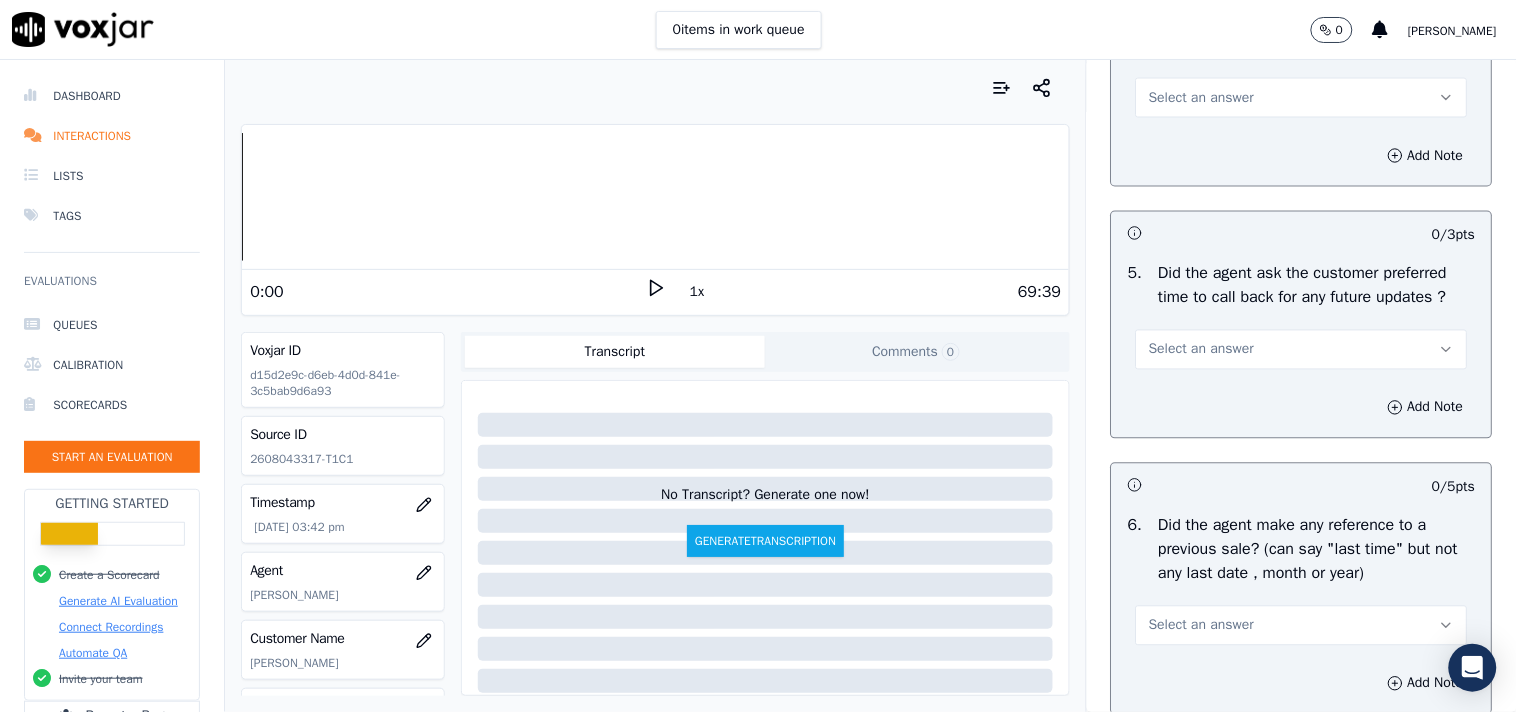 click on "Select an answer" at bounding box center [1201, 98] 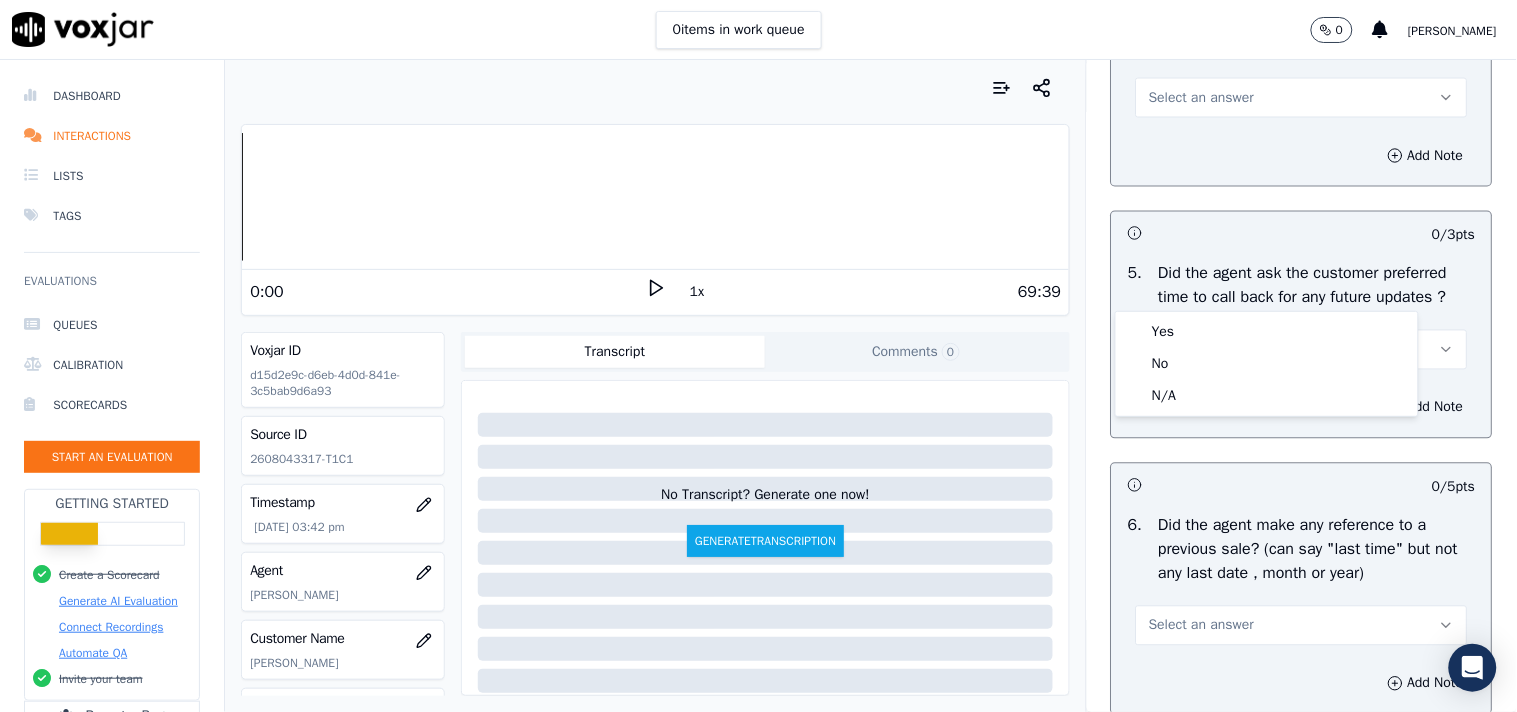 click on "Select an answer" at bounding box center (1201, 98) 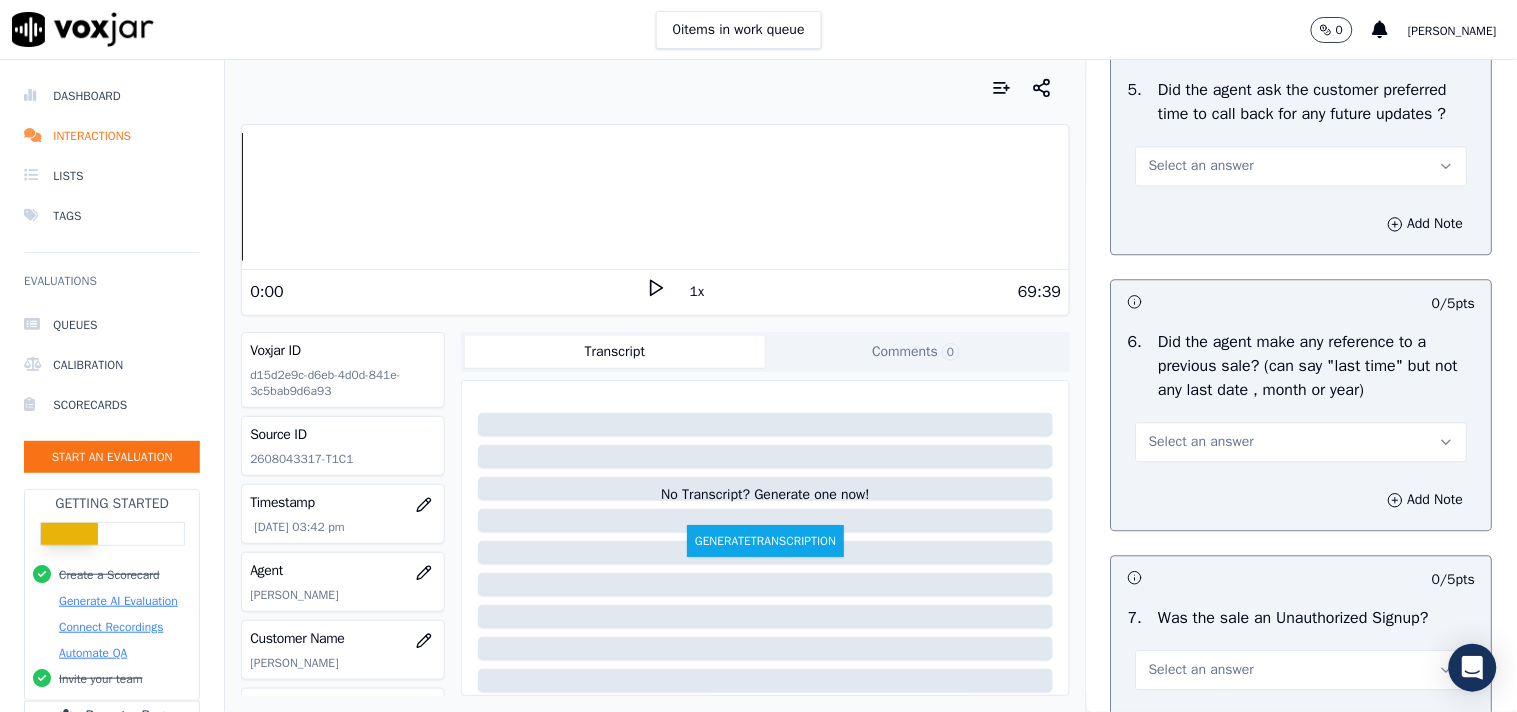 scroll, scrollTop: 5000, scrollLeft: 0, axis: vertical 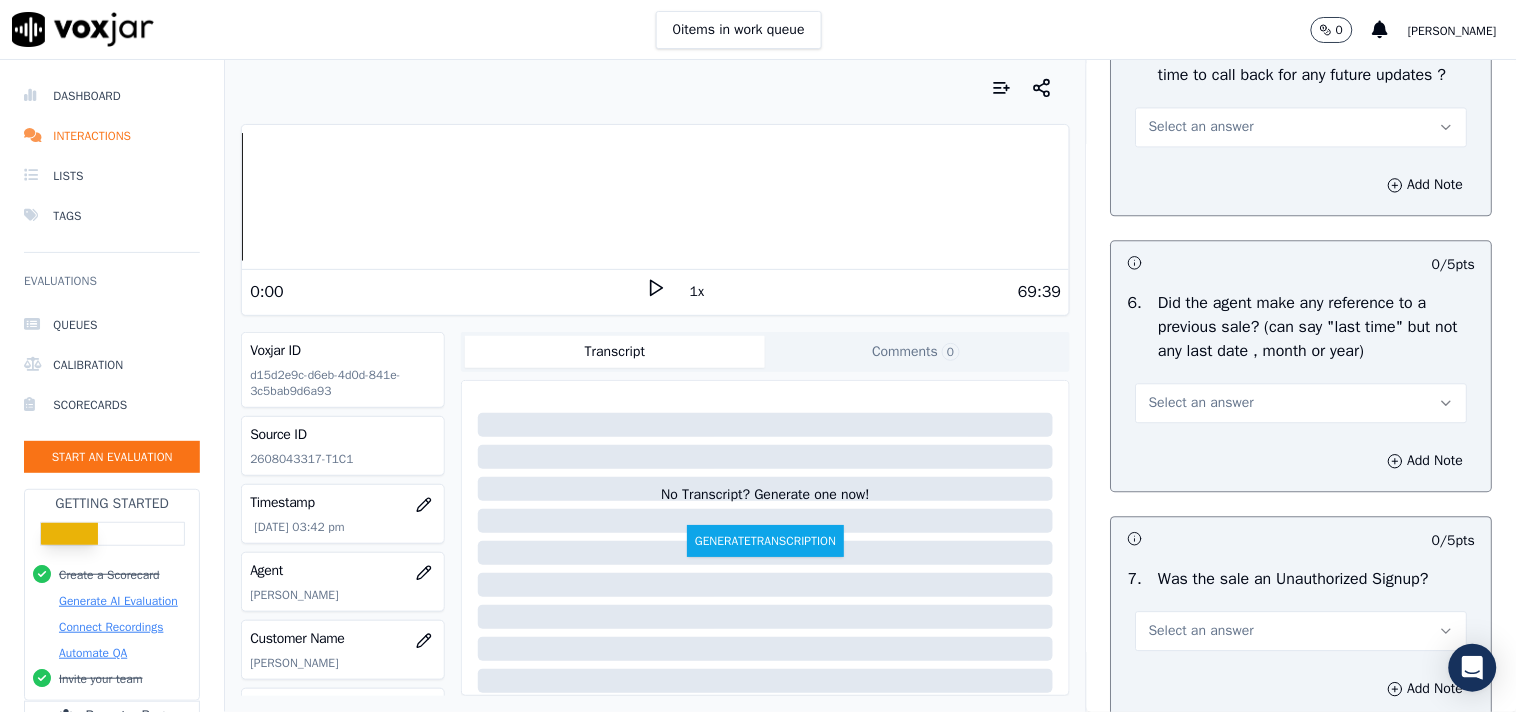 click on "Select an answer" at bounding box center (1201, 127) 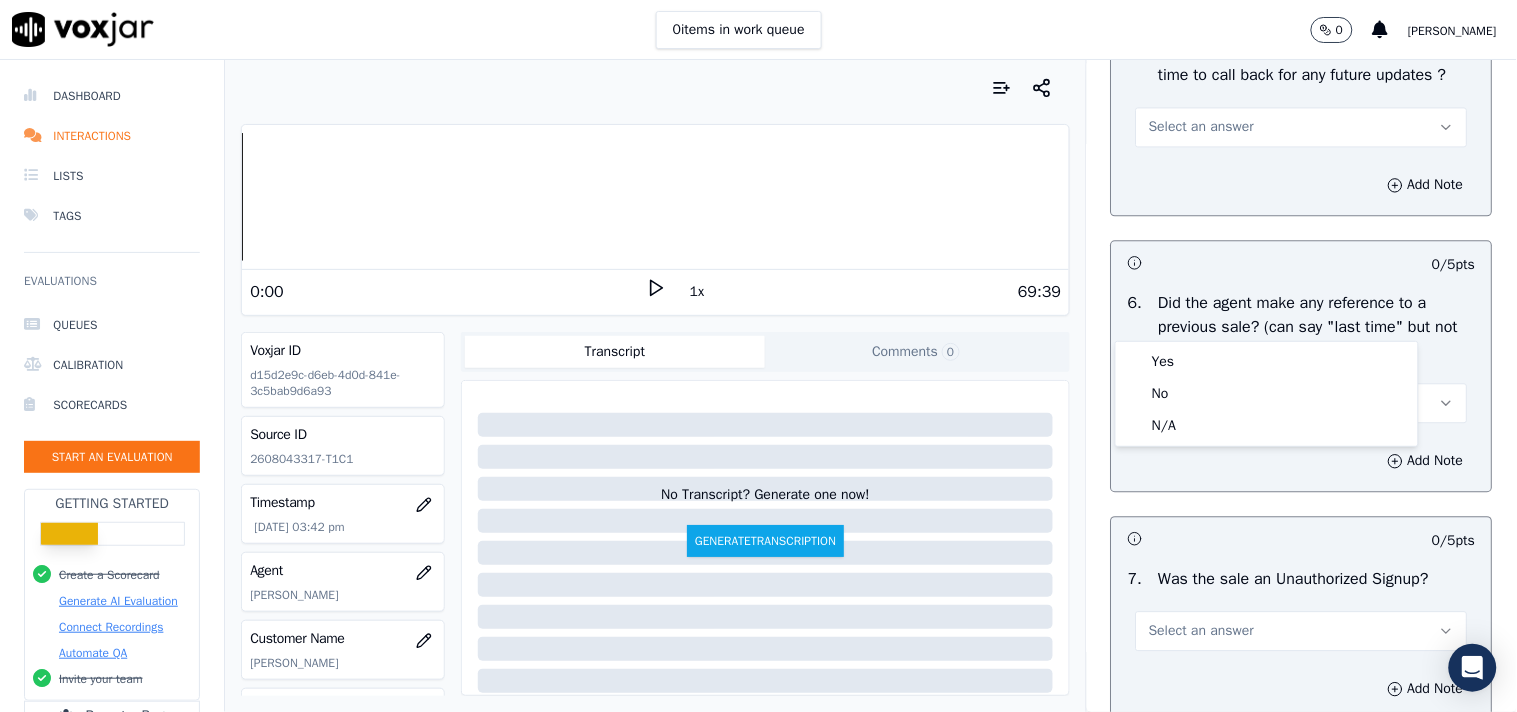 click on "5 .   Did the agent ask the customer preferred time to call back for any future updates ?   Select an answer" at bounding box center [1302, 93] 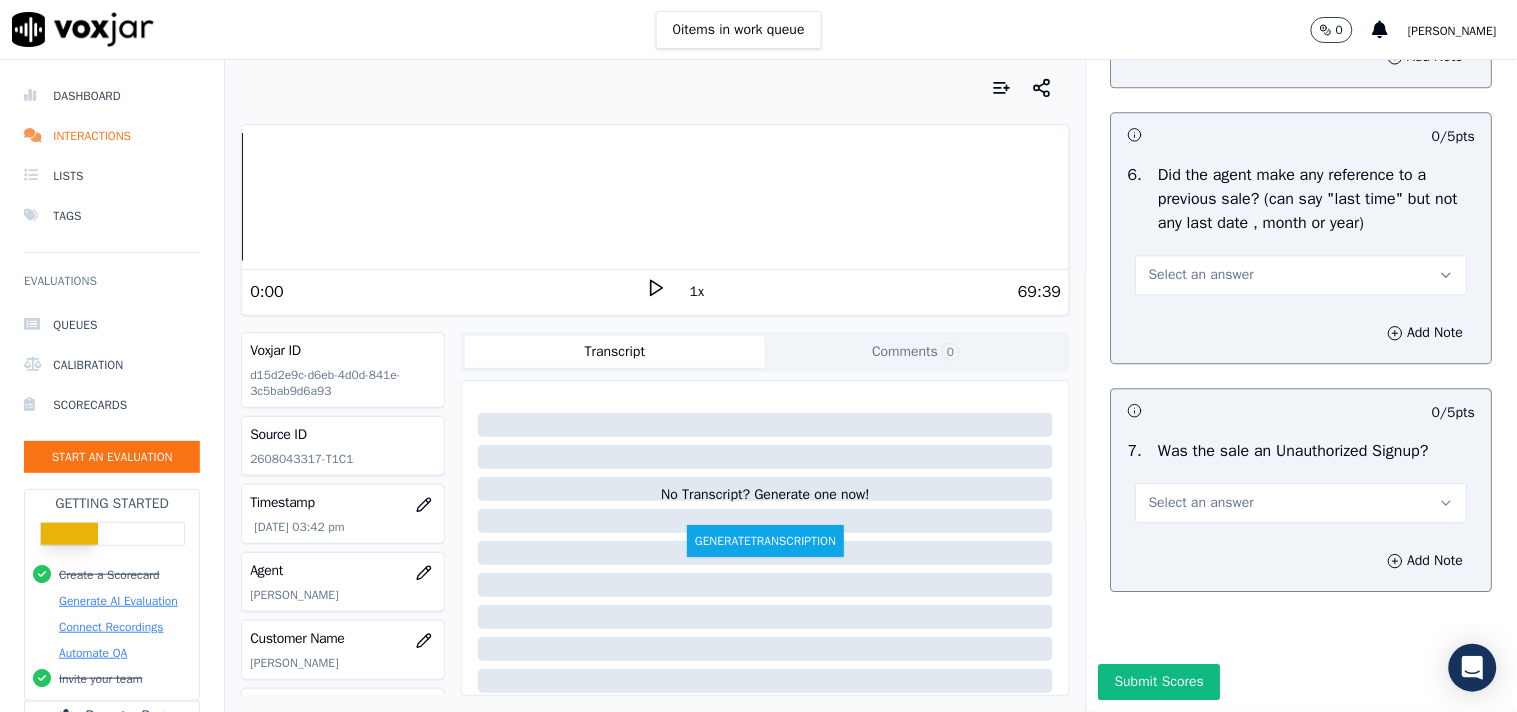 scroll, scrollTop: 5222, scrollLeft: 0, axis: vertical 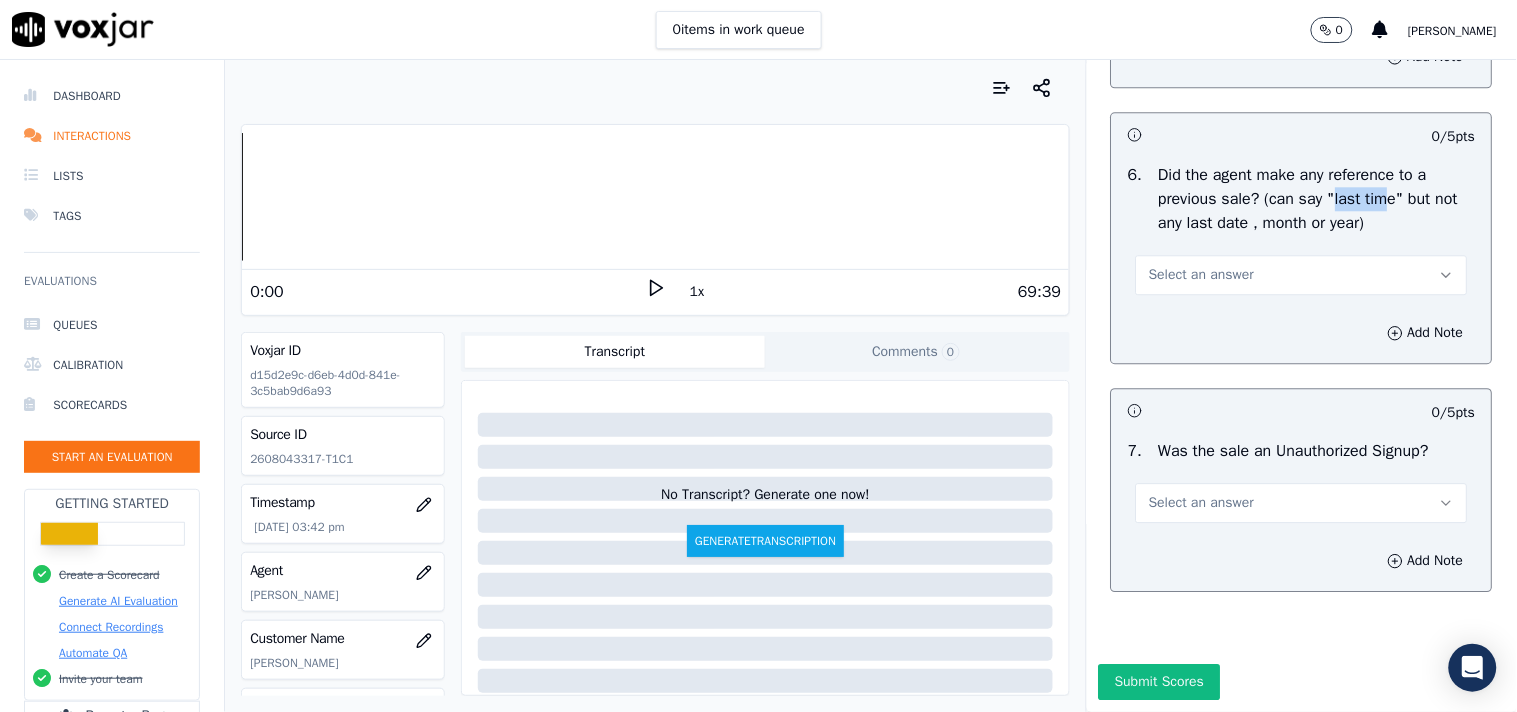 drag, startPoint x: 1306, startPoint y: 298, endPoint x: 1353, endPoint y: 287, distance: 48.270073 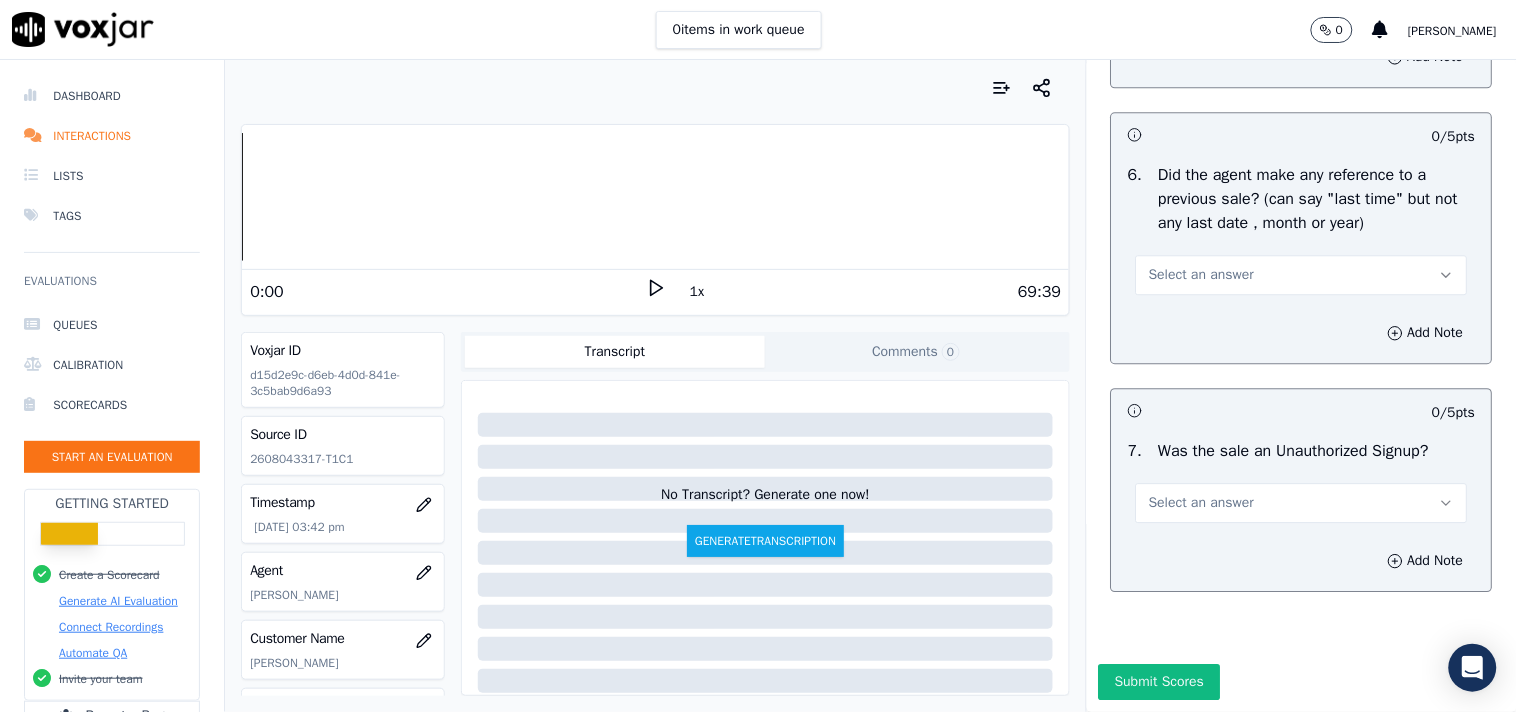 click on "Select an answer" at bounding box center (1302, 265) 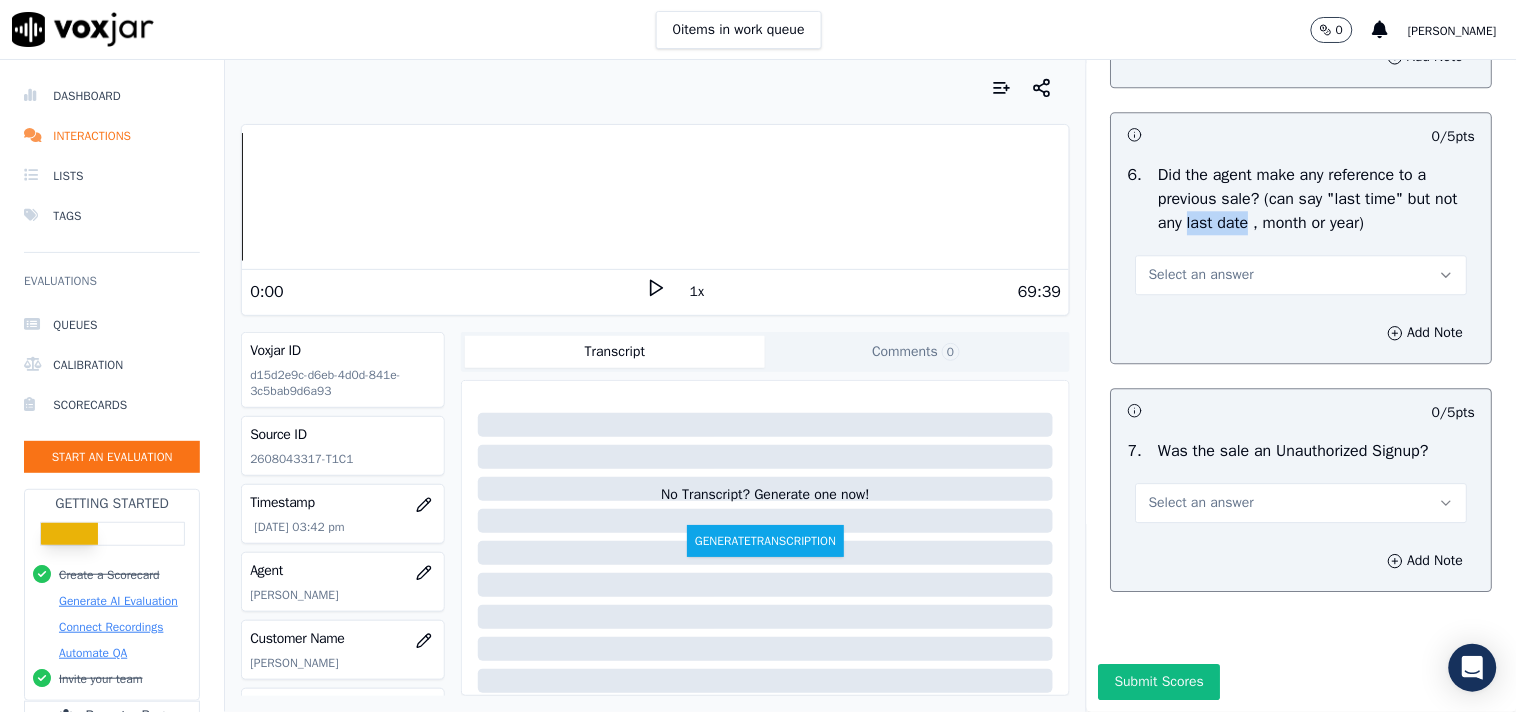 drag, startPoint x: 1196, startPoint y: 317, endPoint x: 1242, endPoint y: 313, distance: 46.173584 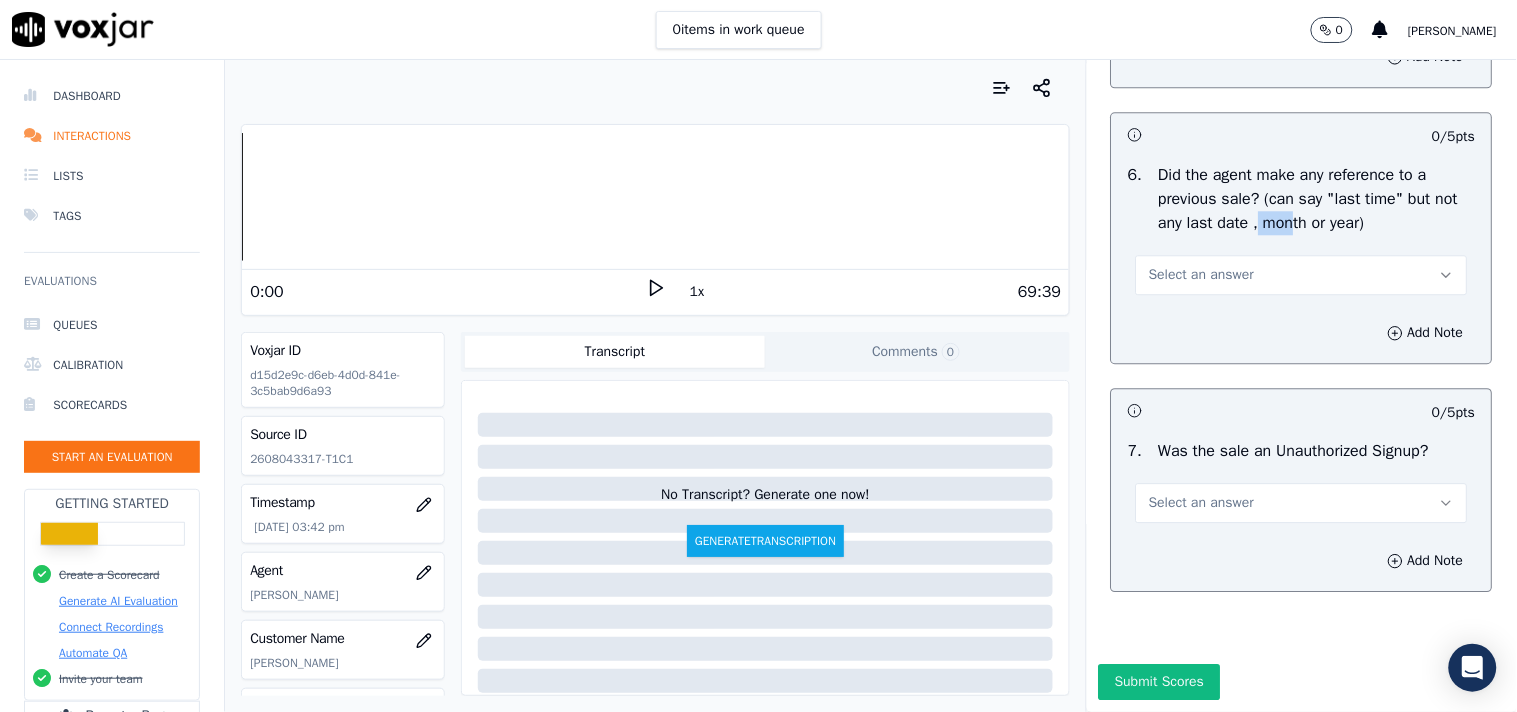 drag, startPoint x: 1260, startPoint y: 318, endPoint x: 1324, endPoint y: 317, distance: 64.00781 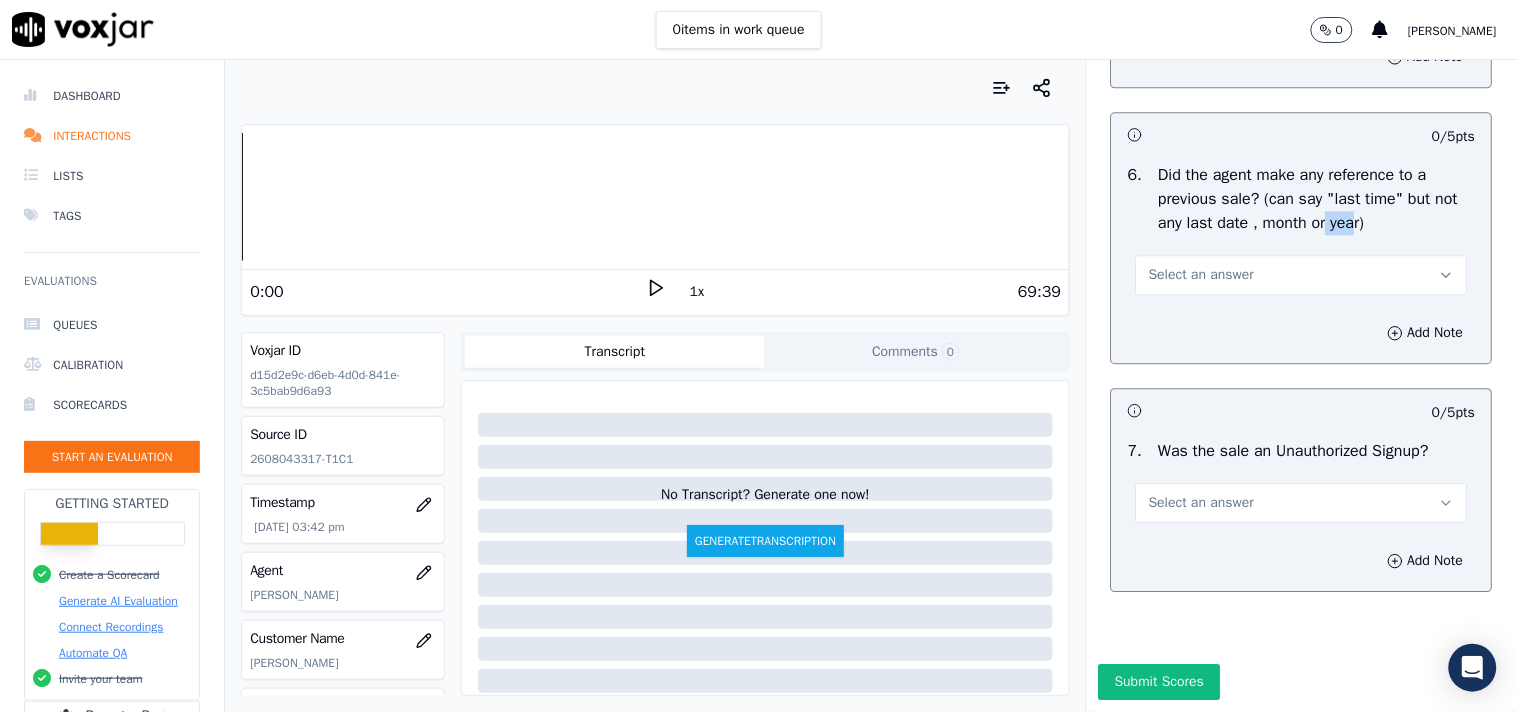 drag, startPoint x: 1331, startPoint y: 324, endPoint x: 1361, endPoint y: 324, distance: 30 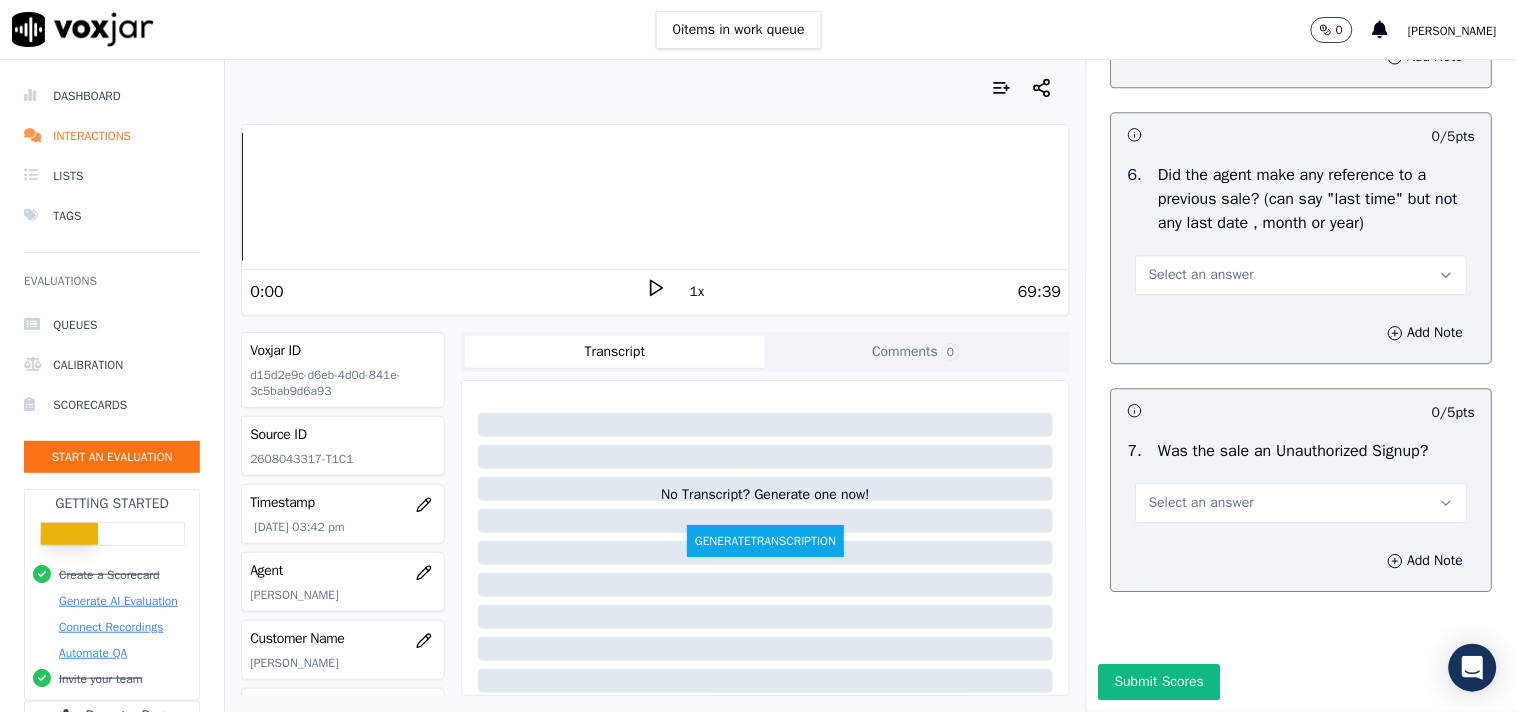 click on "Select an answer" at bounding box center (1302, 265) 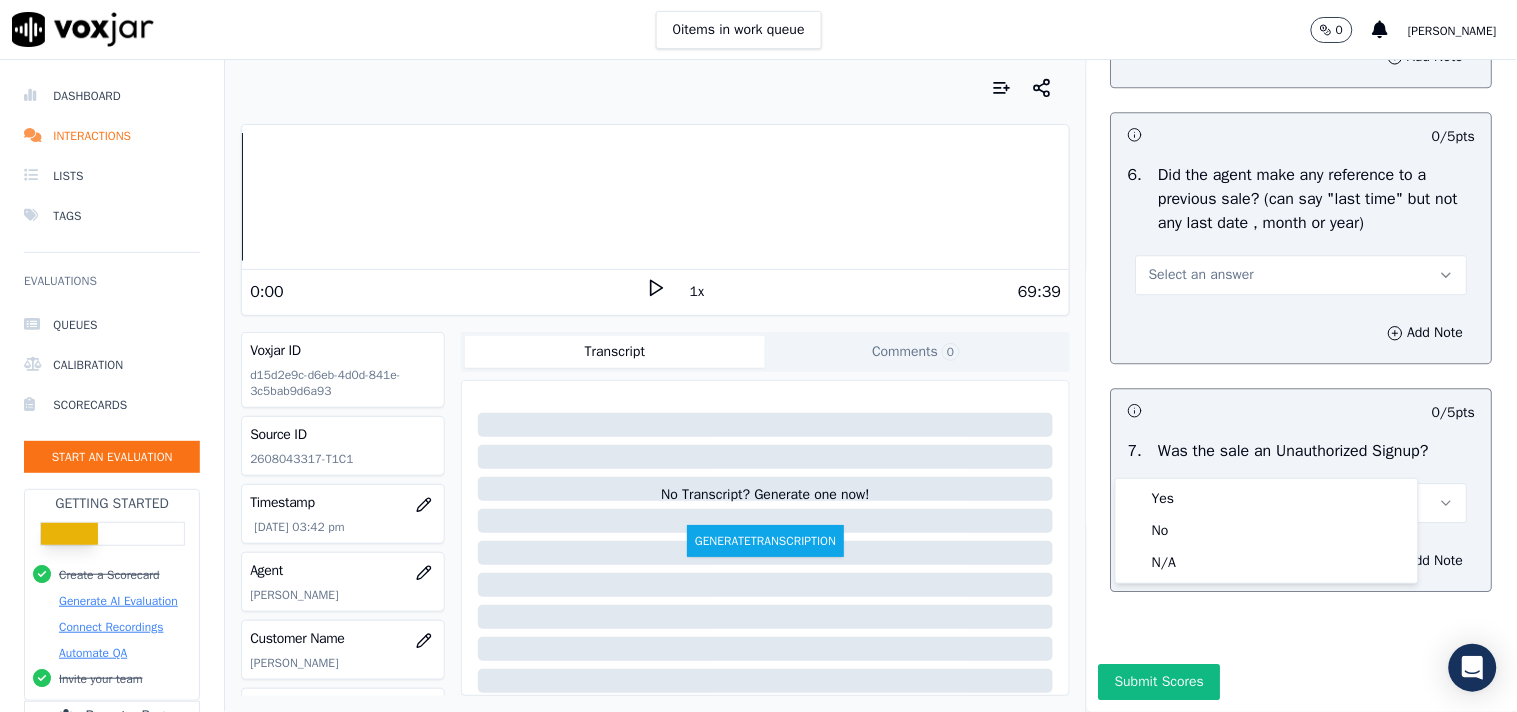 click on "Submit Scores" at bounding box center [1302, 688] 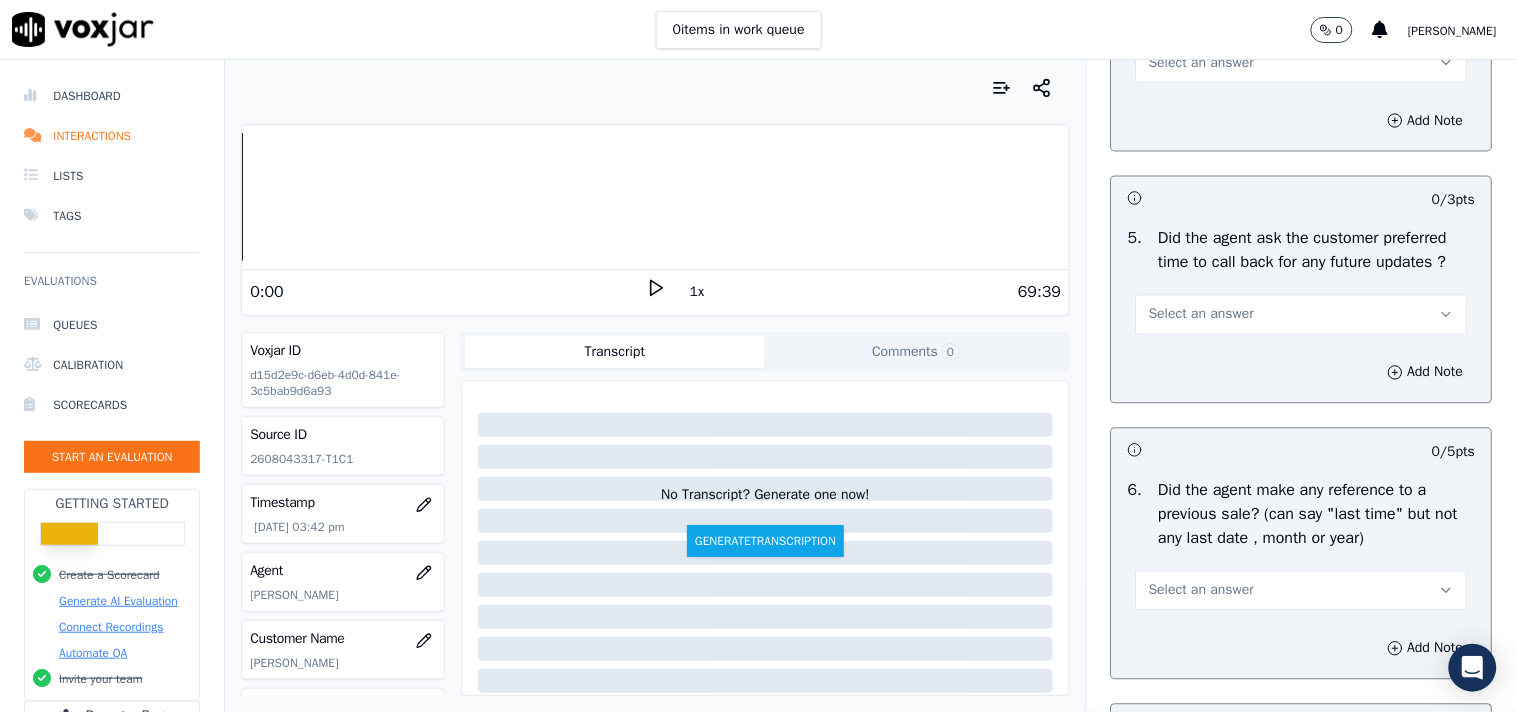 scroll, scrollTop: 5367, scrollLeft: 0, axis: vertical 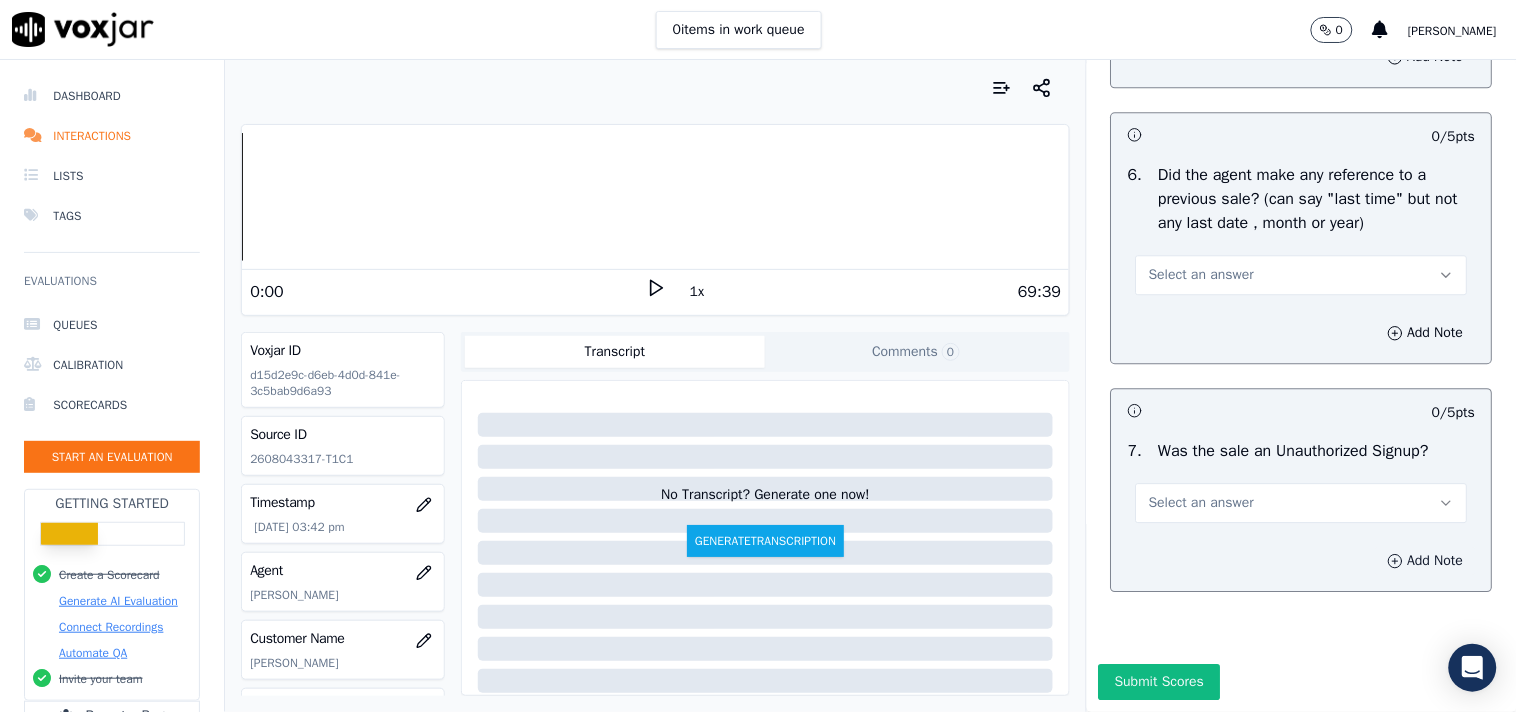 click on "Add Note" at bounding box center [1426, 561] 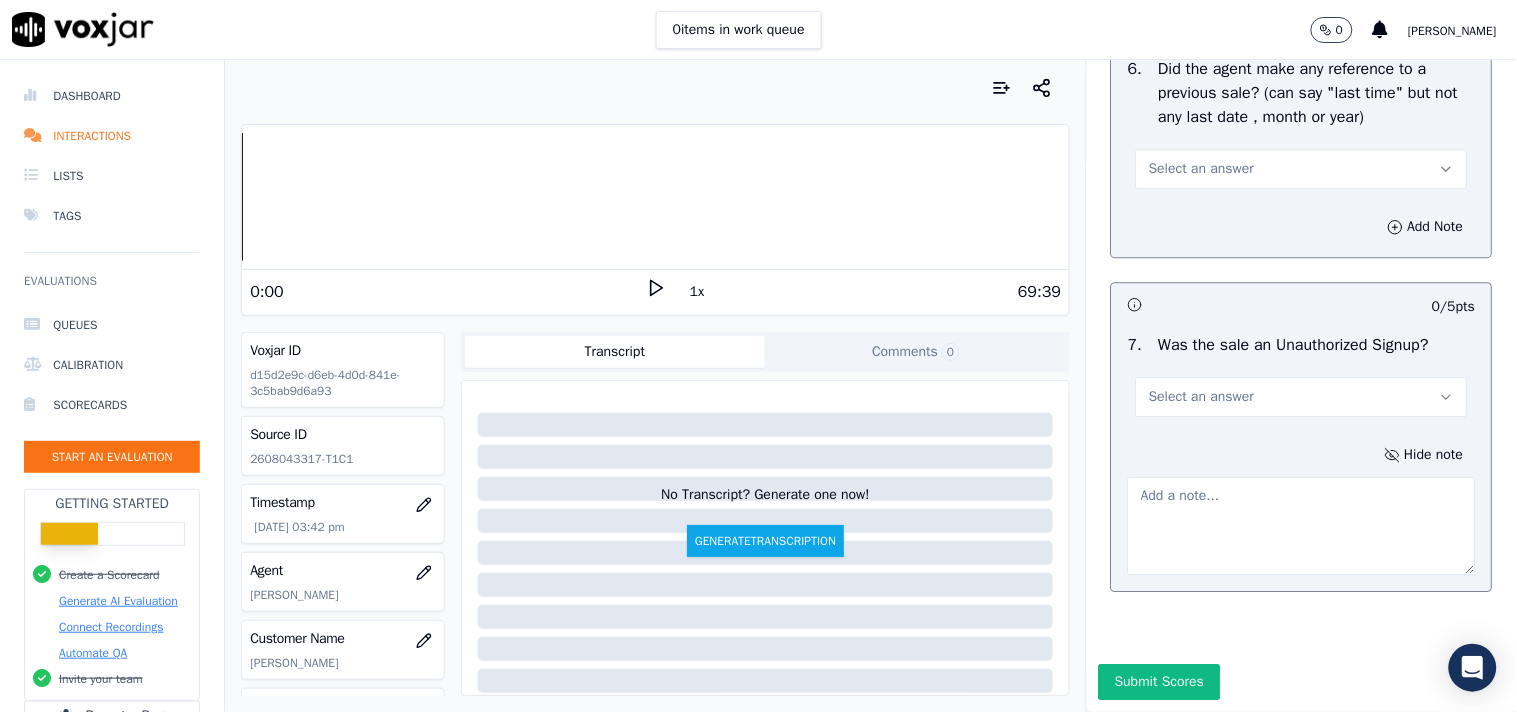click on "Select an answer" at bounding box center [1302, 397] 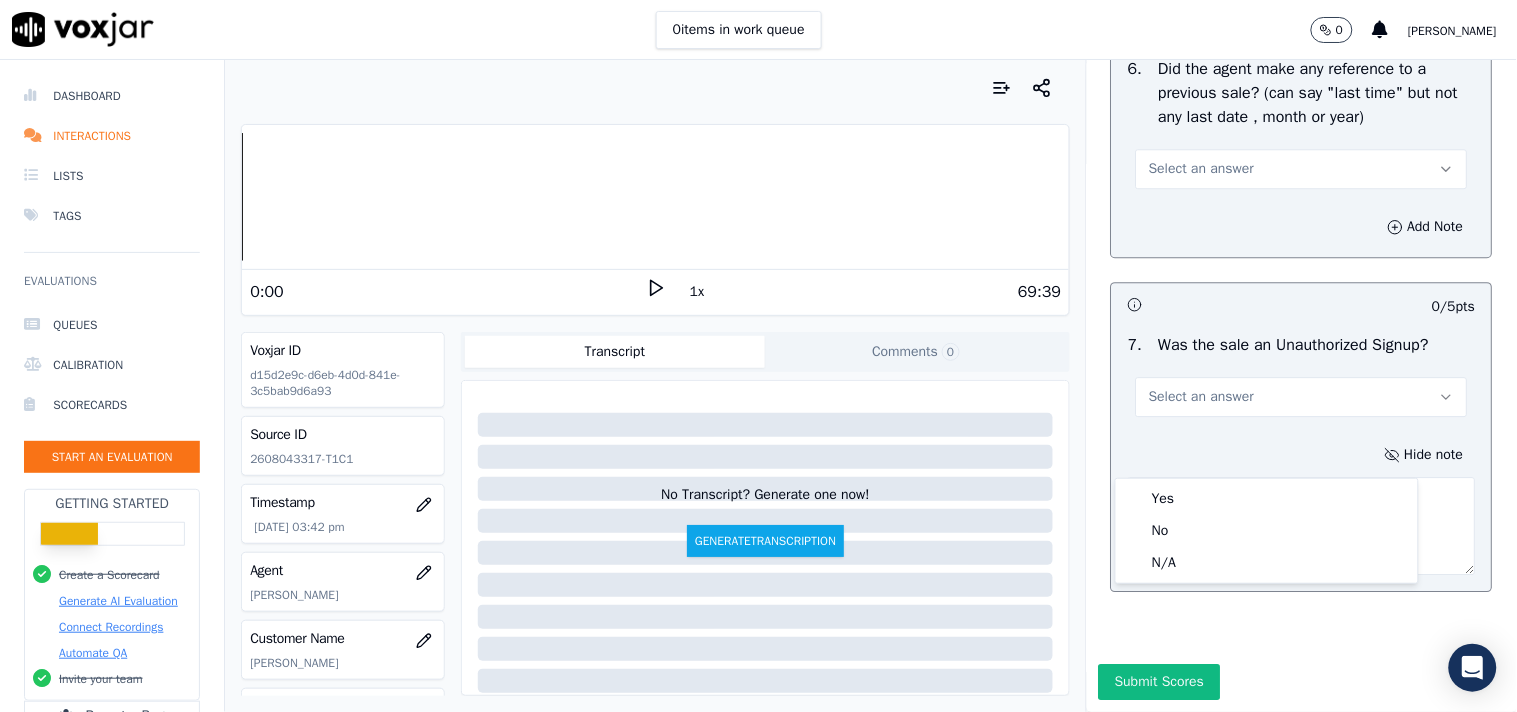 click on "Select an answer" at bounding box center (1302, 387) 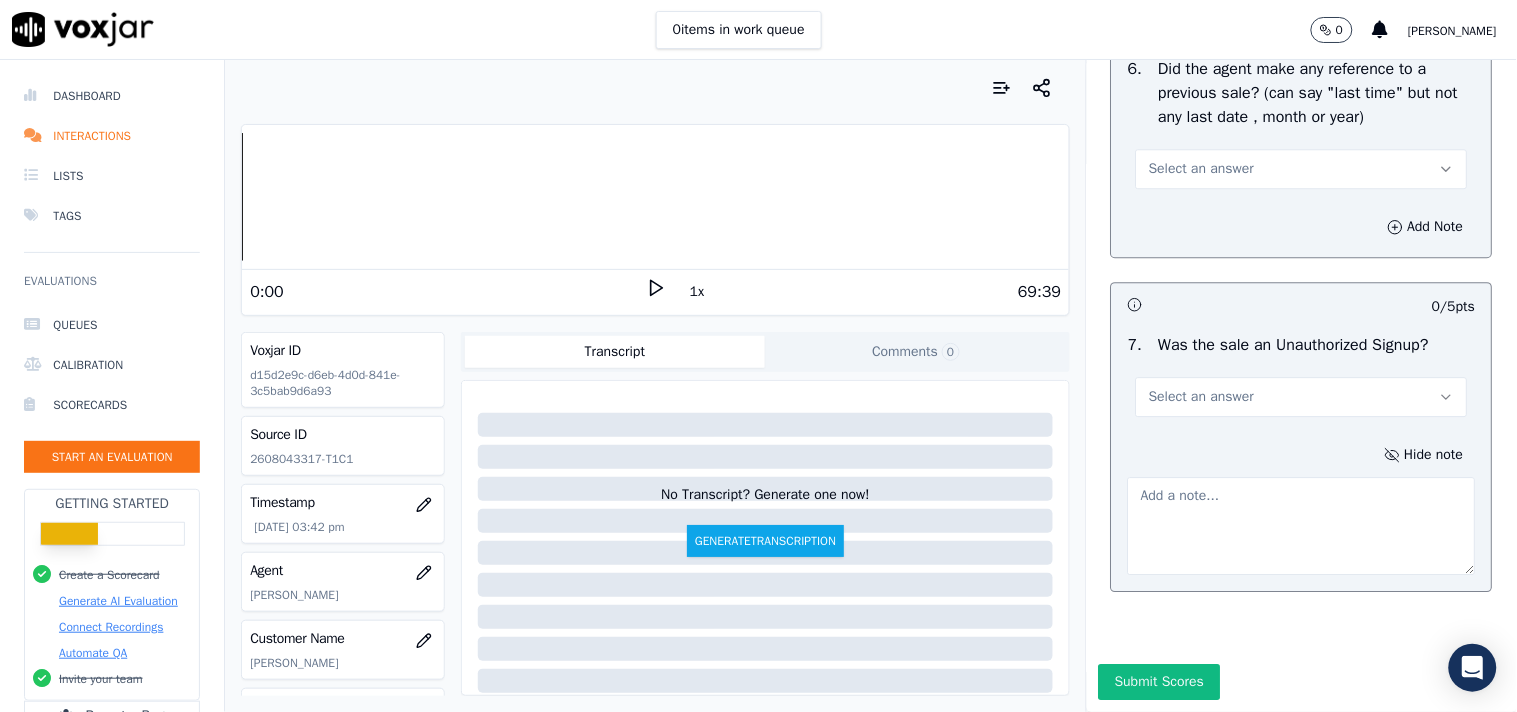 click at bounding box center (1302, 526) 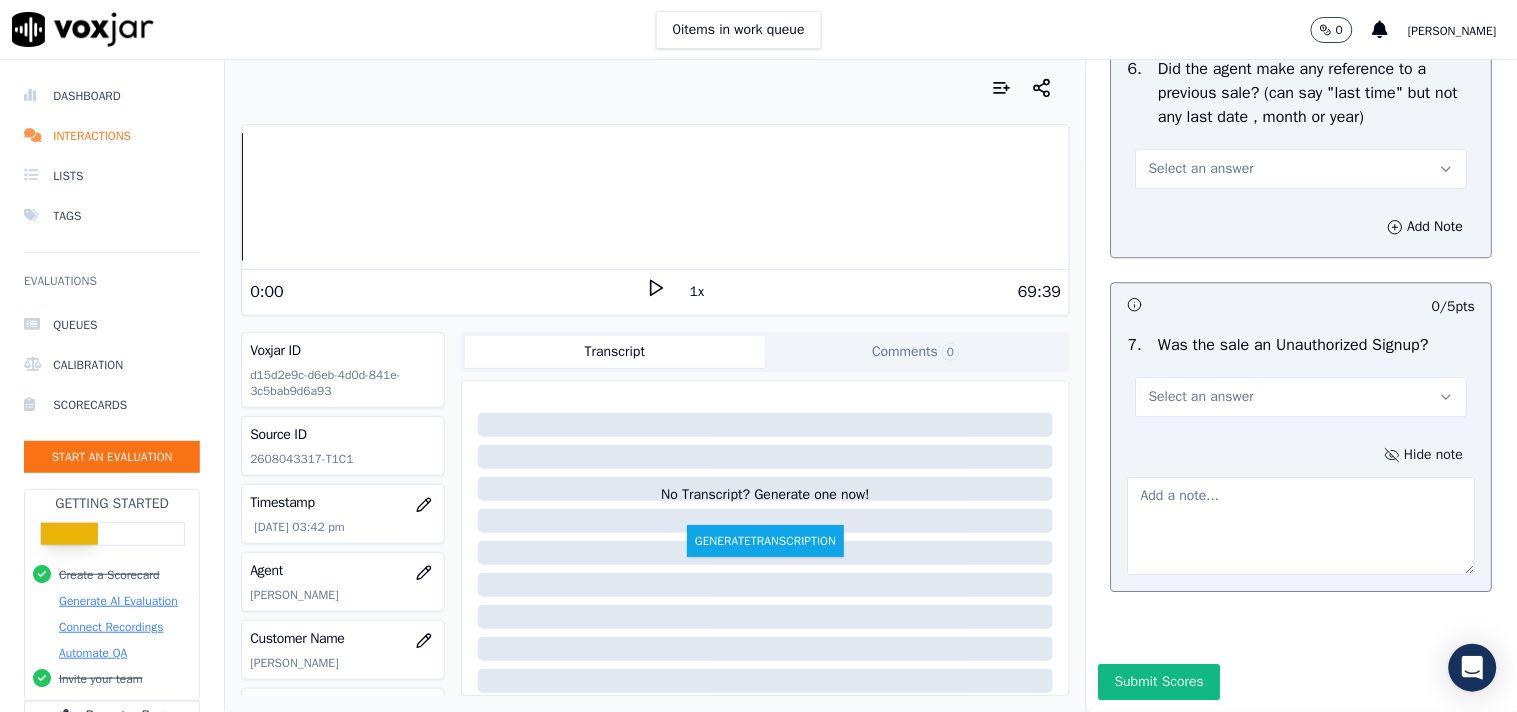 click on "Hide note" at bounding box center (1424, 455) 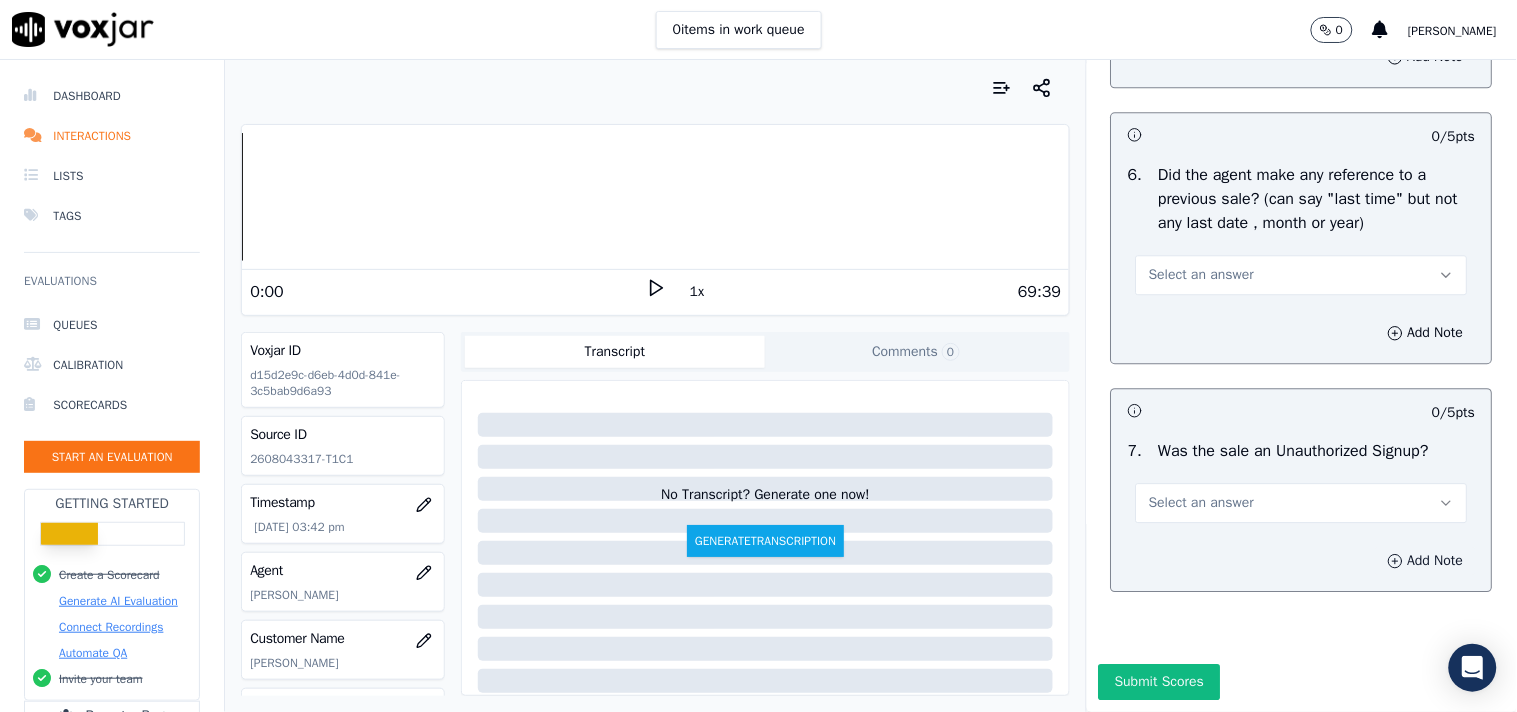 click on "Add Note" at bounding box center [1426, 561] 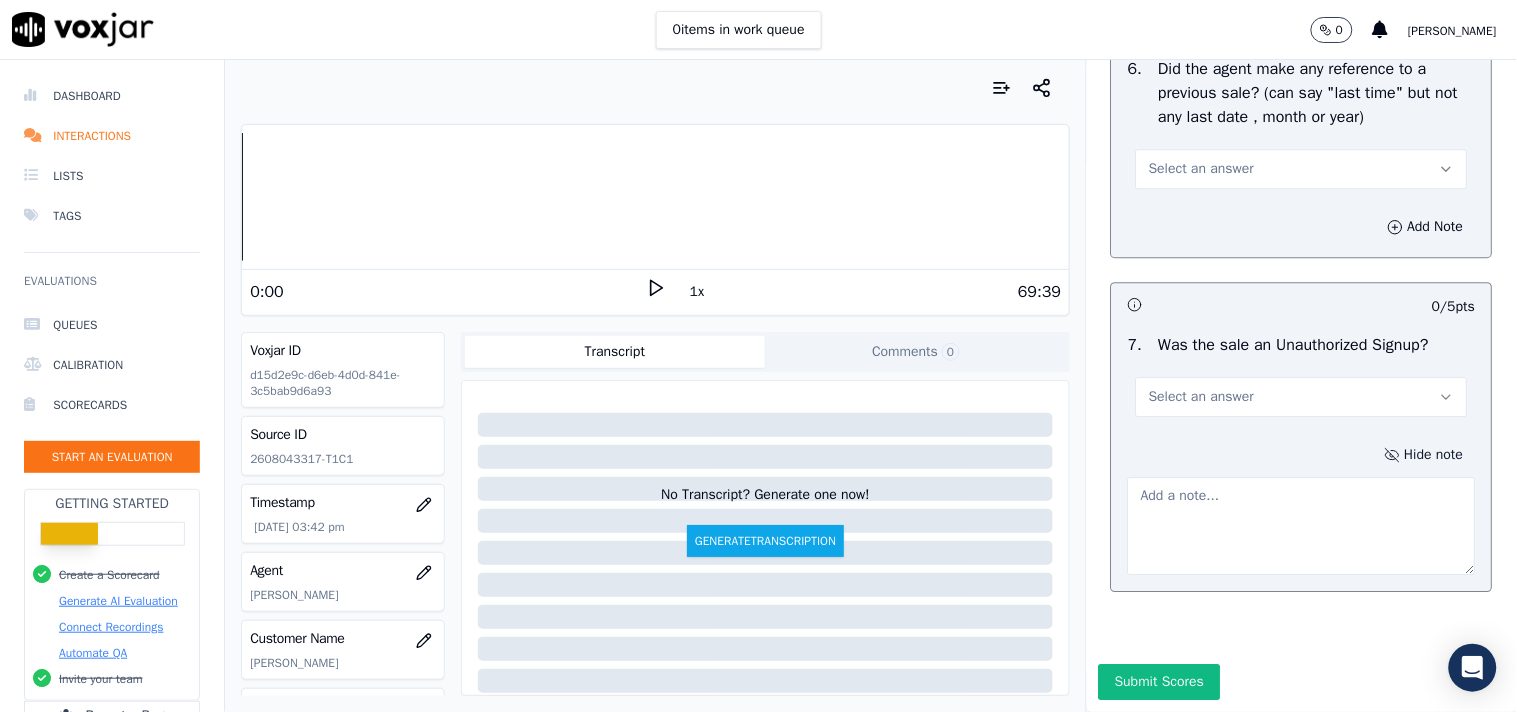 click on "Hide note" at bounding box center (1424, 455) 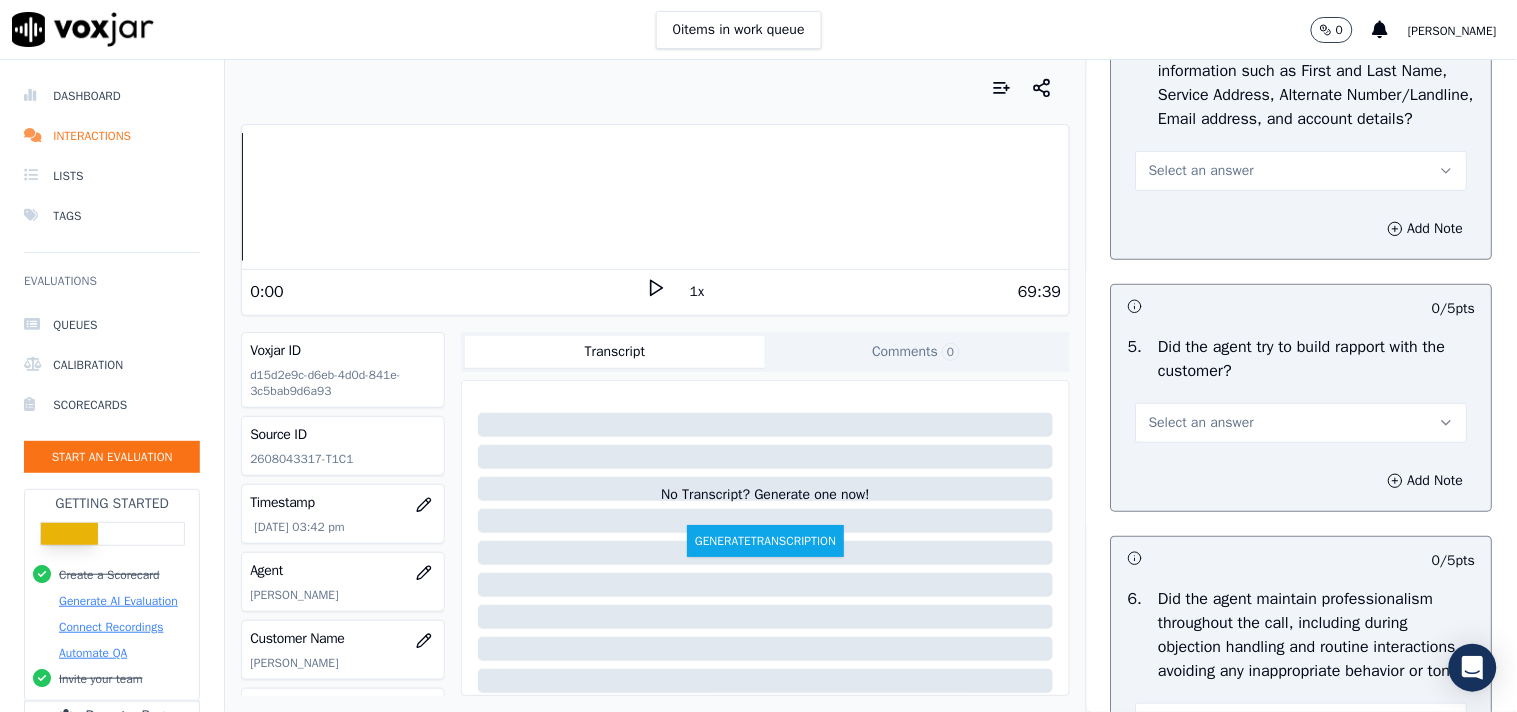 scroll, scrollTop: 1701, scrollLeft: 0, axis: vertical 